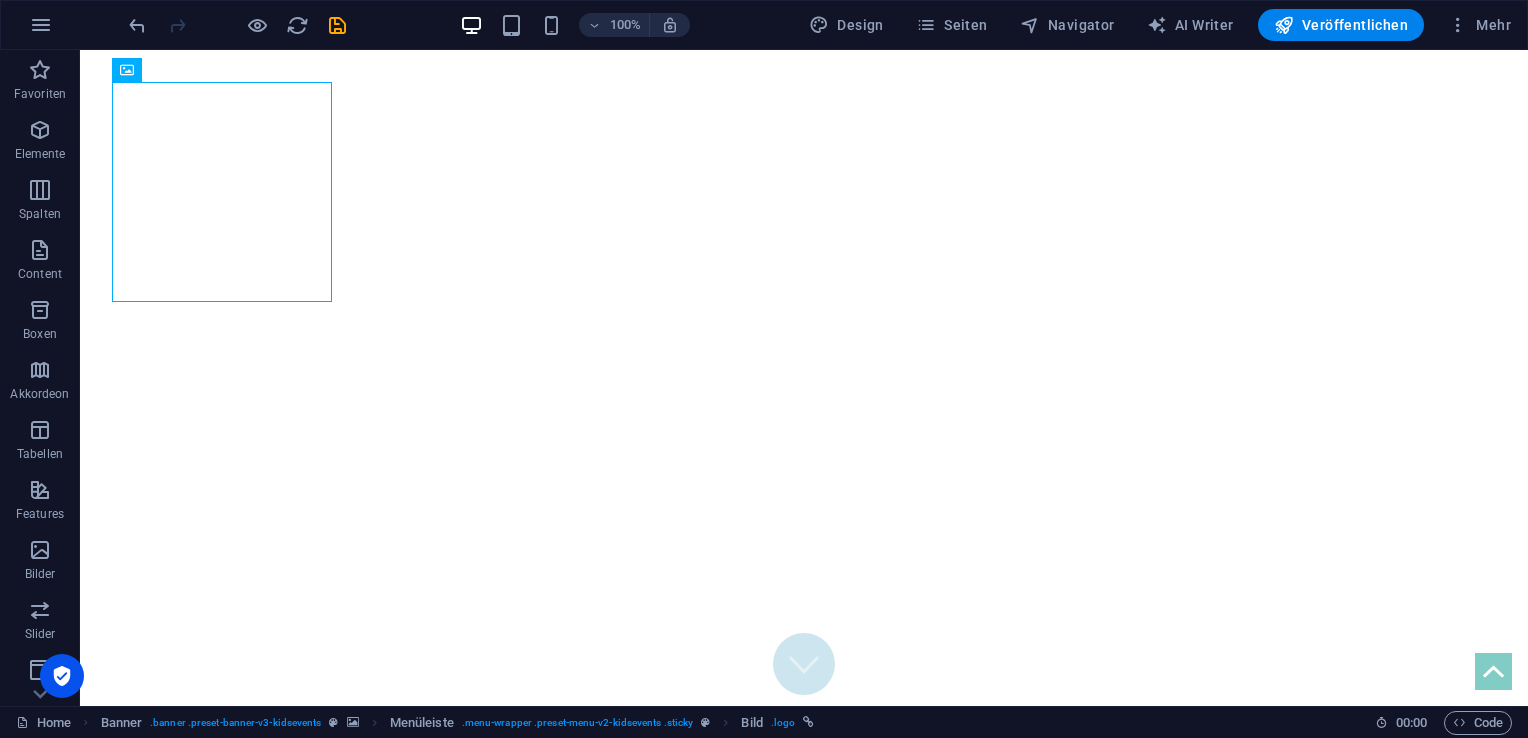 scroll, scrollTop: 0, scrollLeft: 0, axis: both 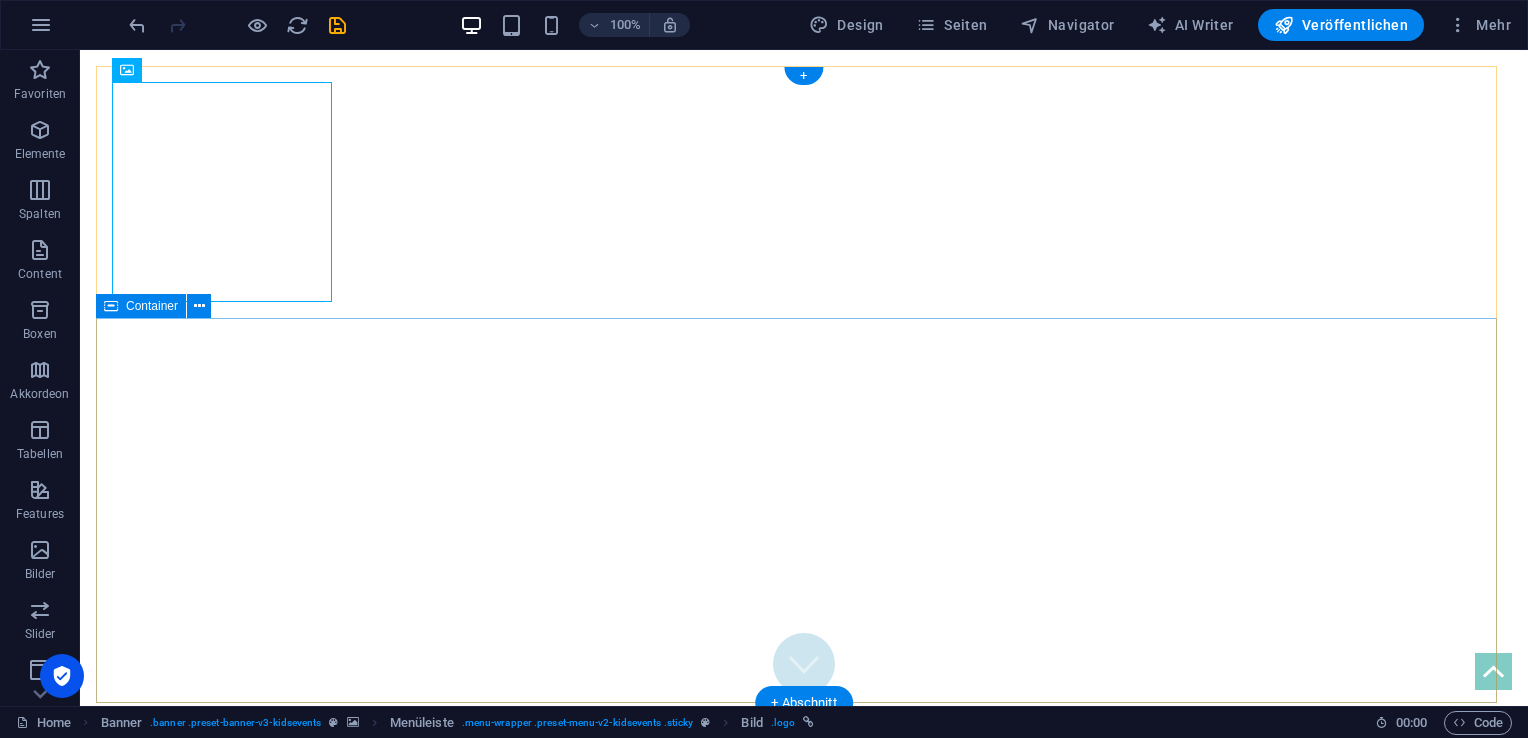 click at bounding box center [804, 1115] 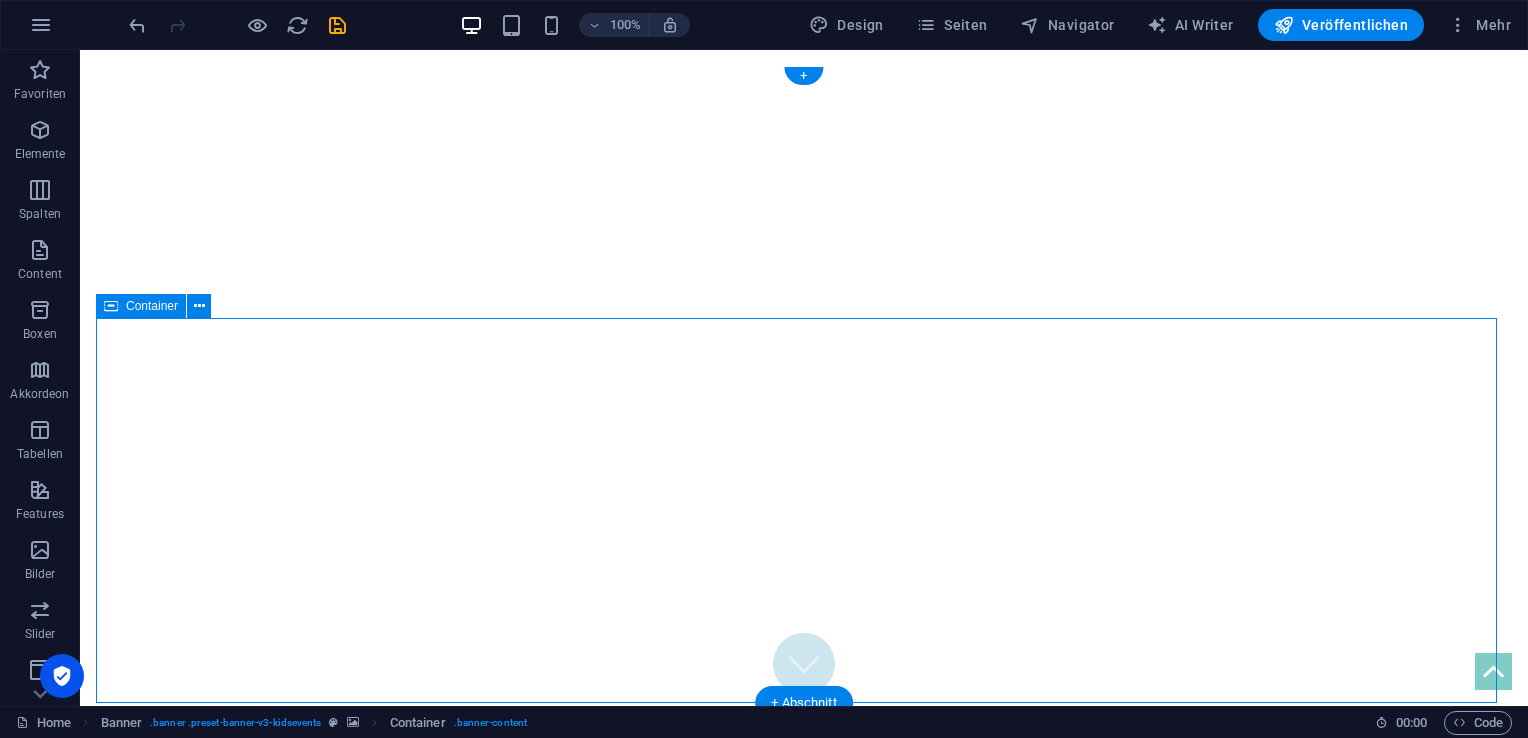 click at bounding box center [804, 1115] 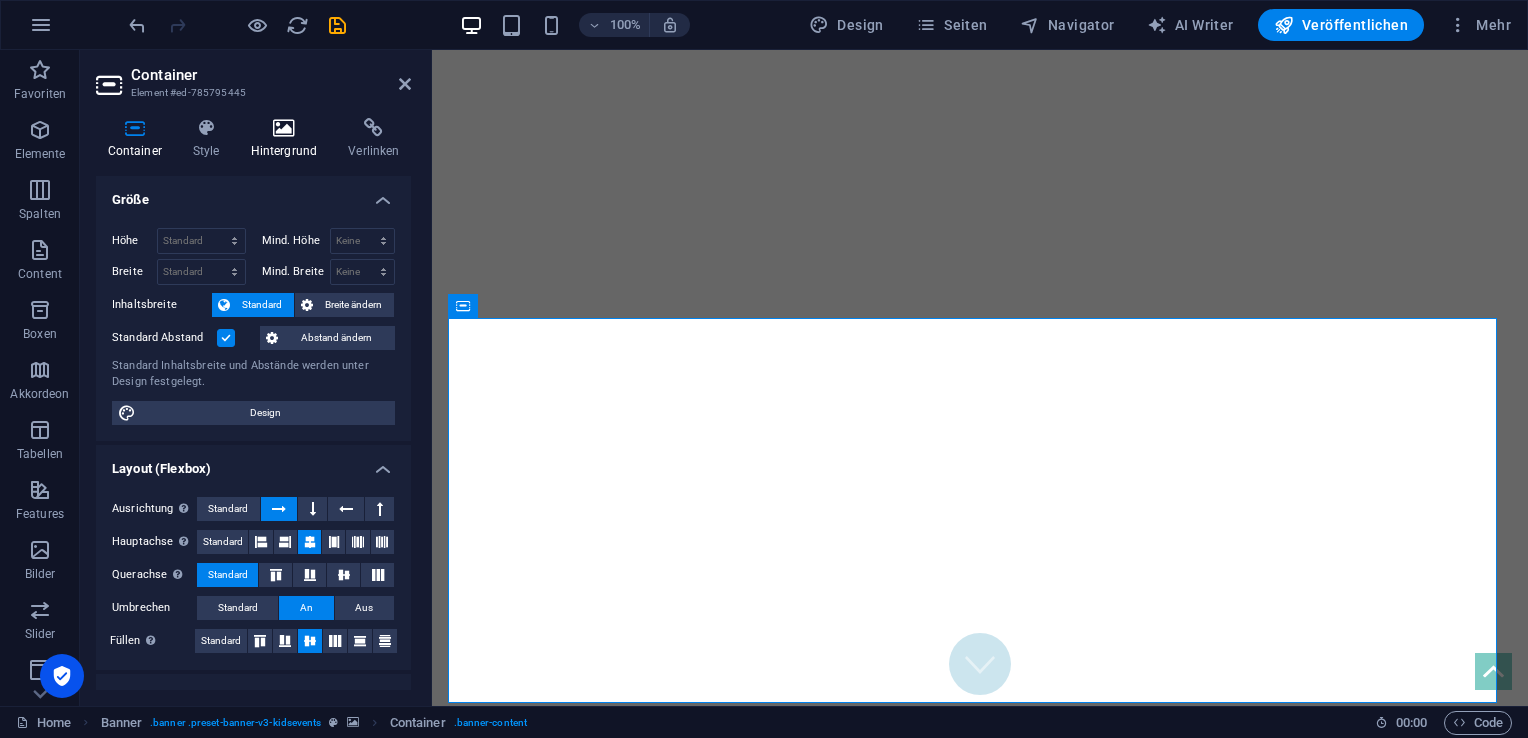 click on "Hintergrund" at bounding box center [288, 139] 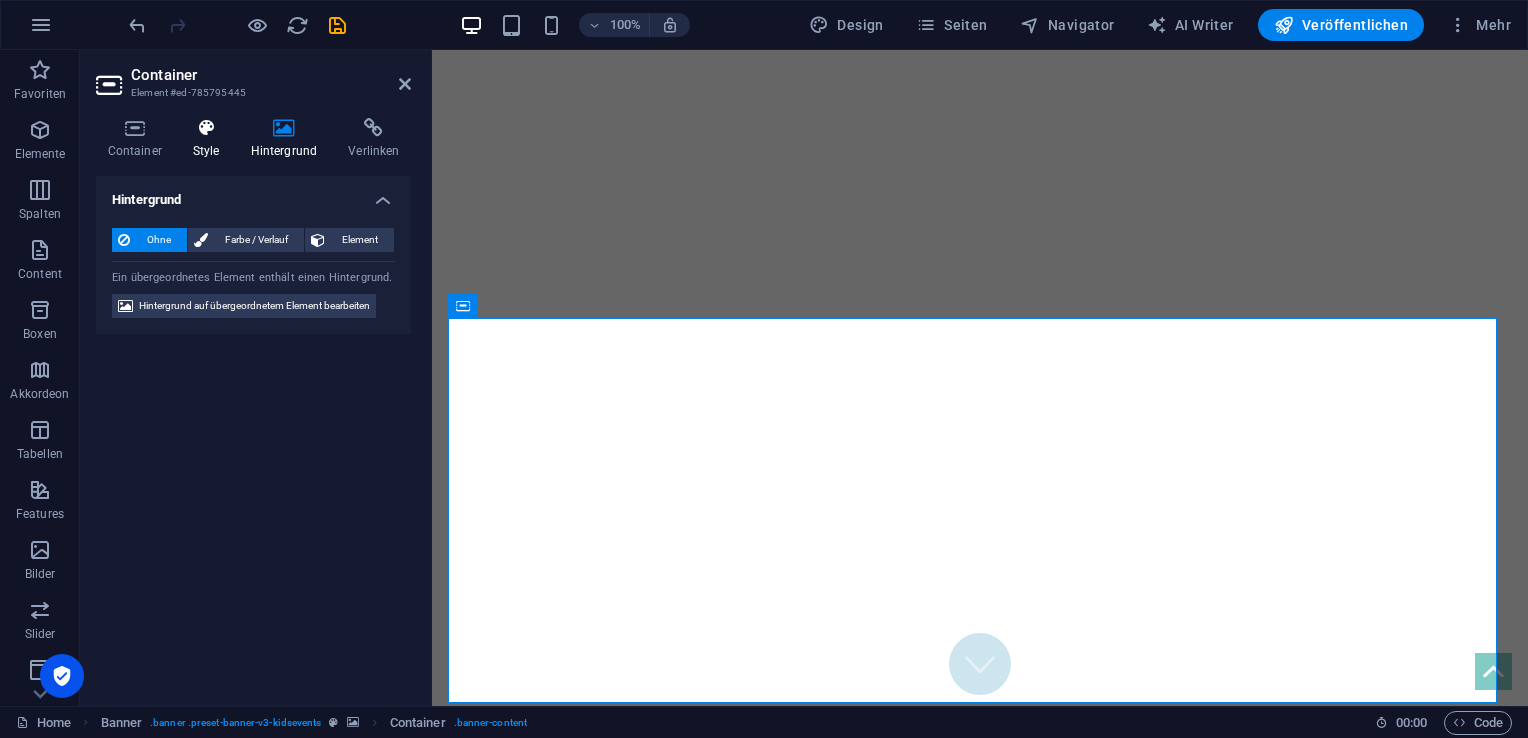 click at bounding box center (206, 128) 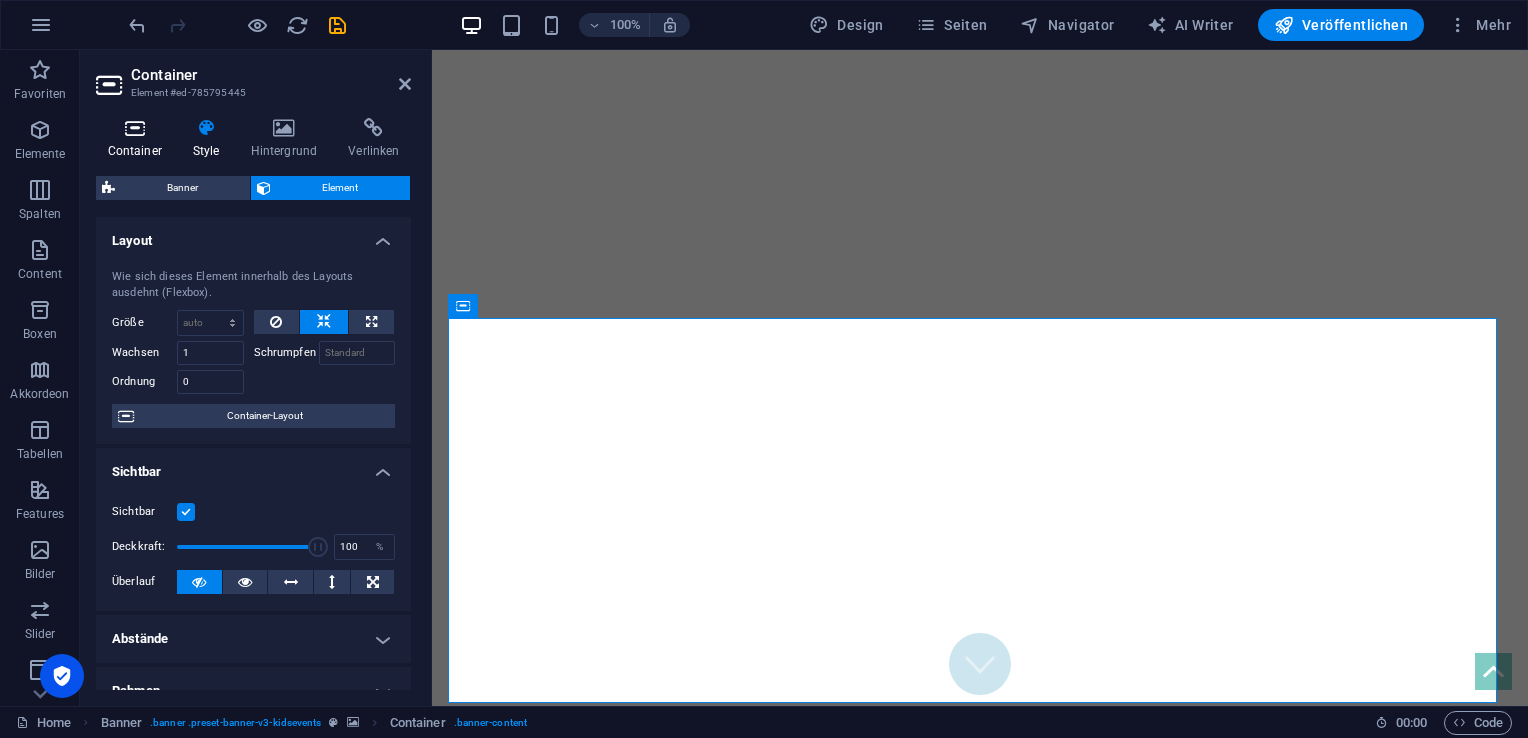 click on "Container" at bounding box center (138, 139) 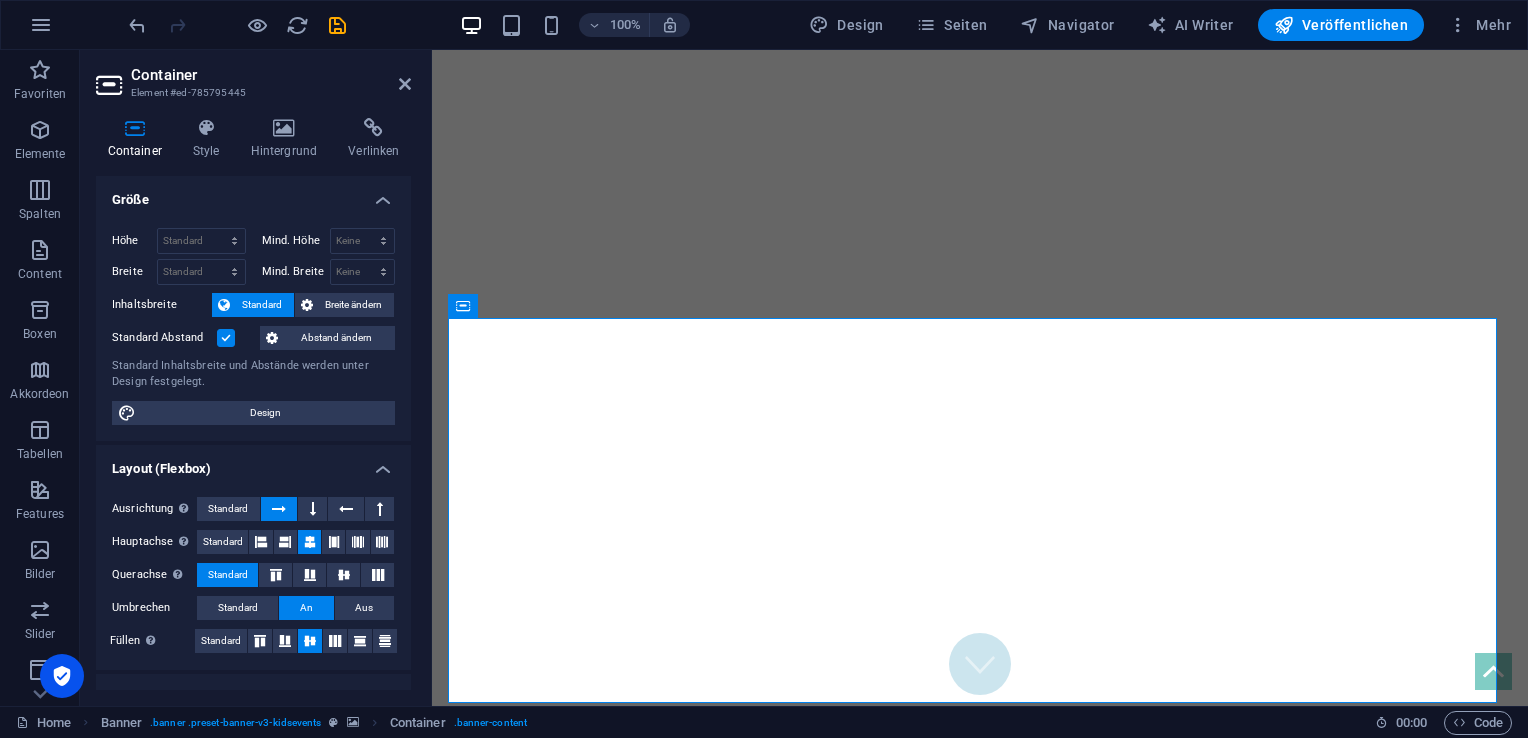 click on "Container Element #ed-785795445
Container Style Hintergrund Verlinken Größe Höhe Standard px rem % vh vw Mind. Höhe Keine px rem % vh vw Breite Standard px rem % em vh vw Mind. Breite Keine px rem % vh vw Inhaltsbreite Standard Breite ändern Breite Standard px rem % em vh vw Mind. Breite Keine px rem % vh vw Standard Abstand Abstand ändern Standard Inhaltsbreite und Abstände werden unter Design festgelegt. Design Layout (Flexbox) Ausrichtung Bestimmt, in welche Richtung das Spaltenverhalten Auswirkungen haben soll (flex-direction). Standard Hauptachse Beeinflusse, wie sich Elemente innerhalb dieses Containers entlang der Hauptsache verhalten sollen (justify-content). Standard Querachse Steuert die vertikale Ausrichtung der Elemente innerhalb des Containers (align-items). Standard Umbrechen Standard An Aus Füllen Steuert die Abstände und Ausrichtung von Elementen auf der Y-Achse bei mehreren Zeilen (align-content). Standard Accessibility Role Keine Alert Article Banner Comment Dialog" at bounding box center [256, 378] 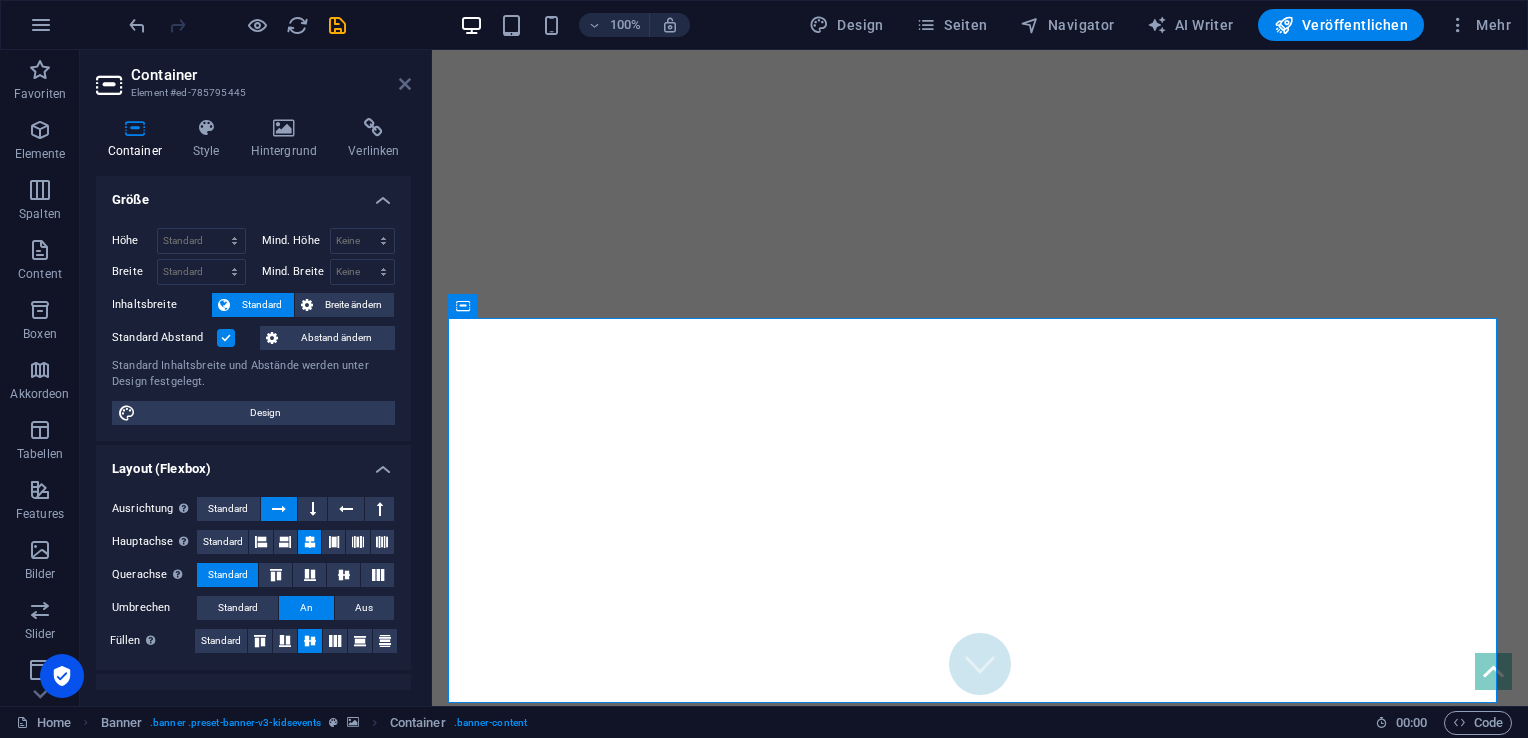 click at bounding box center [405, 84] 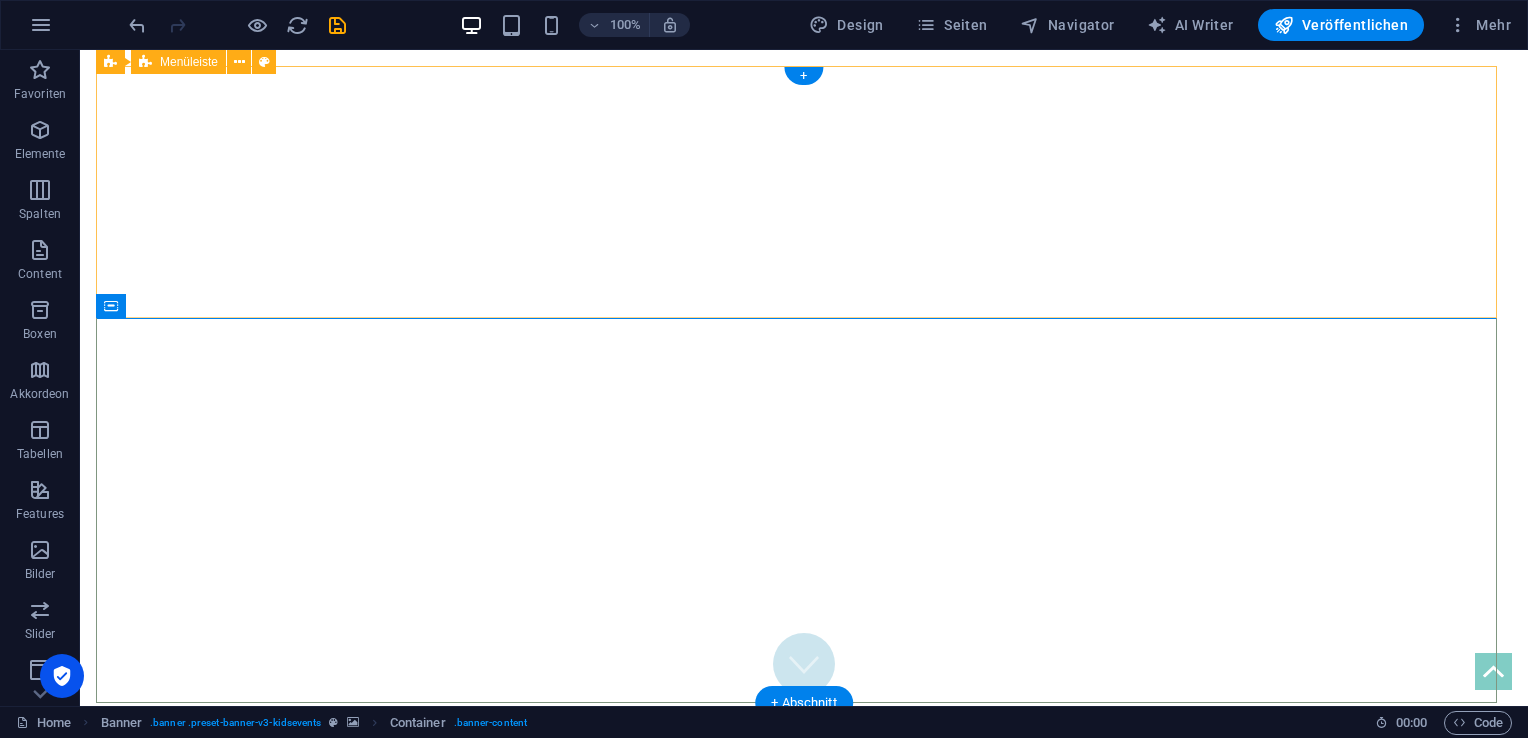 click on "Home Birthday Special Games Motto Party Contact Book now" at bounding box center (804, 853) 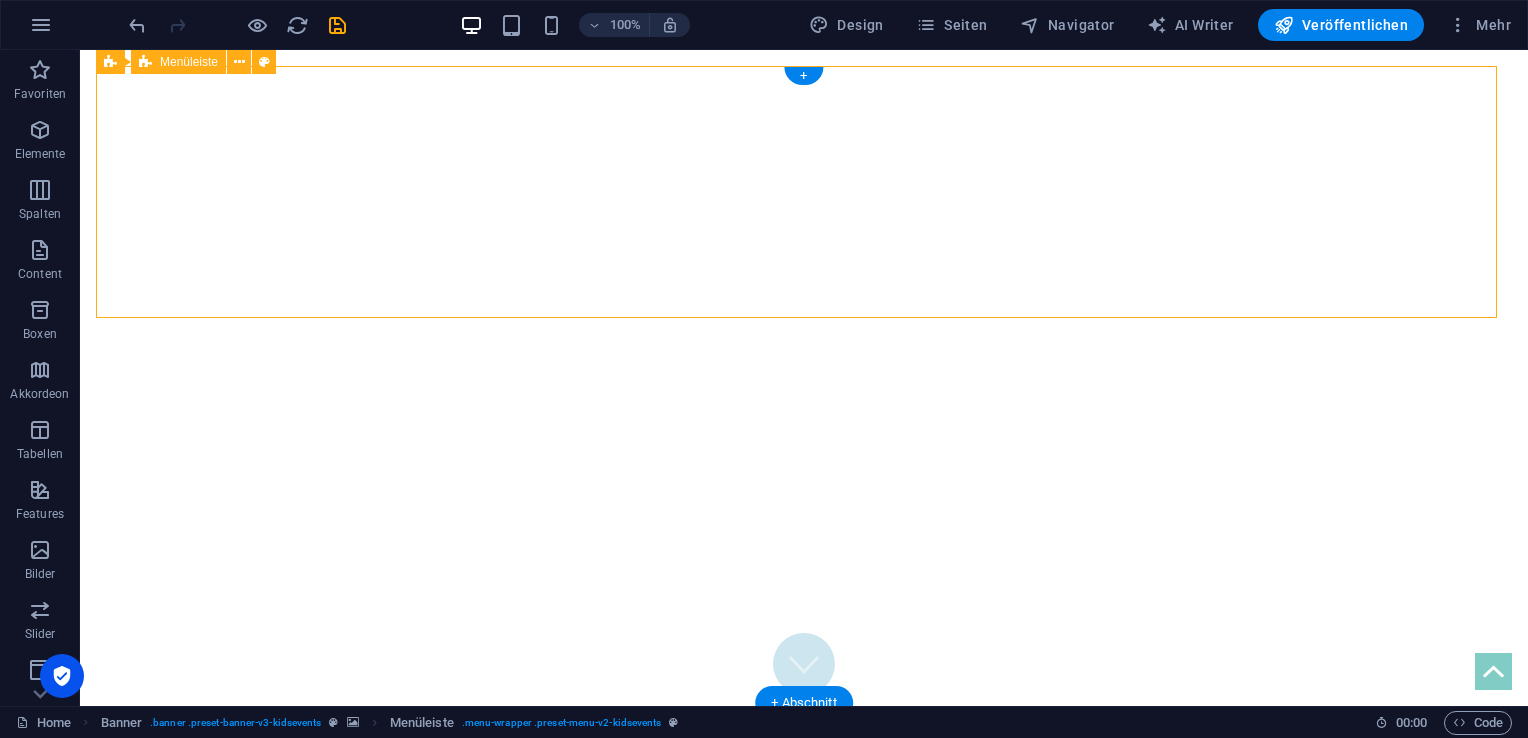 click on "Home Birthday Special Games Motto Party Contact Book now" at bounding box center [804, 853] 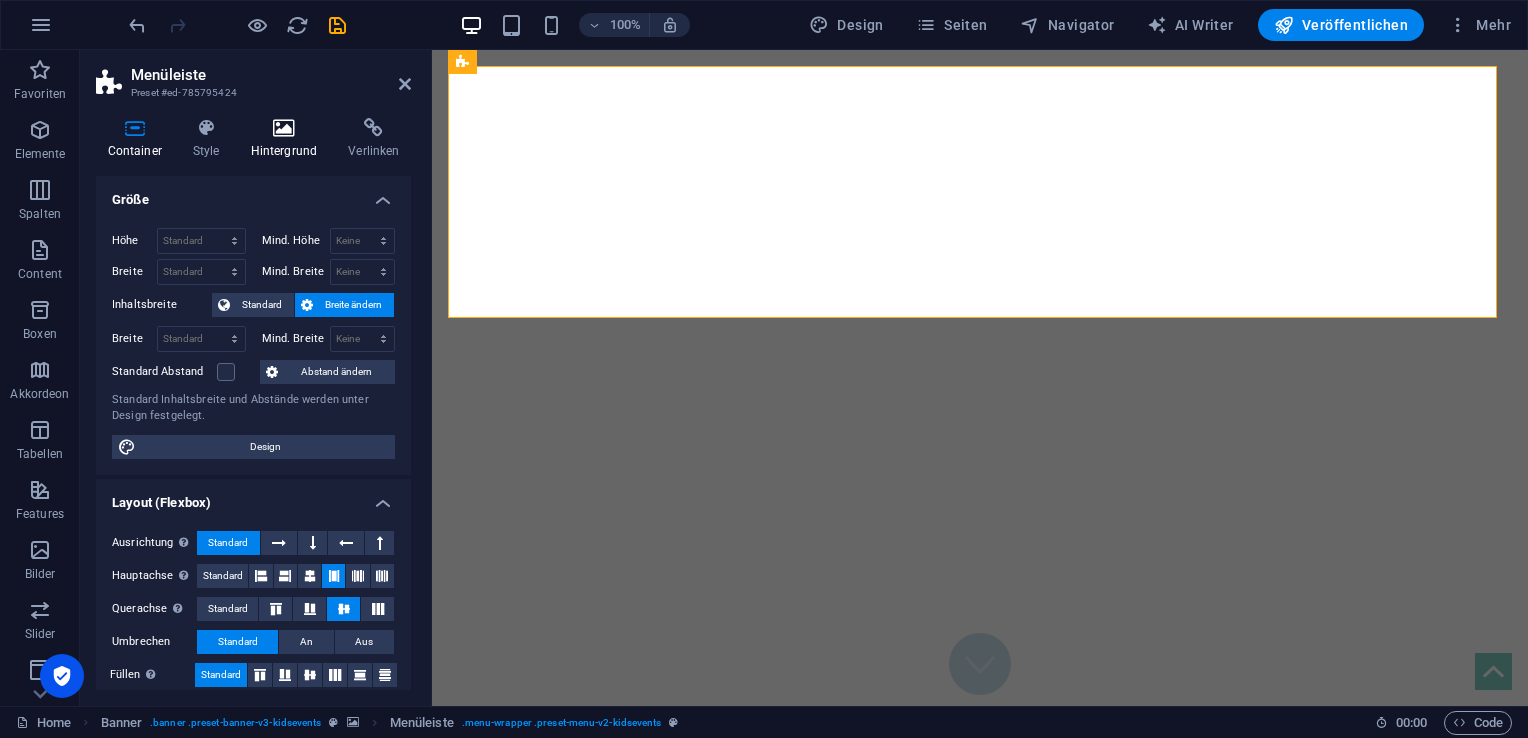 drag, startPoint x: 287, startPoint y: 109, endPoint x: 282, endPoint y: 129, distance: 20.615528 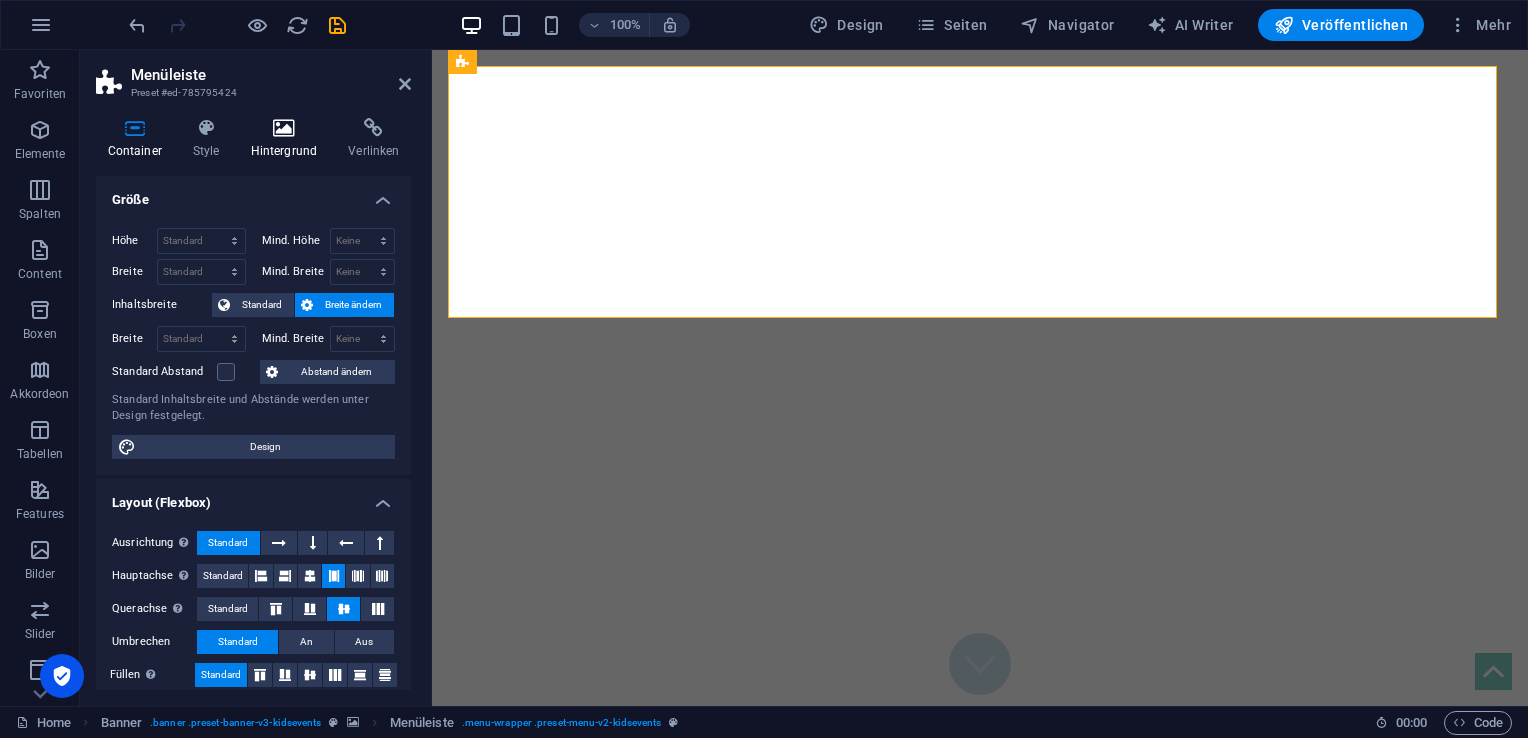 click on "Container Style Hintergrund Verlinken Größe Höhe Standard px rem % vh vw Mind. Höhe Keine px rem % vh vw Breite Standard px rem % em vh vw Mind. Breite Keine px rem % vh vw Inhaltsbreite Standard Breite ändern Breite Standard px rem % em vh vw Mind. Breite Keine px rem % vh vw Standard Abstand Abstand ändern Standard Inhaltsbreite und Abstände werden unter Design festgelegt. Design Layout (Flexbox) Ausrichtung Bestimmt, in welche Richtung das Spaltenverhalten Auswirkungen haben soll (flex-direction). Standard Hauptachse Beeinflusse, wie sich Elemente innerhalb dieses Containers entlang der Hauptsache verhalten sollen (justify-content). Standard Querachse Steuert die vertikale Ausrichtung der Elemente innerhalb des Containers (align-items). Standard Umbrechen Standard An Aus Füllen Steuert die Abstände und Ausrichtung von Elementen auf der Y-Achse bei mehreren Zeilen (align-content). Standard Accessibility Role The ARIA role defines the purpose of an element.  Keine Alert Article Buch" at bounding box center (253, 404) 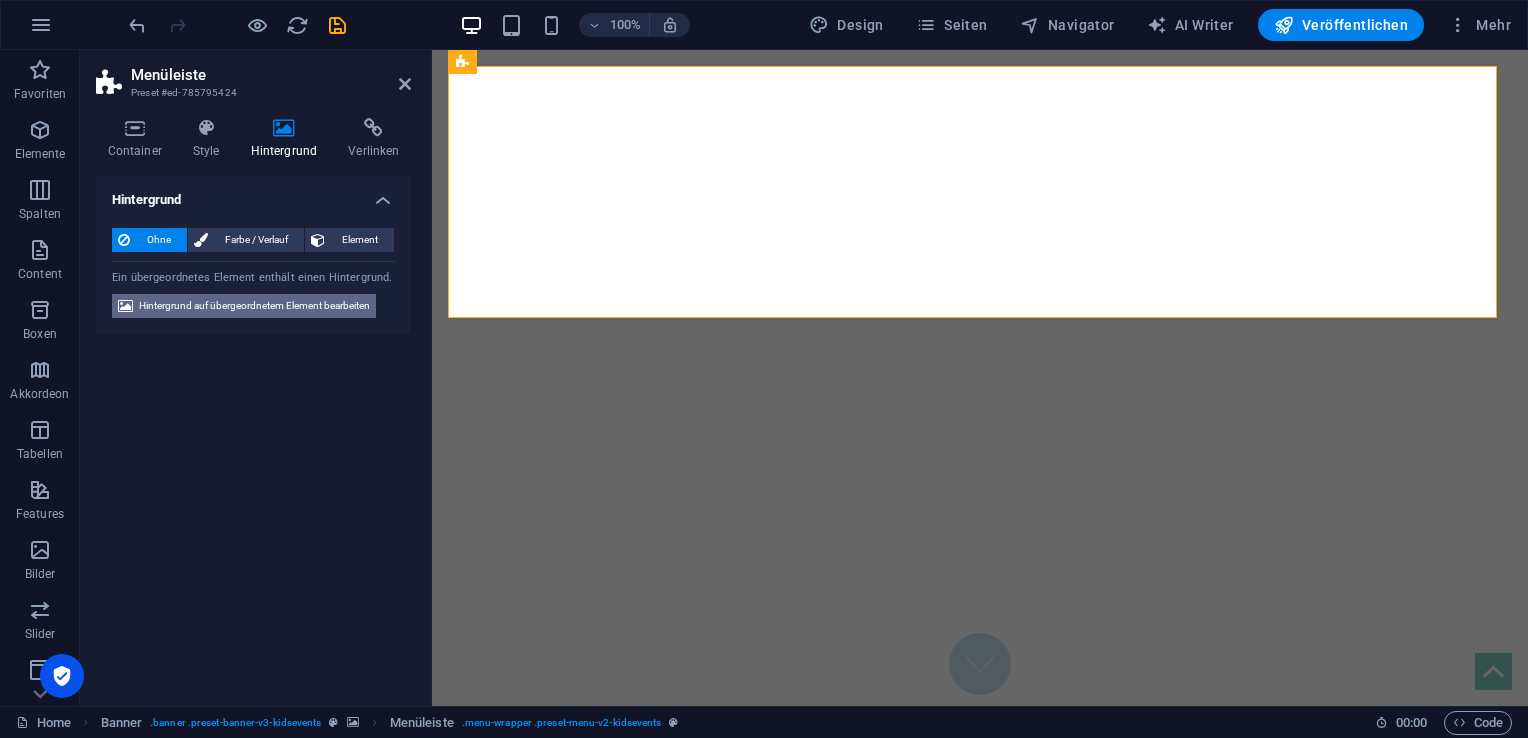 click on "Hintergrund auf übergeordnetem Element bearbeiten" at bounding box center (254, 306) 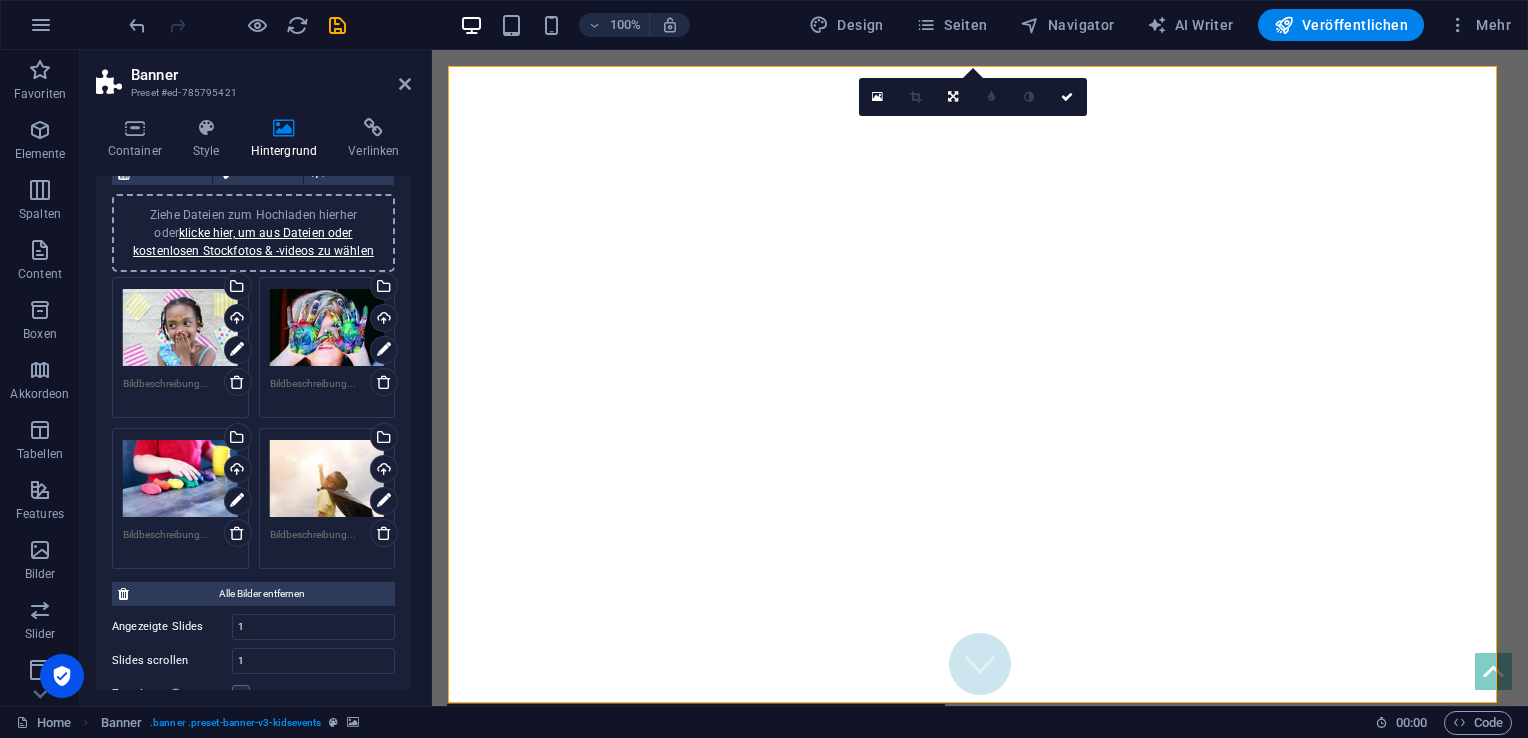 scroll, scrollTop: 158, scrollLeft: 0, axis: vertical 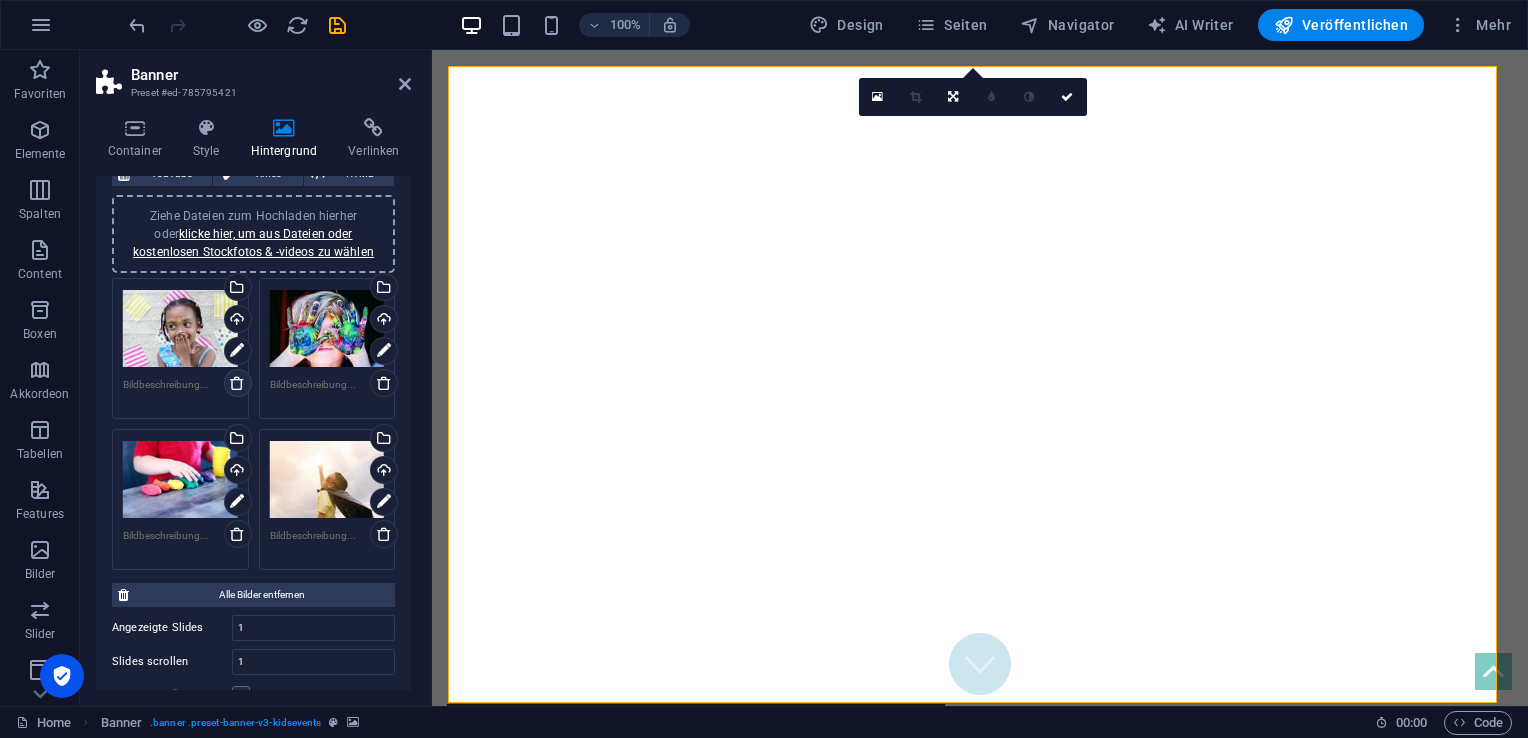 click at bounding box center (237, 383) 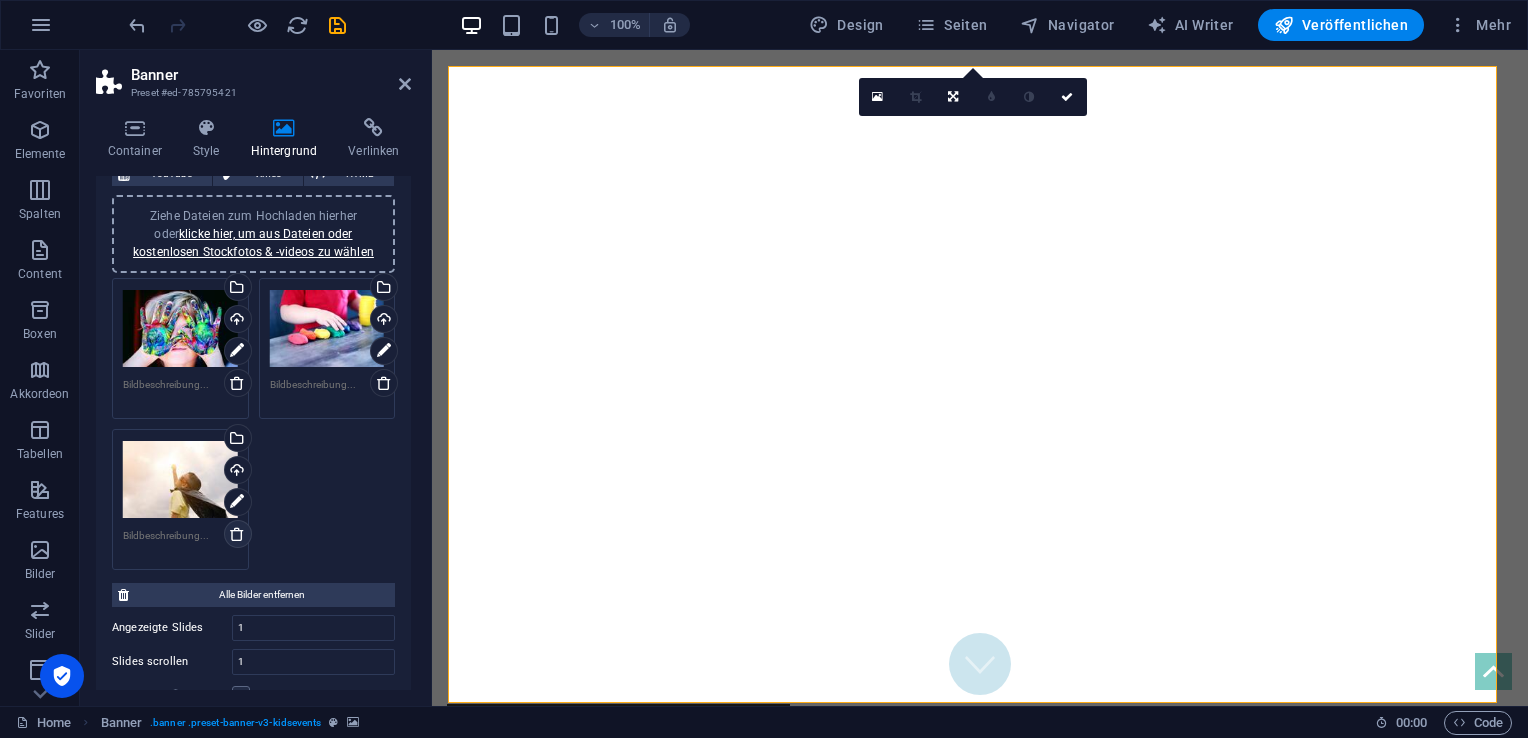 click at bounding box center (237, 534) 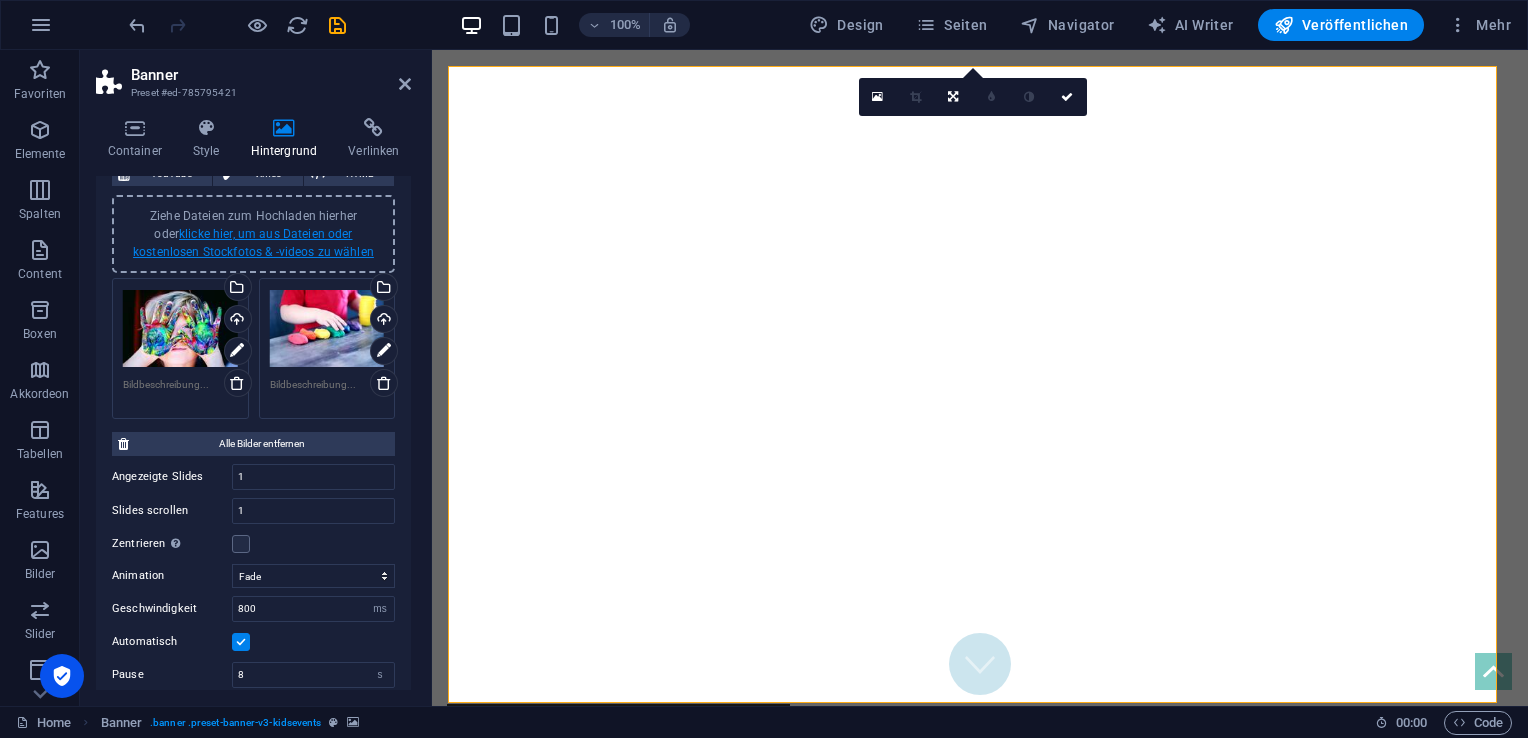 click on "klicke hier, um aus Dateien oder kostenlosen Stockfotos & -videos zu wählen" at bounding box center [253, 243] 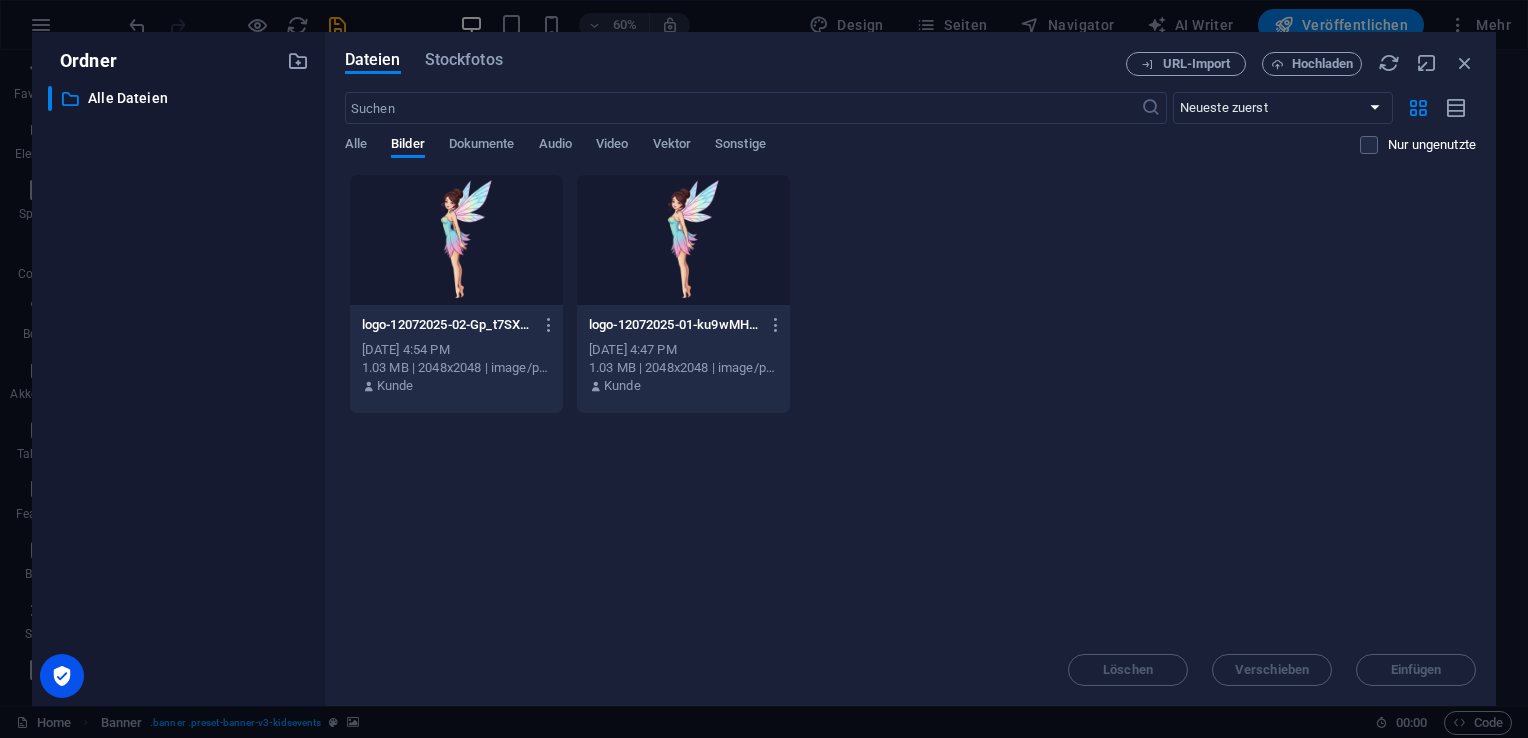 drag, startPoint x: 1127, startPoint y: 454, endPoint x: 779, endPoint y: 461, distance: 348.0704 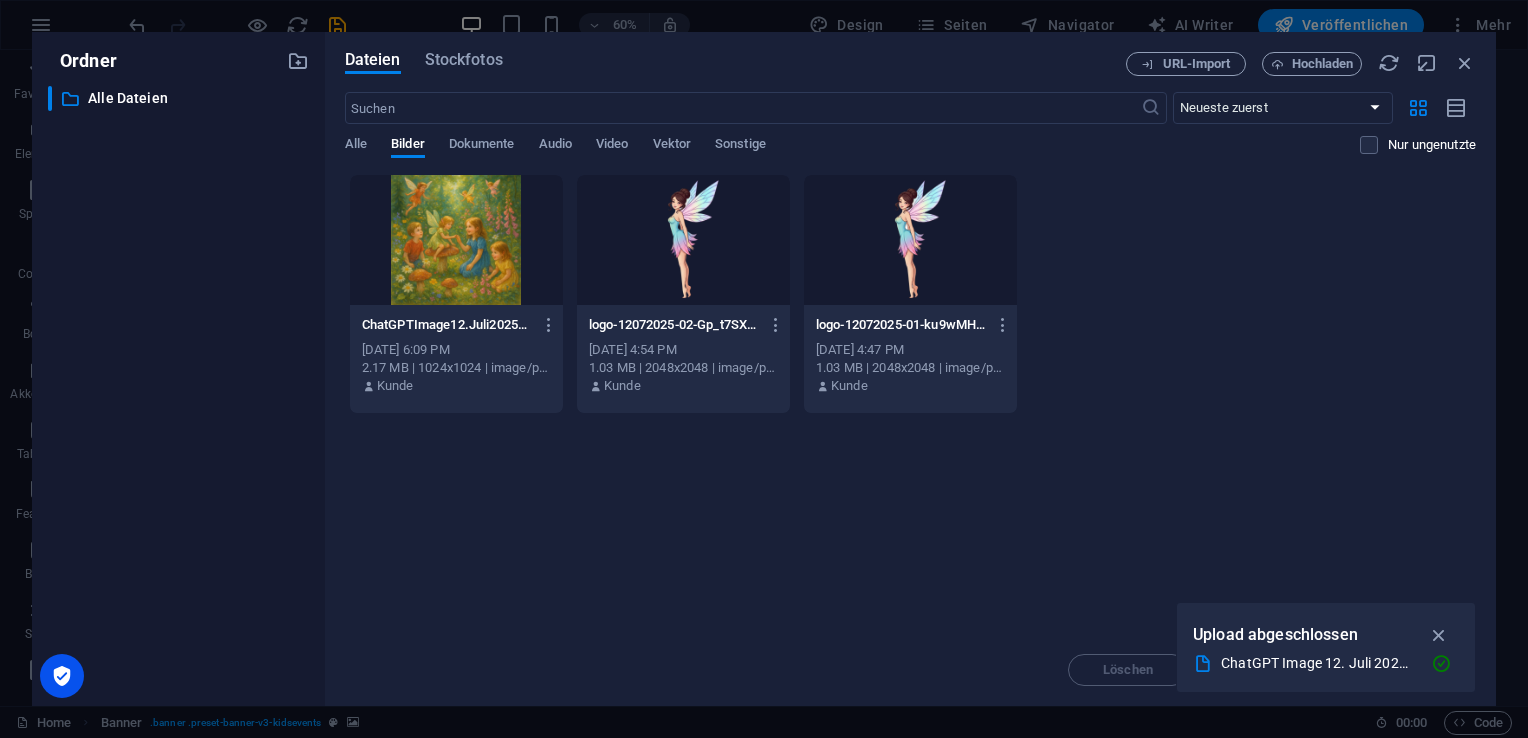 click on "ChatGPTImage12.Juli202518_08_12-7nt4tX0xQMqmksc_Ok0oew.png ChatGPTImage12.Juli202518_08_12-7nt4tX0xQMqmksc_Ok0oew.png Jul 12, 2025 6:09 PM 2.17 MB | 1024x1024 | image/png Kunde logo-12072025-02-Gp_t7SX97fQlk_yqMBFB4g.png logo-12072025-02-Gp_t7SX97fQlk_yqMBFB4g.png Jul 12, 2025 4:54 PM 1.03 MB | 2048x2048 | image/png Kunde logo-12072025-01-ku9wMHPMTHWGH_Ov0Bi7VA.png logo-12072025-01-ku9wMHPMTHWGH_Ov0Bi7VA.png Jul 12, 2025 4:47 PM 1.03 MB | 2048x2048 | image/png Kunde" at bounding box center [910, 294] 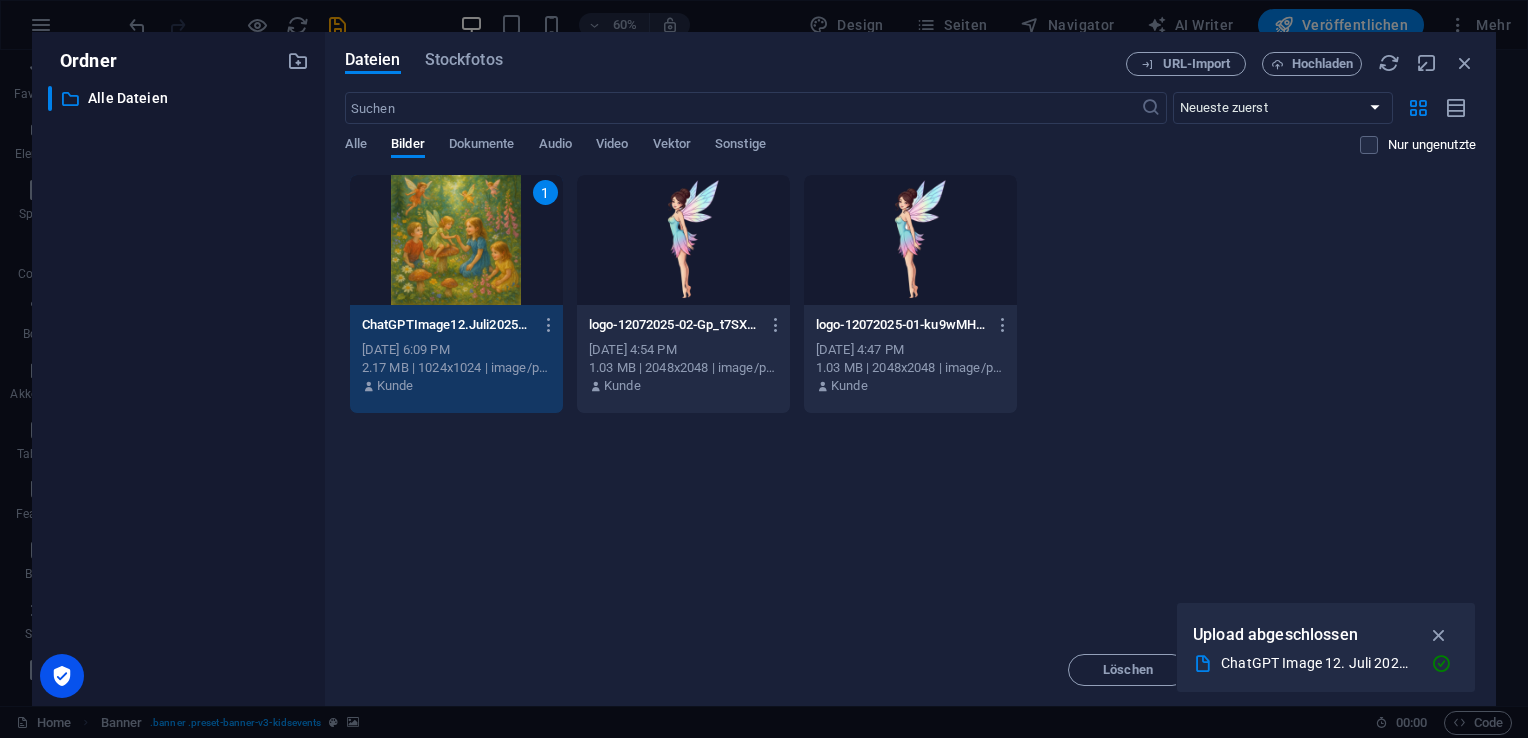click on "1" at bounding box center [456, 240] 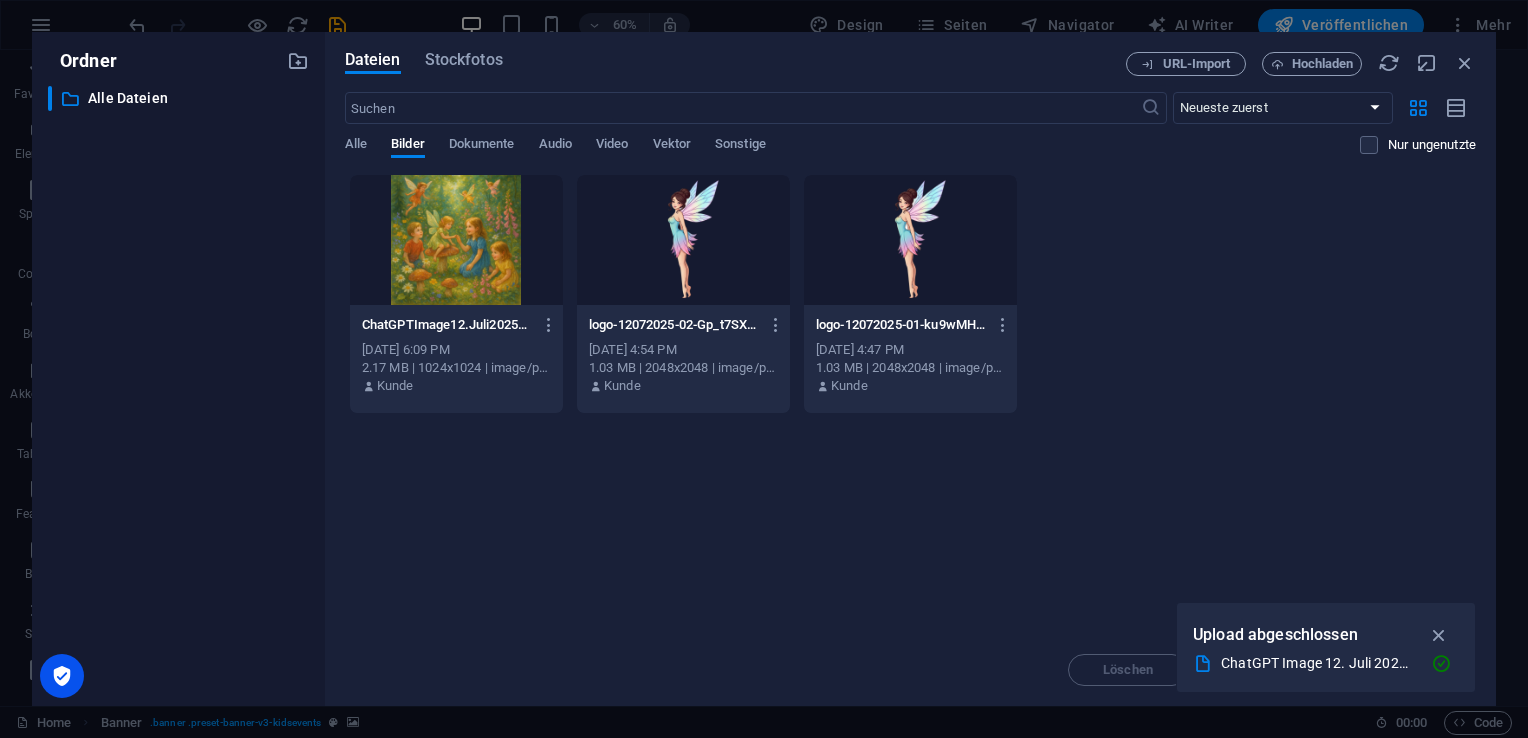 click at bounding box center (456, 240) 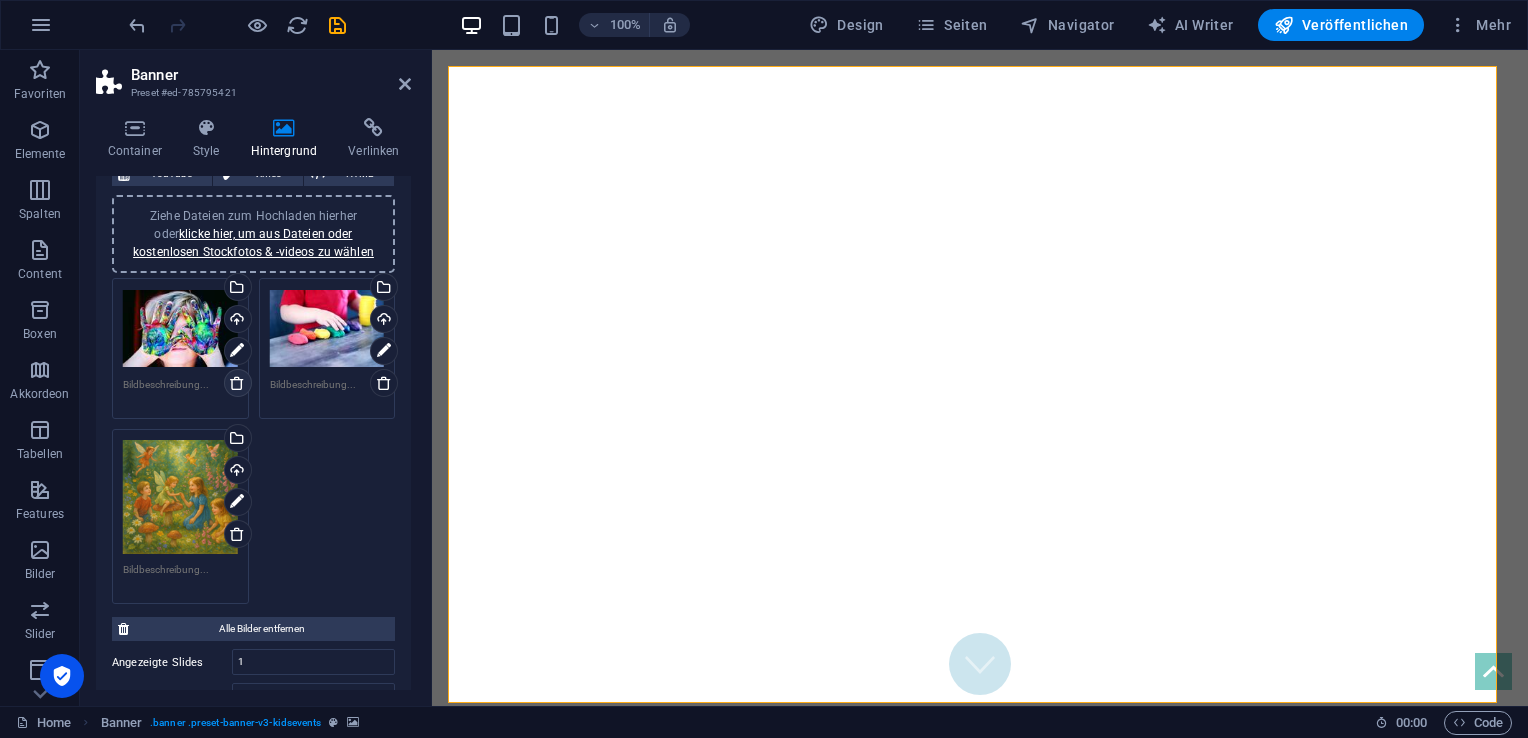 click at bounding box center (237, 383) 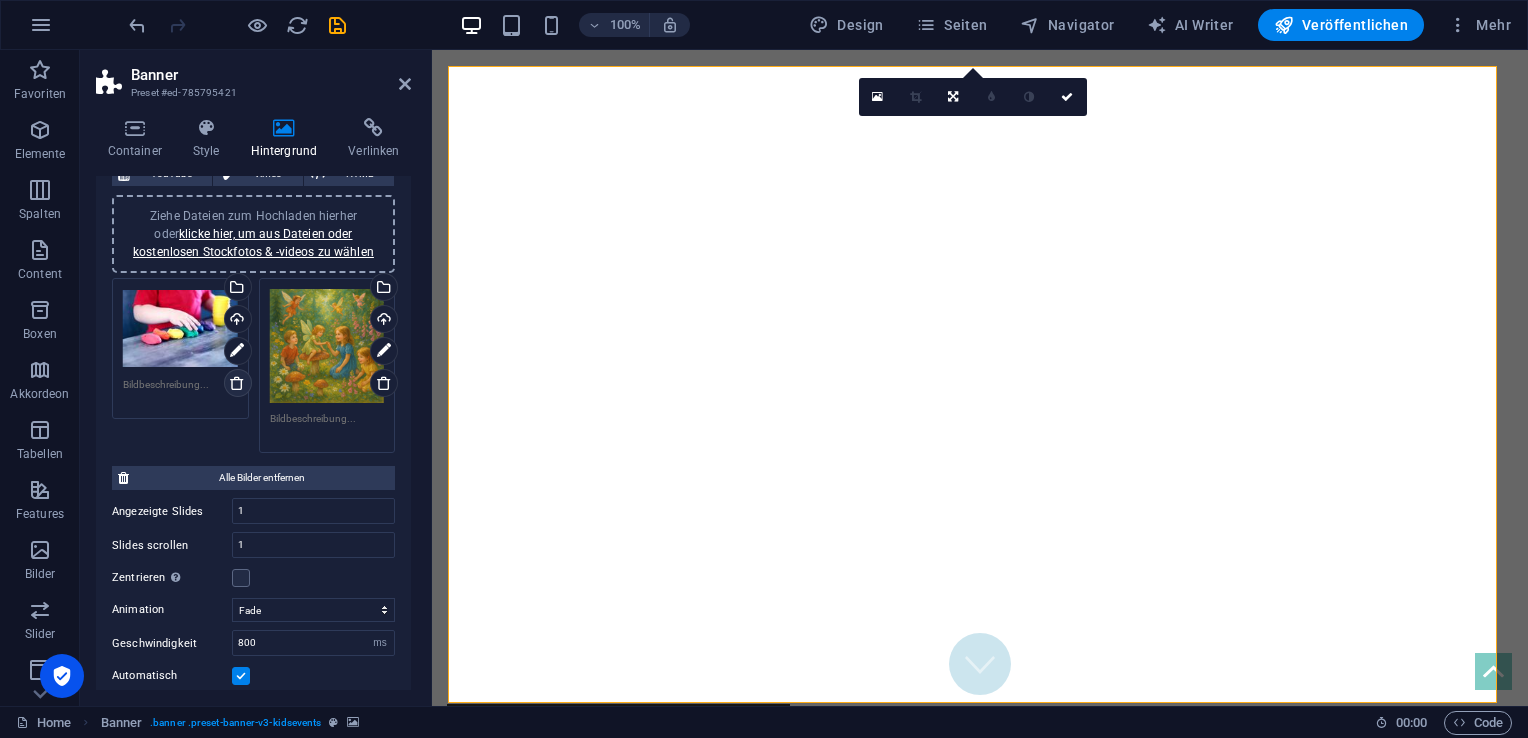 click at bounding box center (237, 383) 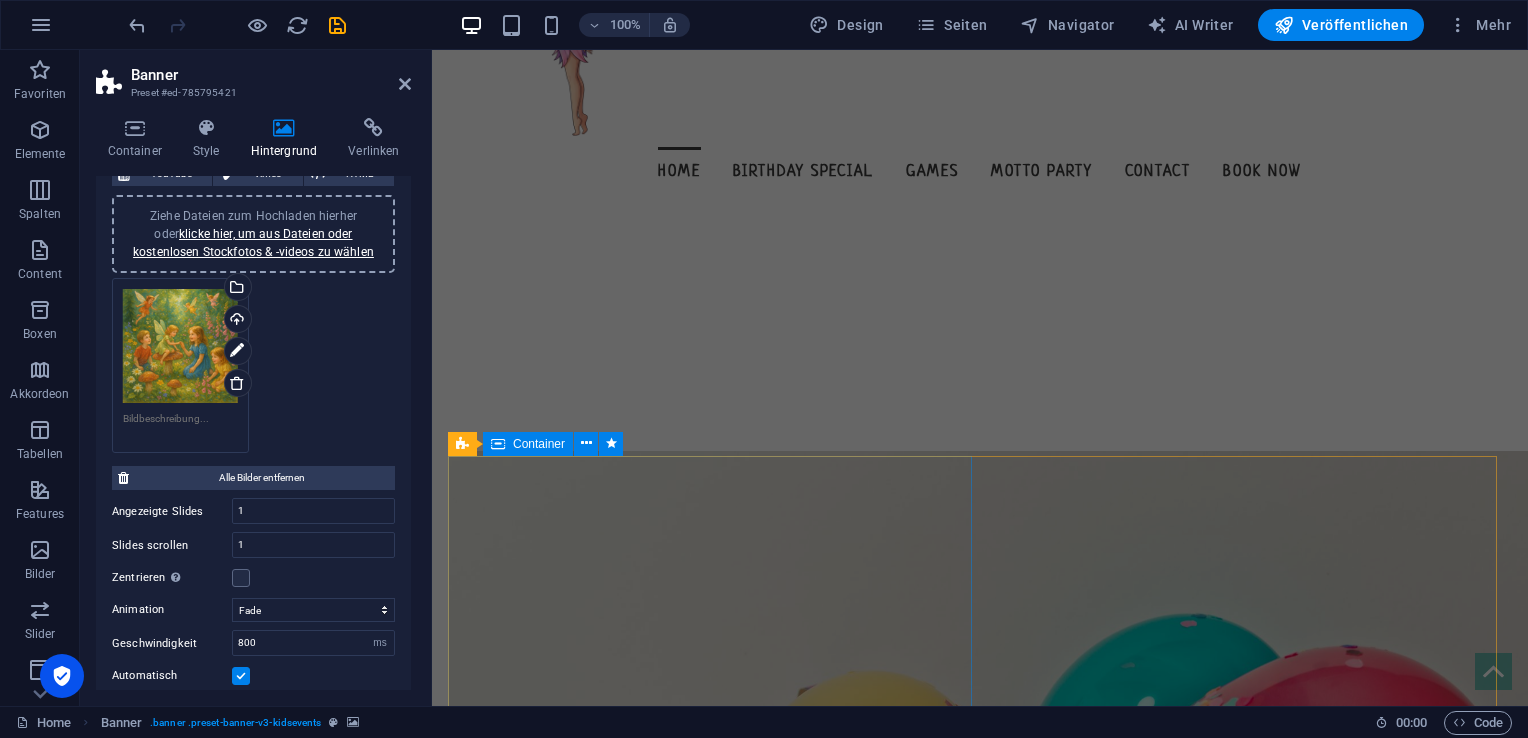 scroll, scrollTop: 0, scrollLeft: 0, axis: both 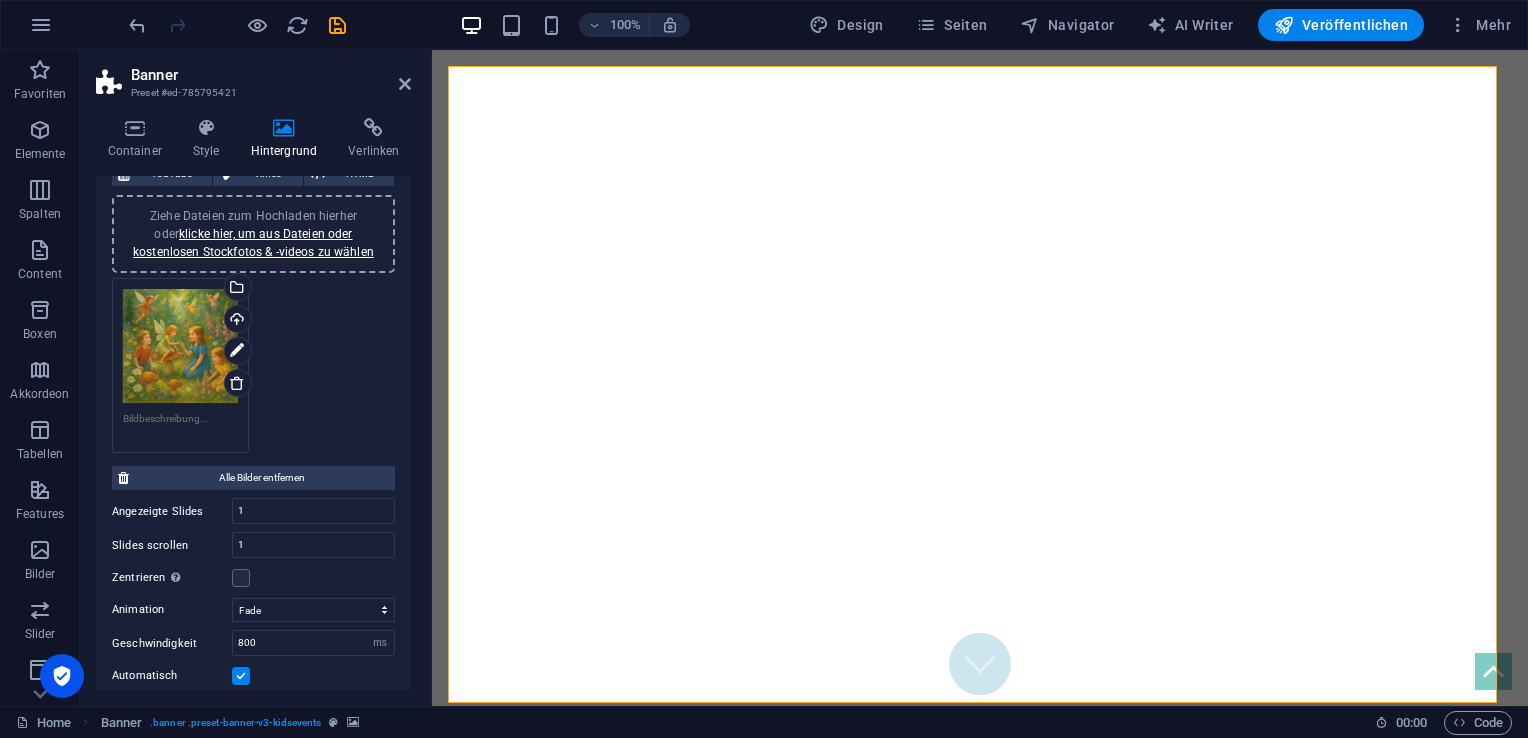 click on "Ziehe Dateien zum Hochladen hierher oder  klicke hier, um aus Dateien oder kostenlosen Stockfotos & -videos zu wählen Wähle aus deinen Dateien, Stockfotos oder lade Dateien hoch Hochladen" at bounding box center [253, 366] 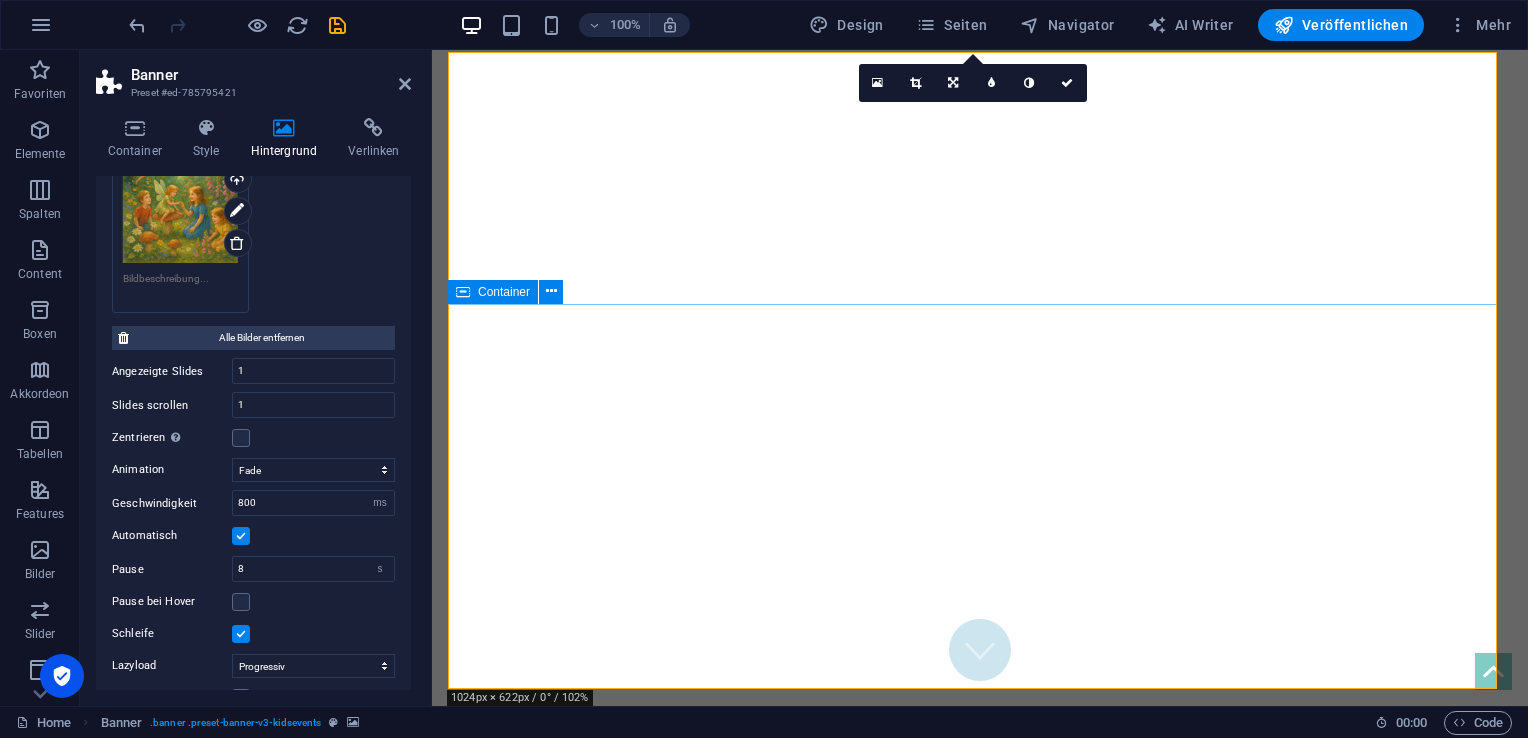 scroll, scrollTop: 0, scrollLeft: 0, axis: both 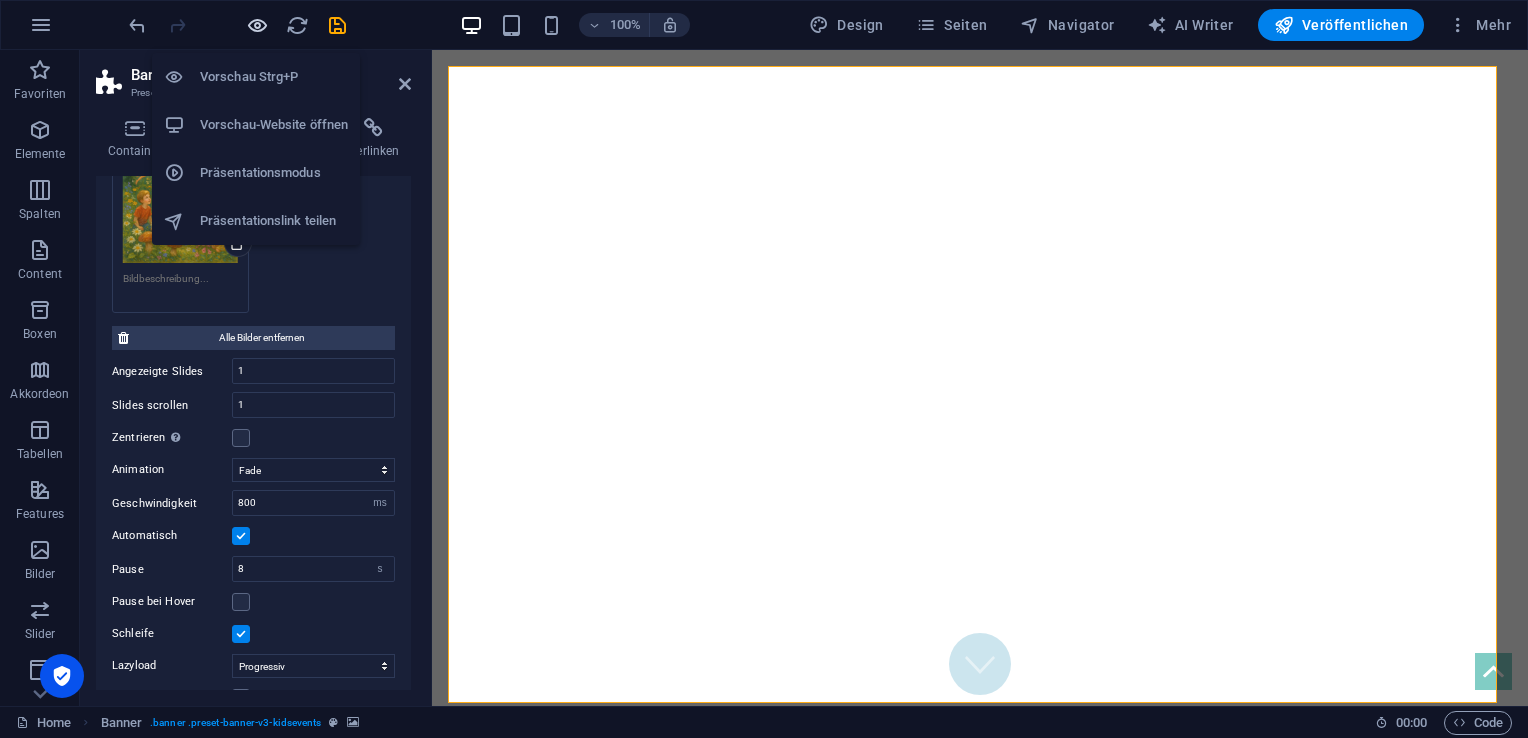 click at bounding box center (257, 25) 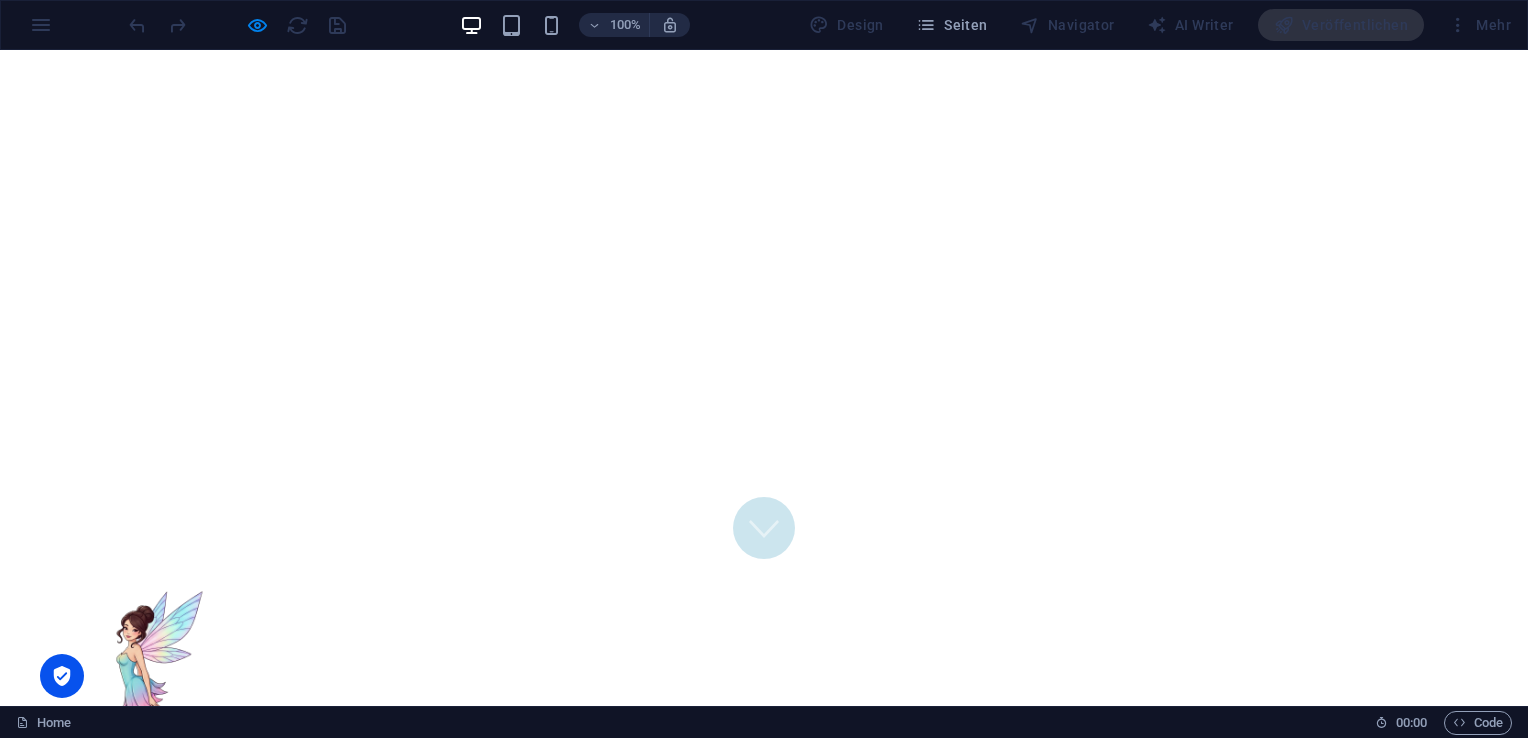scroll, scrollTop: 0, scrollLeft: 0, axis: both 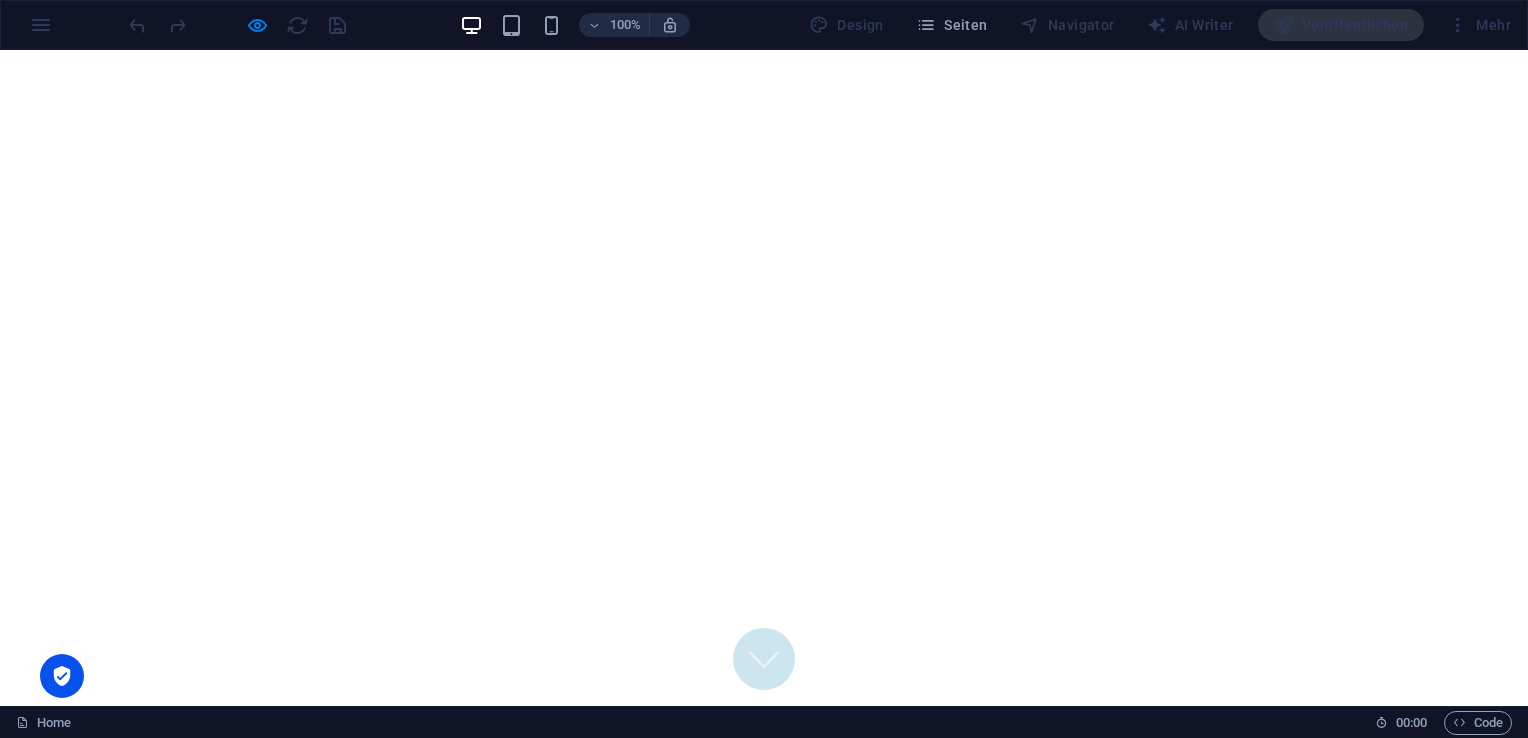 click 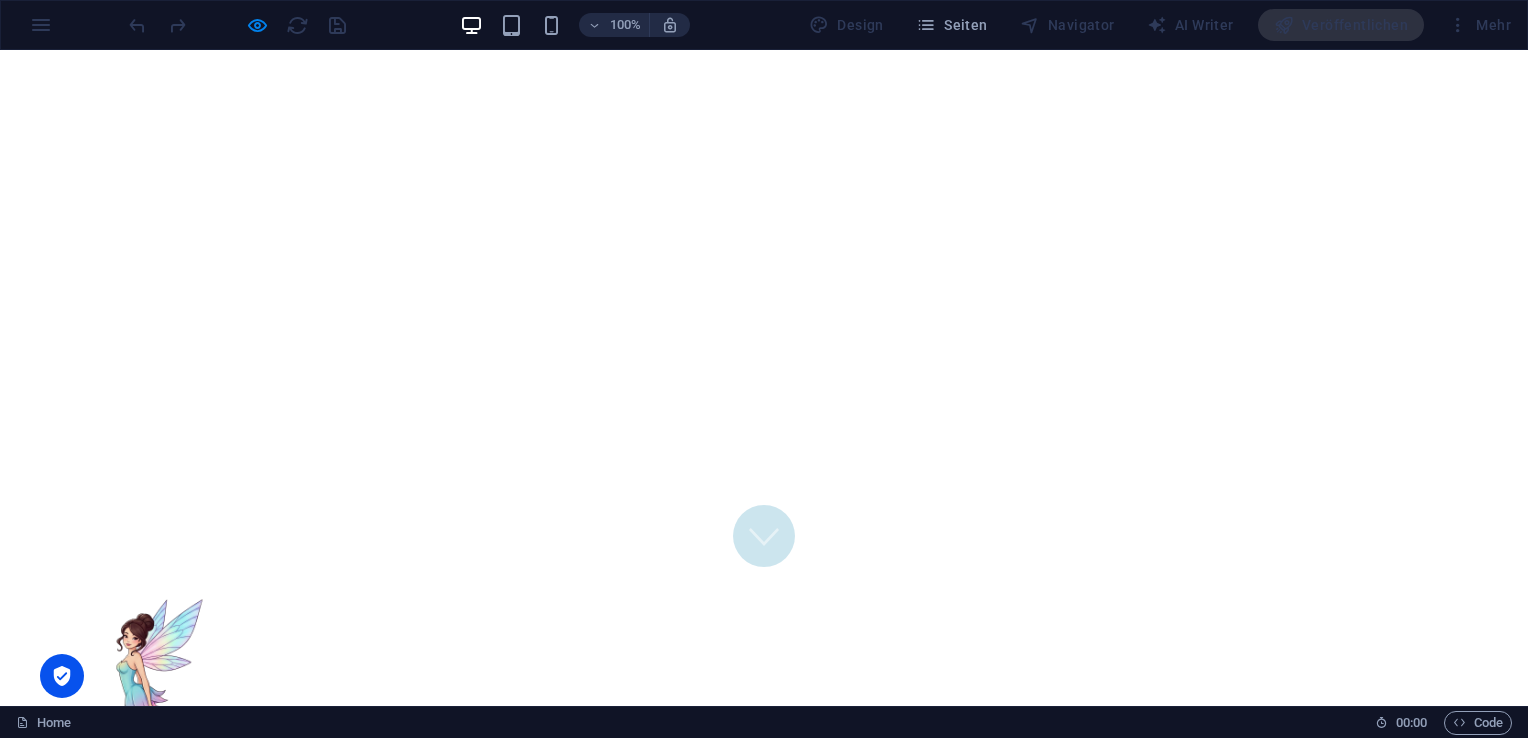 scroll, scrollTop: 0, scrollLeft: 0, axis: both 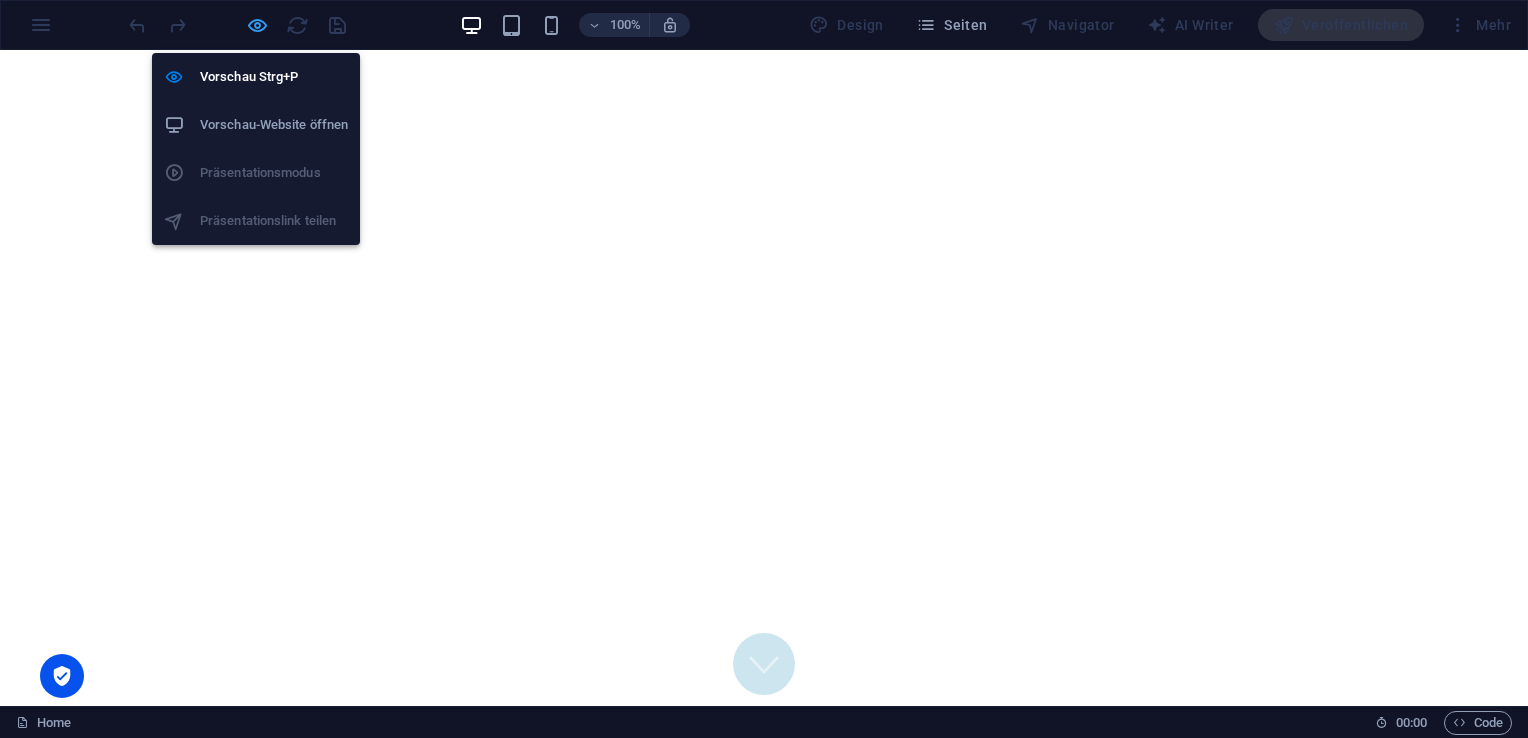 click at bounding box center [257, 25] 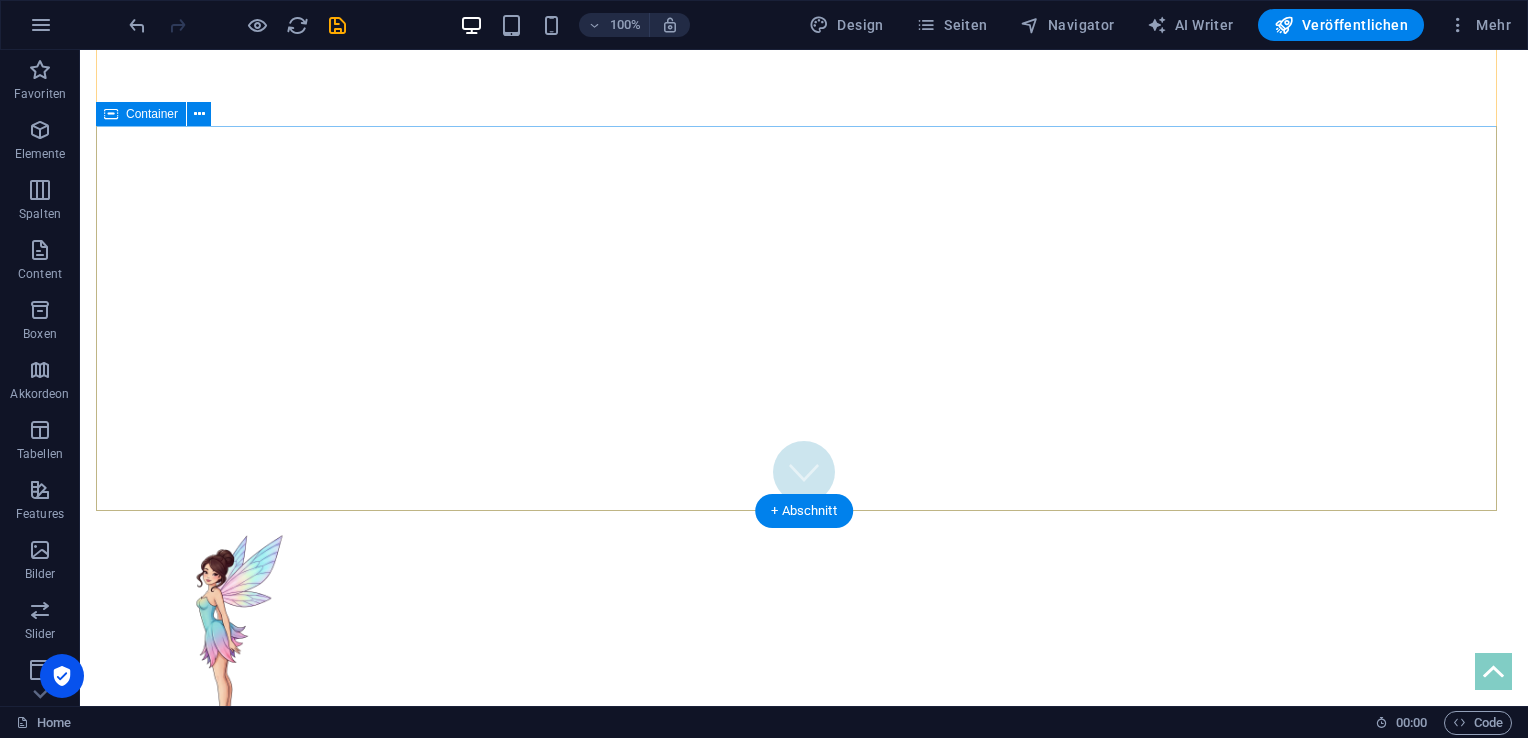 scroll, scrollTop: 0, scrollLeft: 0, axis: both 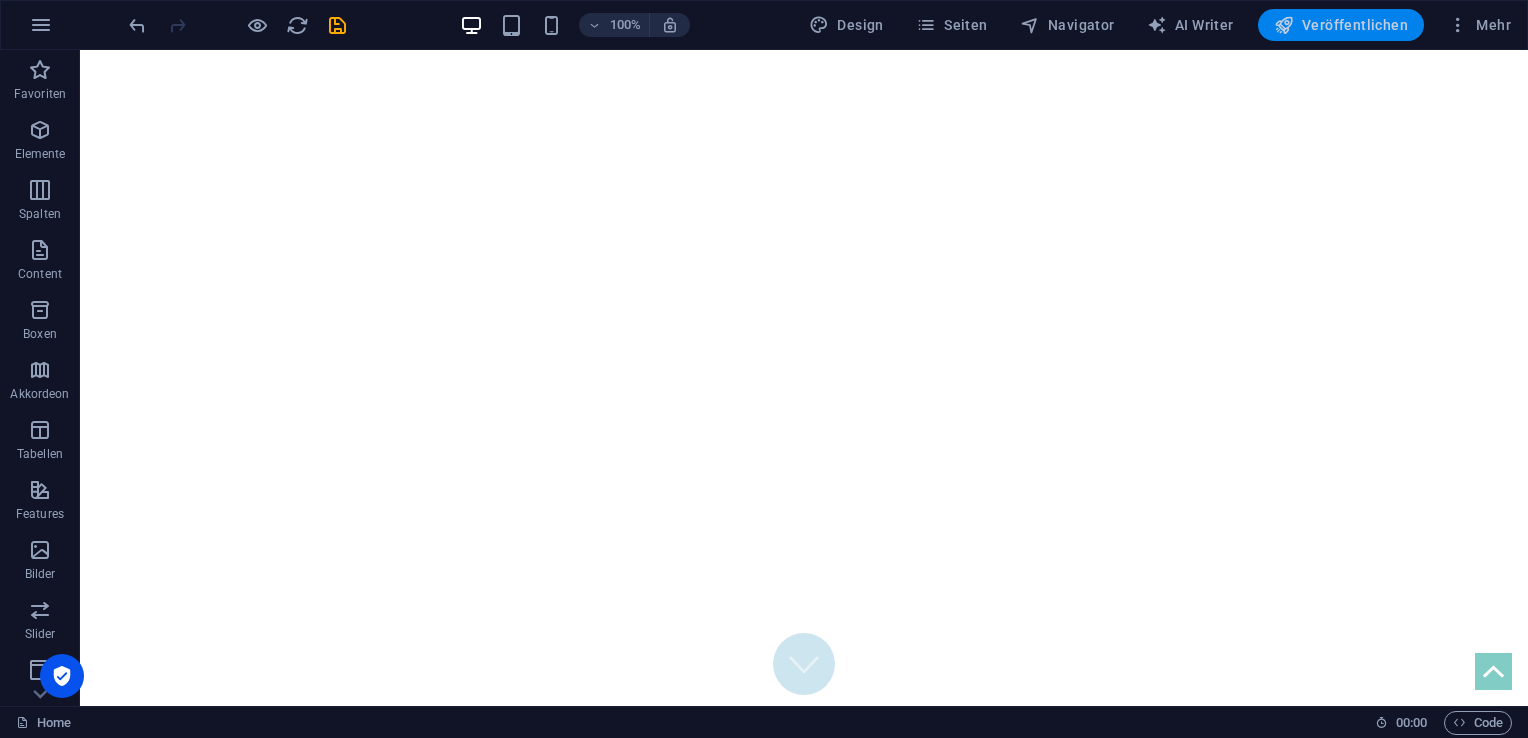 click on "Veröffentlichen" at bounding box center (1341, 25) 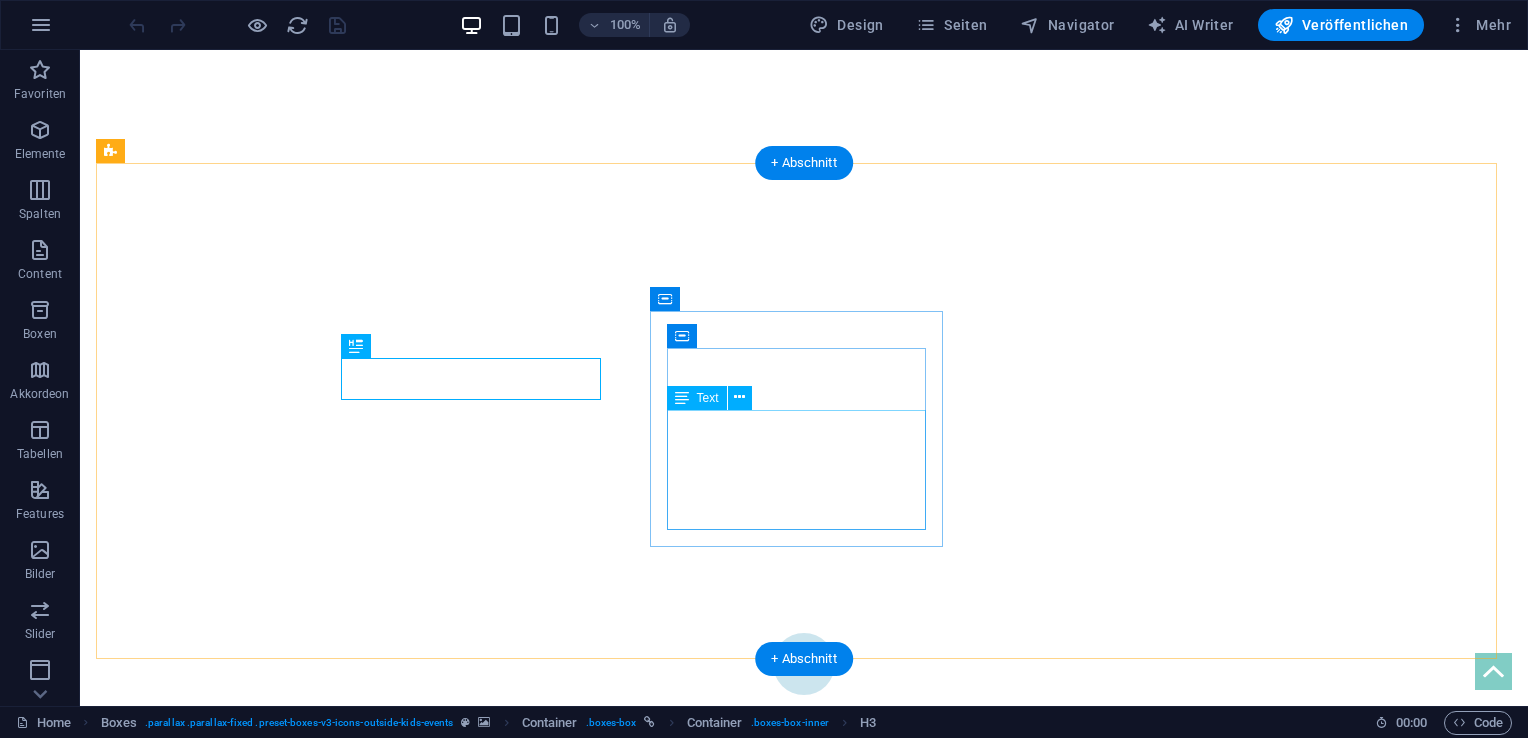 scroll, scrollTop: 556, scrollLeft: 0, axis: vertical 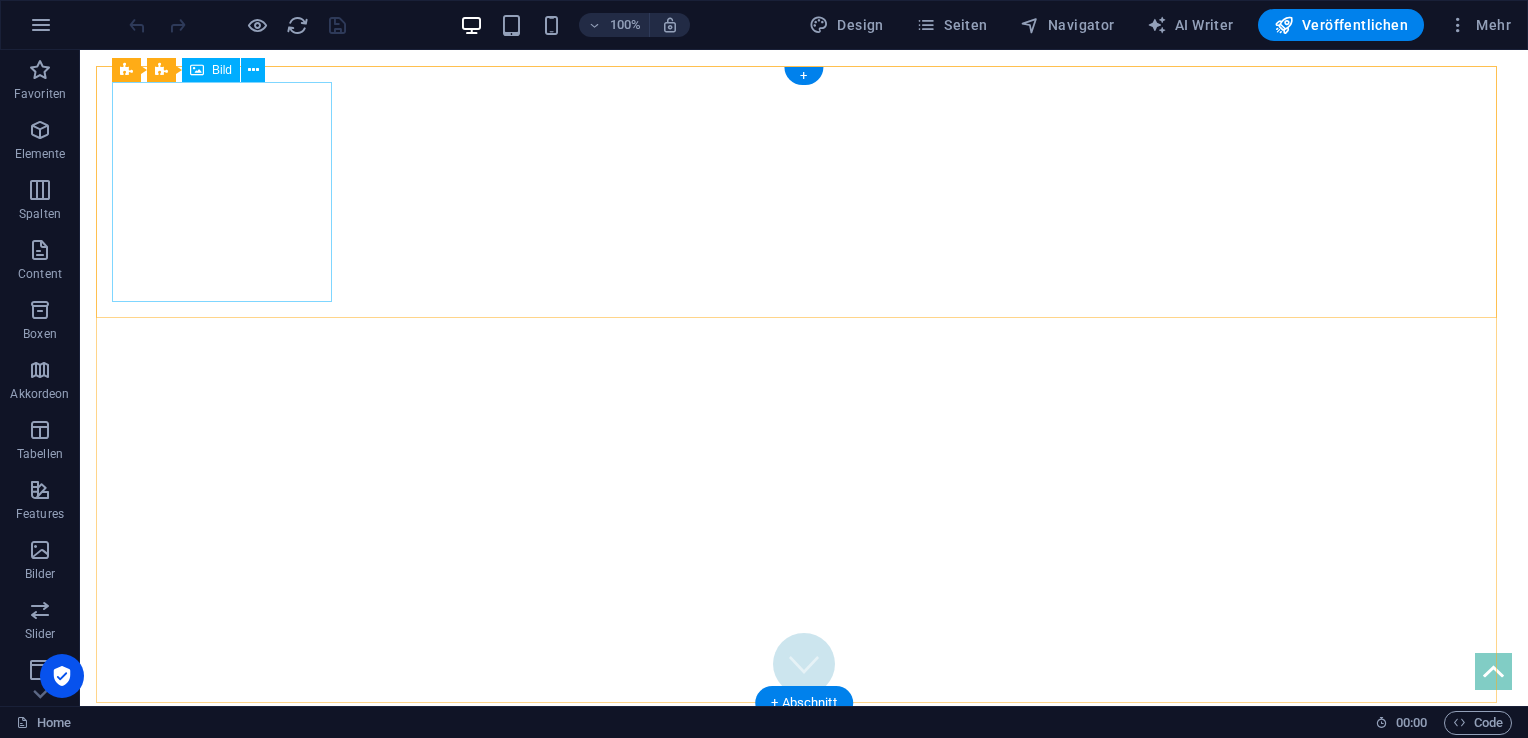 click at bounding box center [804, 829] 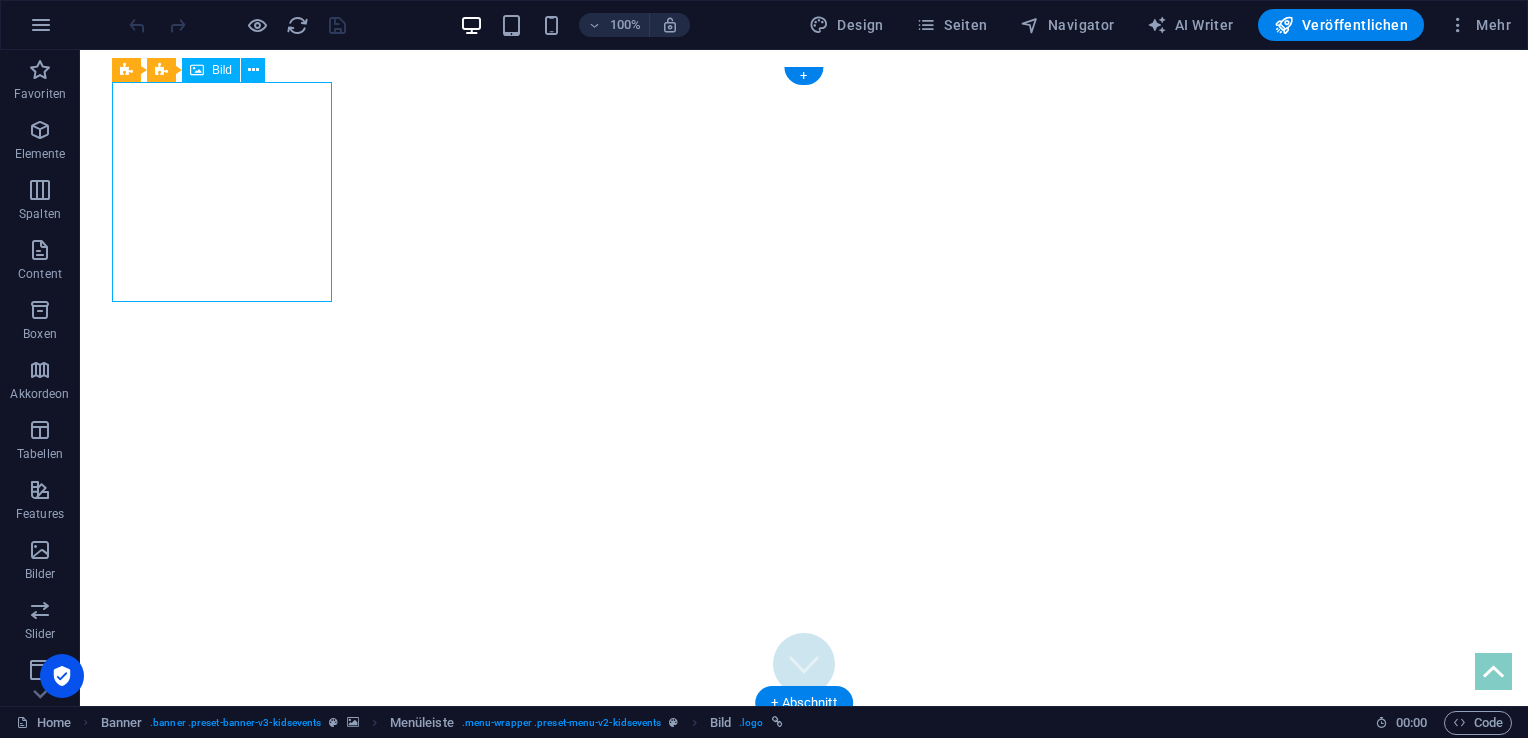 click at bounding box center [804, 829] 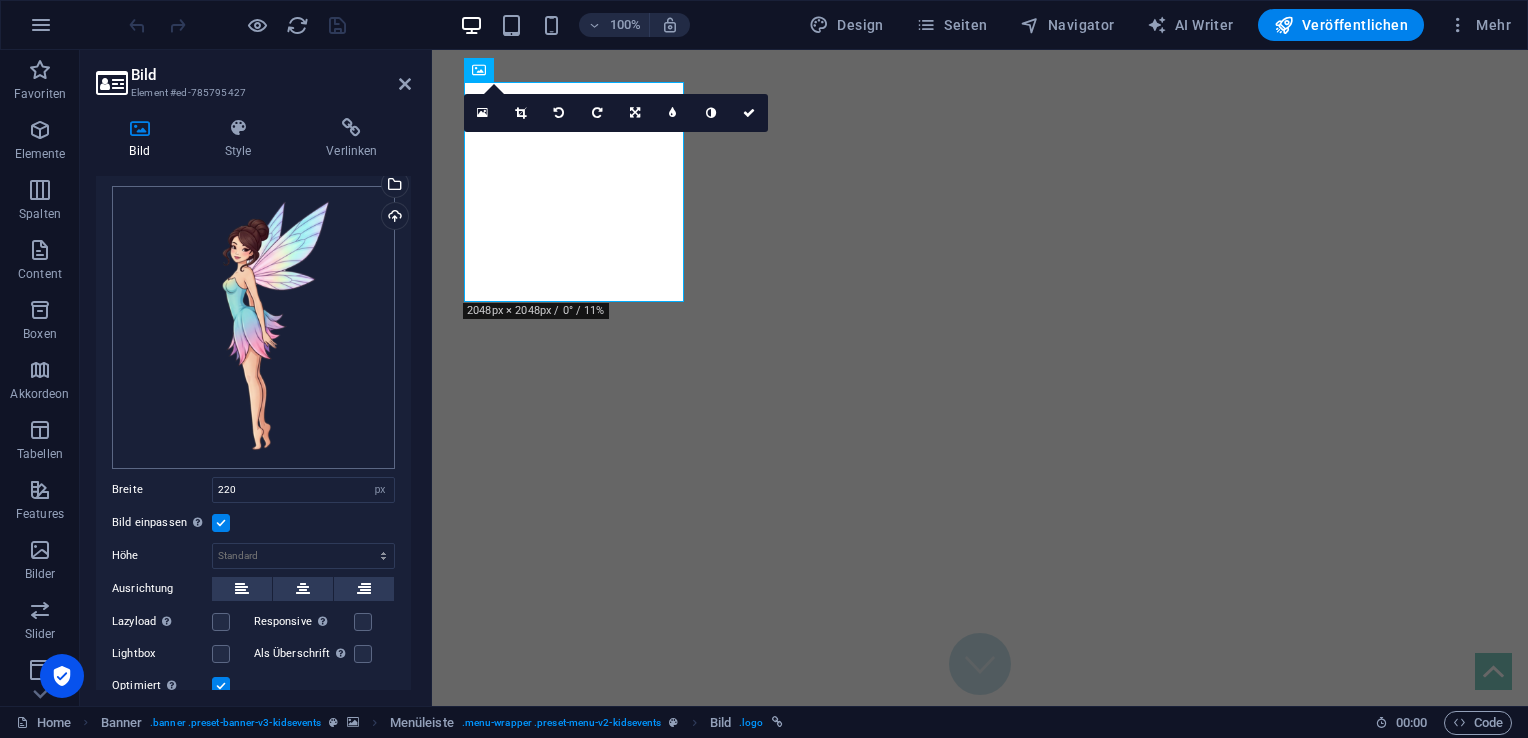 scroll, scrollTop: 0, scrollLeft: 0, axis: both 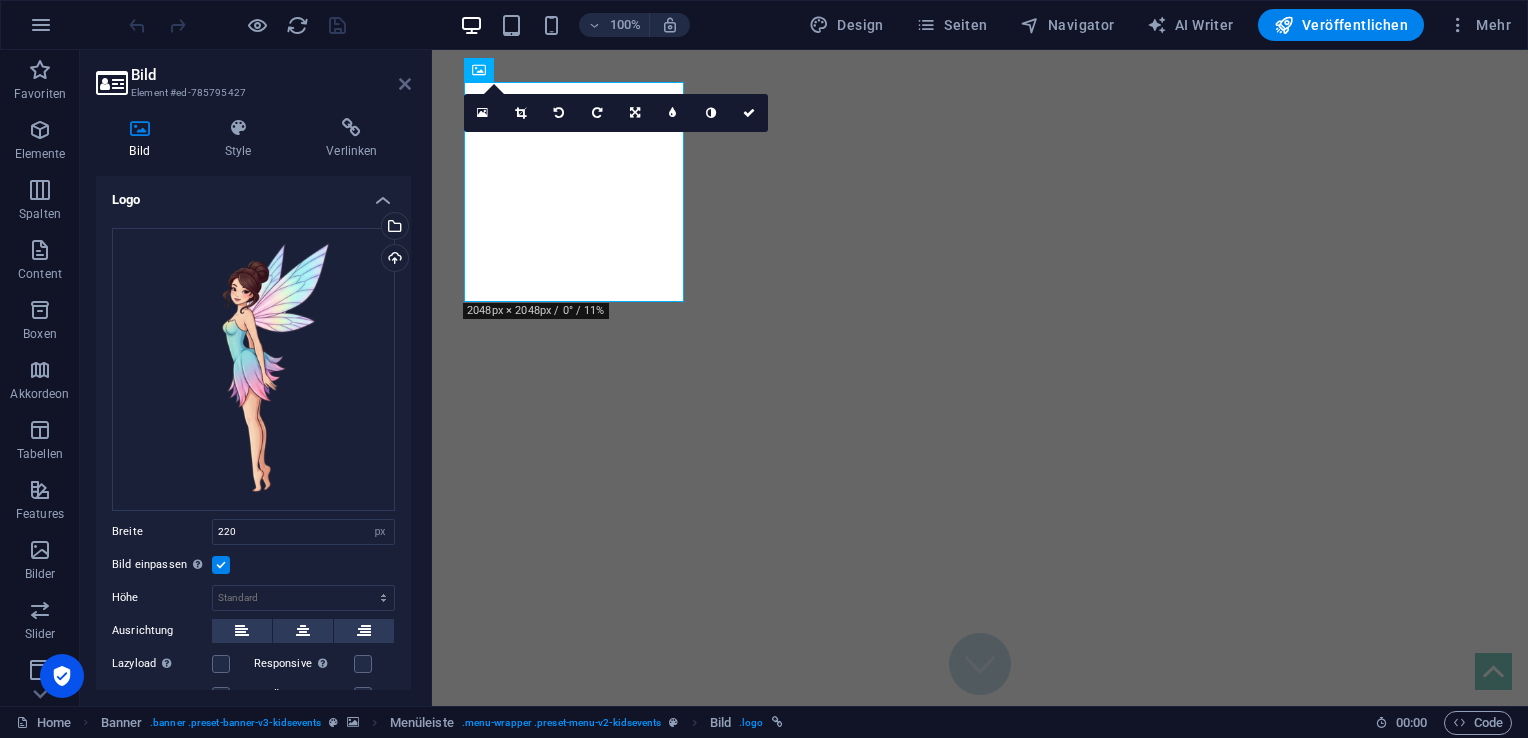 click at bounding box center [405, 84] 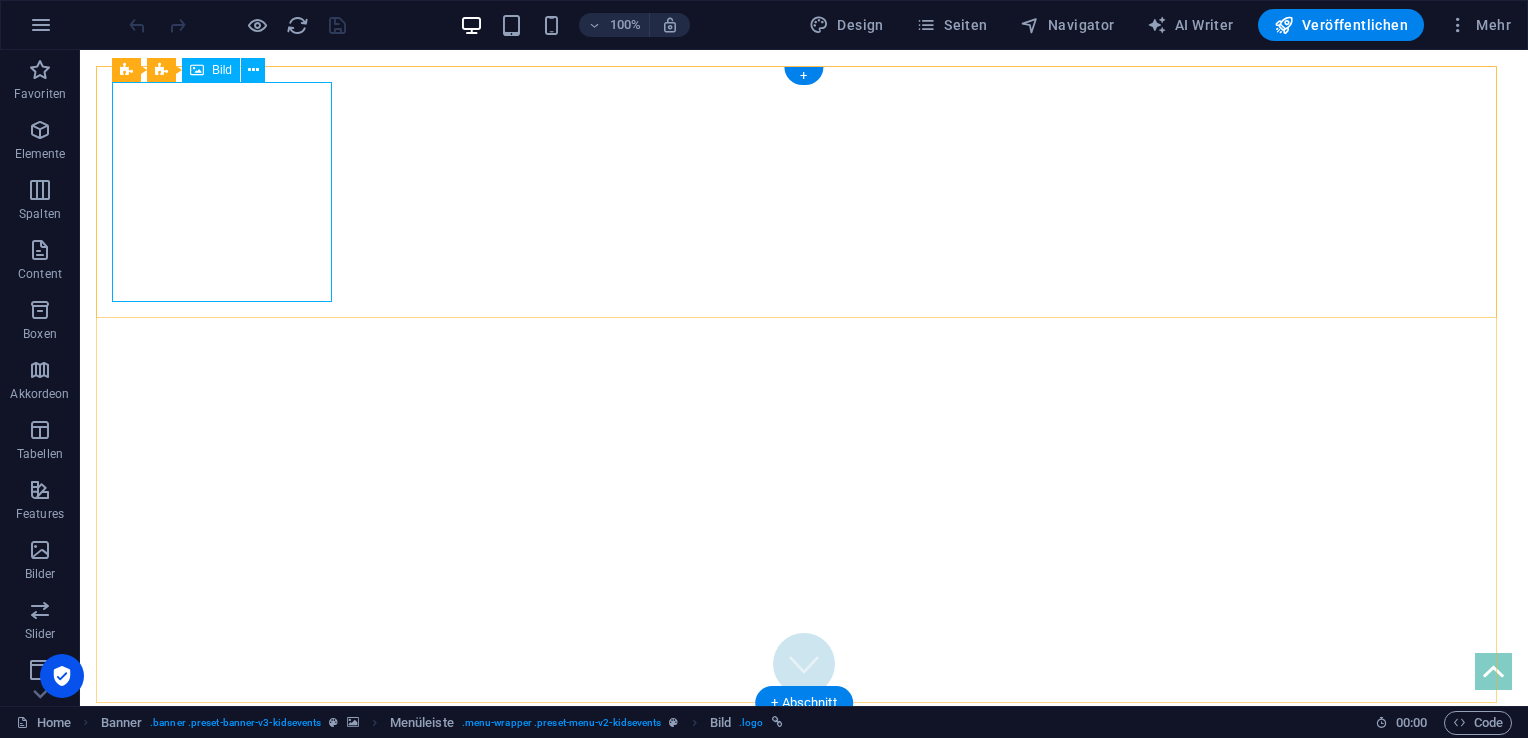 click at bounding box center [804, 829] 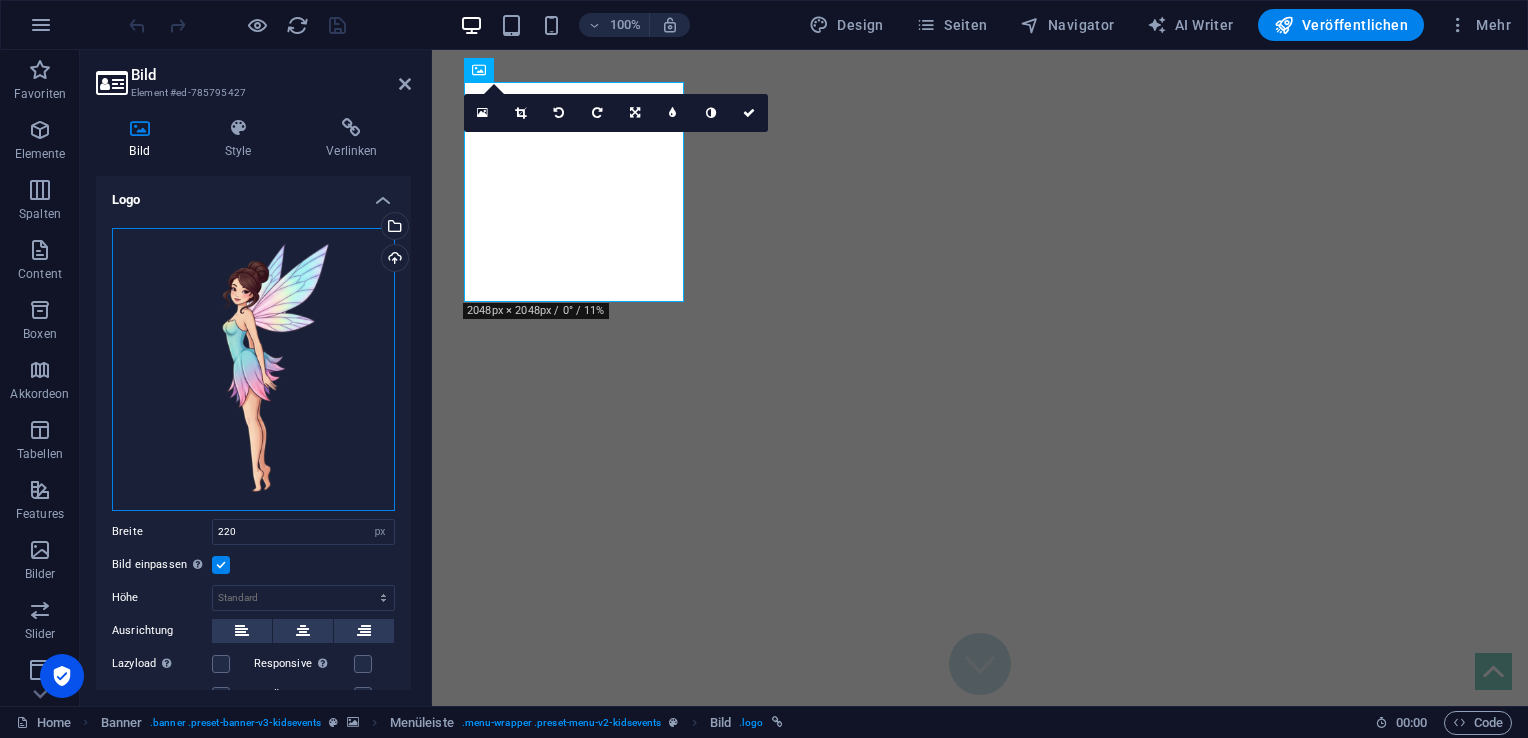 click on "Ziehe Dateien zum Hochladen hierher oder  klicke hier, um aus Dateien oder kostenlosen Stockfotos & -videos zu wählen" at bounding box center (253, 369) 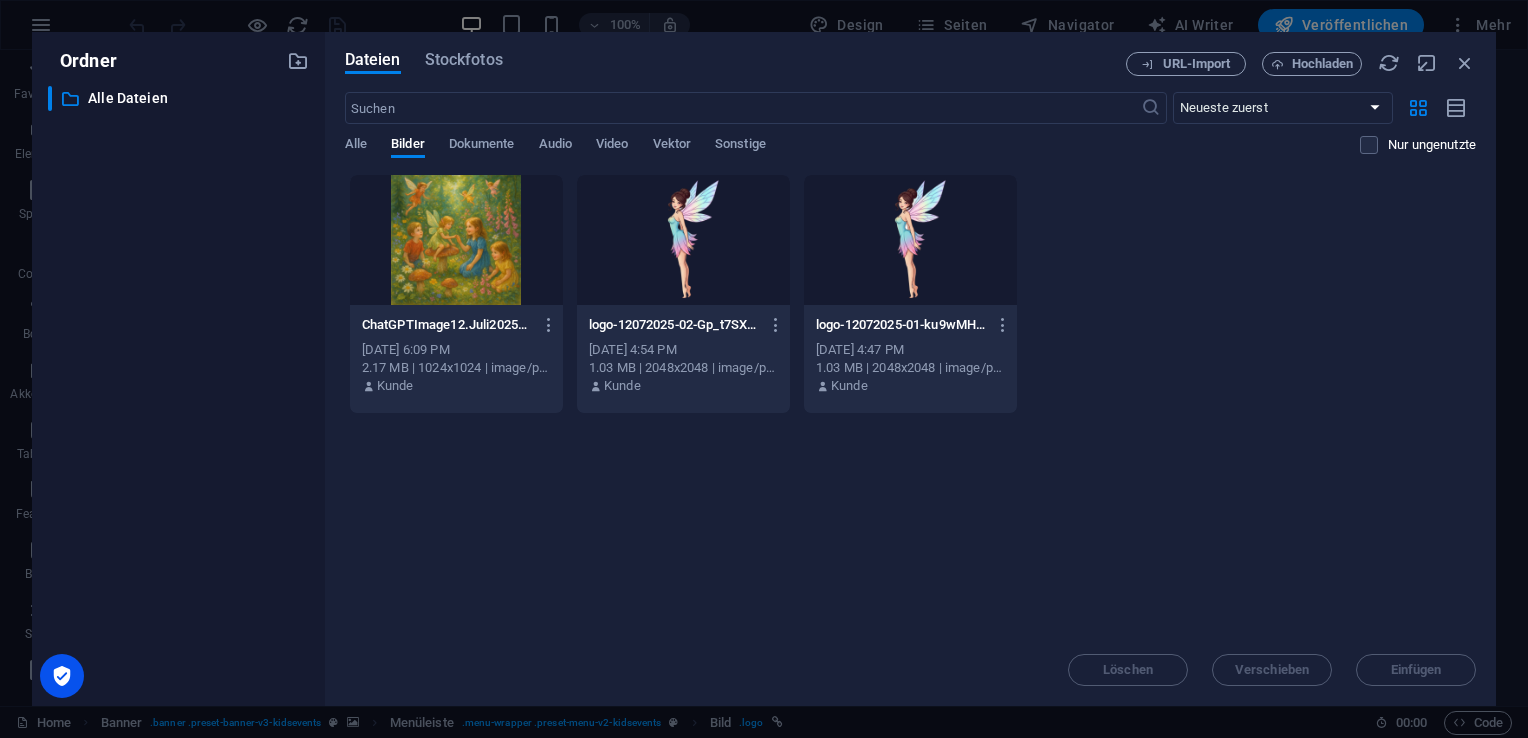 click on "​ Alle Dateien Alle Dateien" at bounding box center (178, 388) 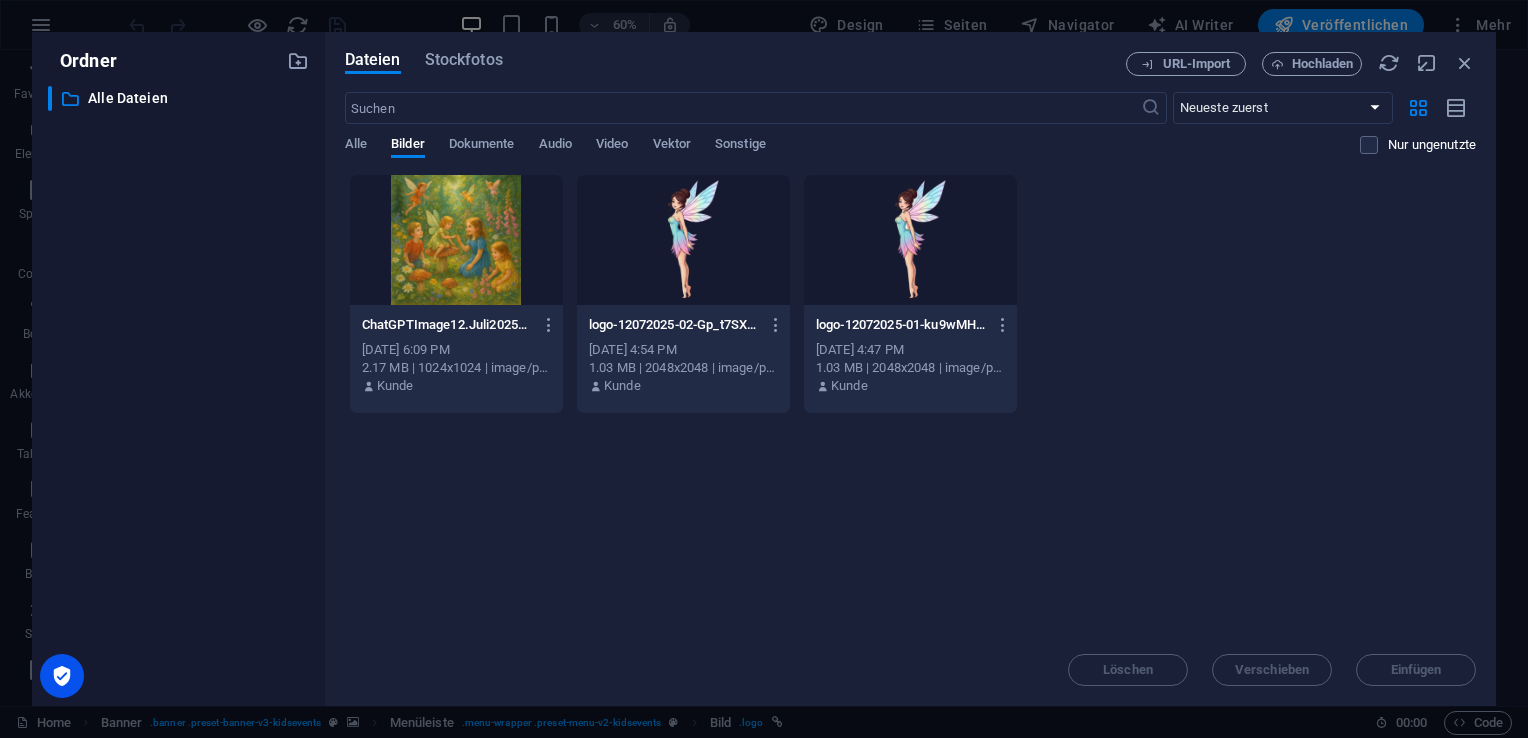 click at bounding box center [910, 240] 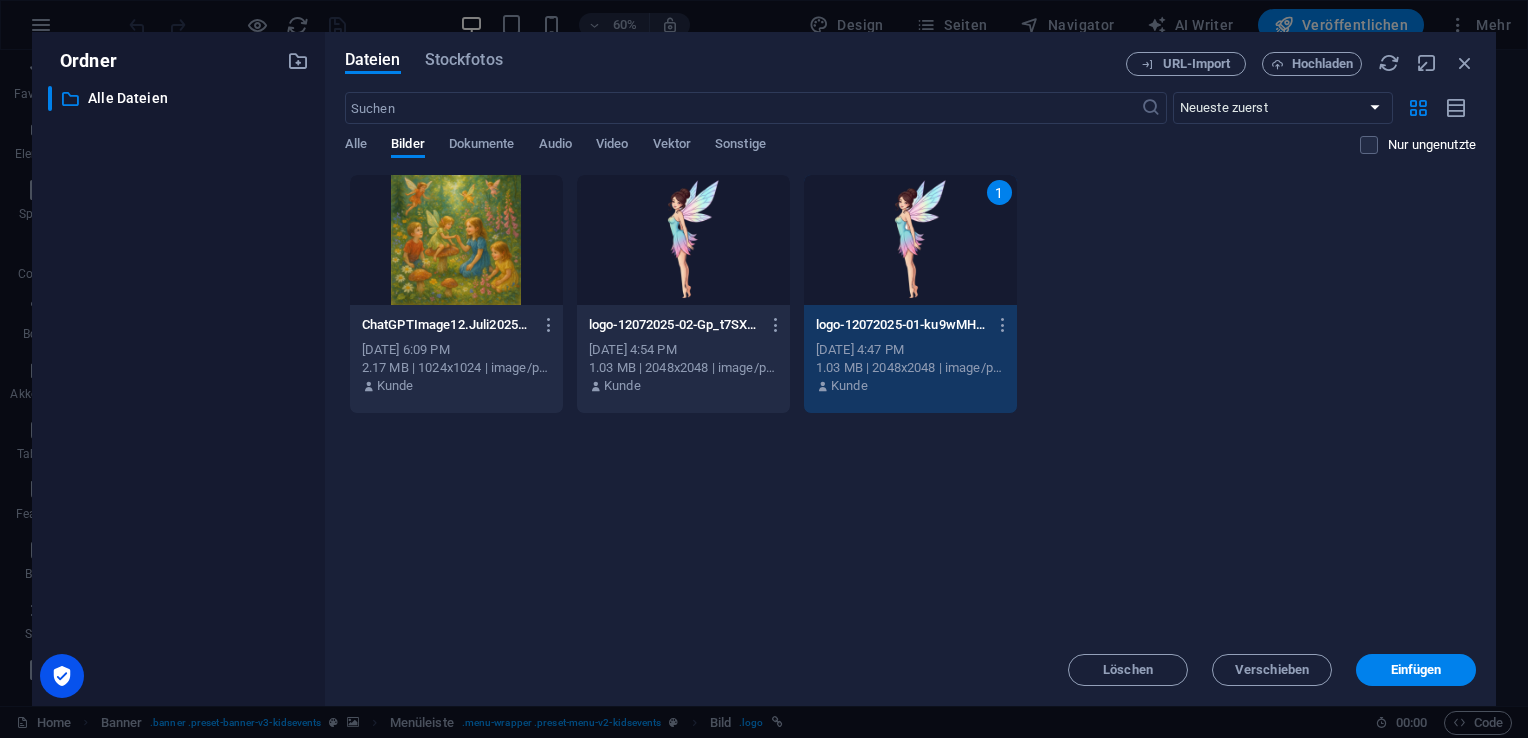 click at bounding box center [683, 240] 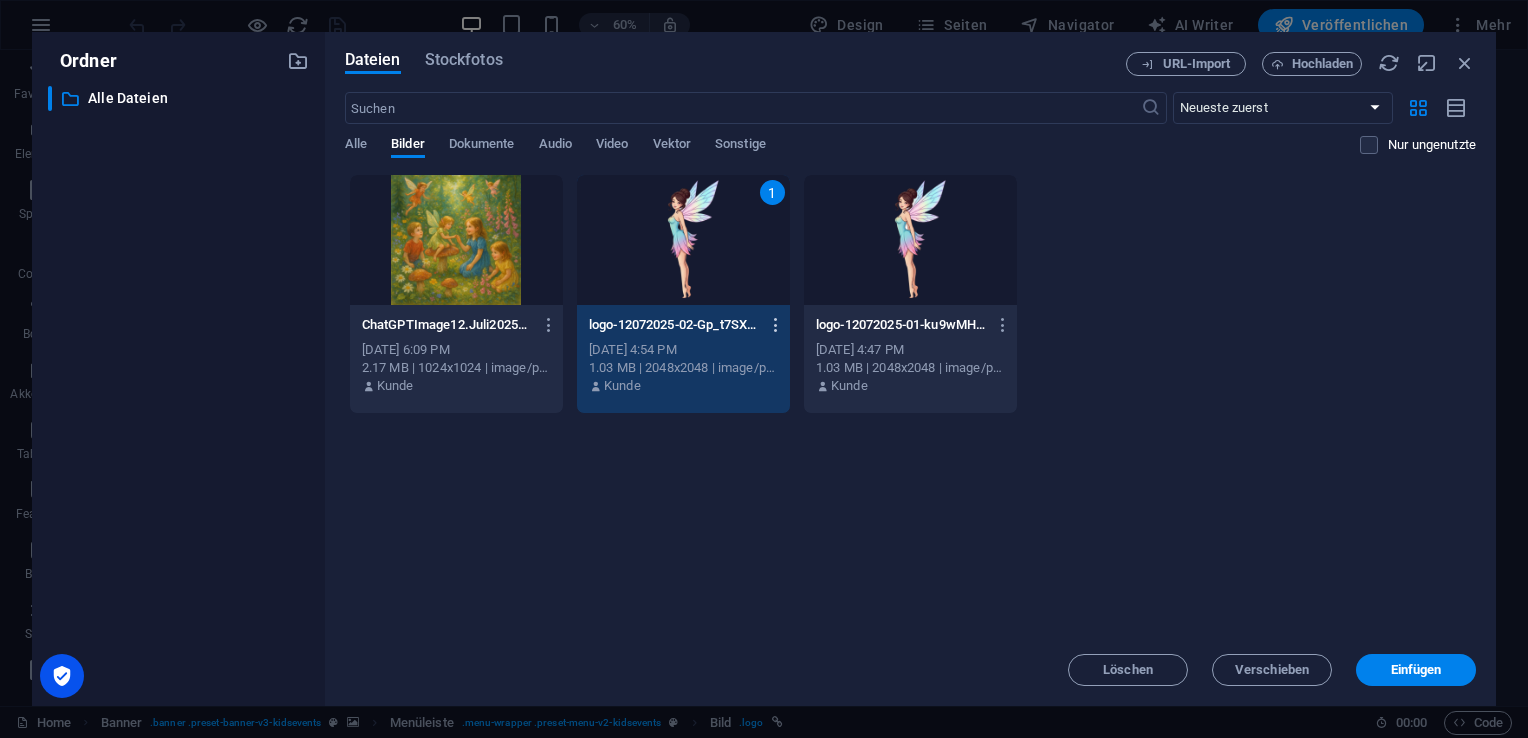 click at bounding box center (776, 325) 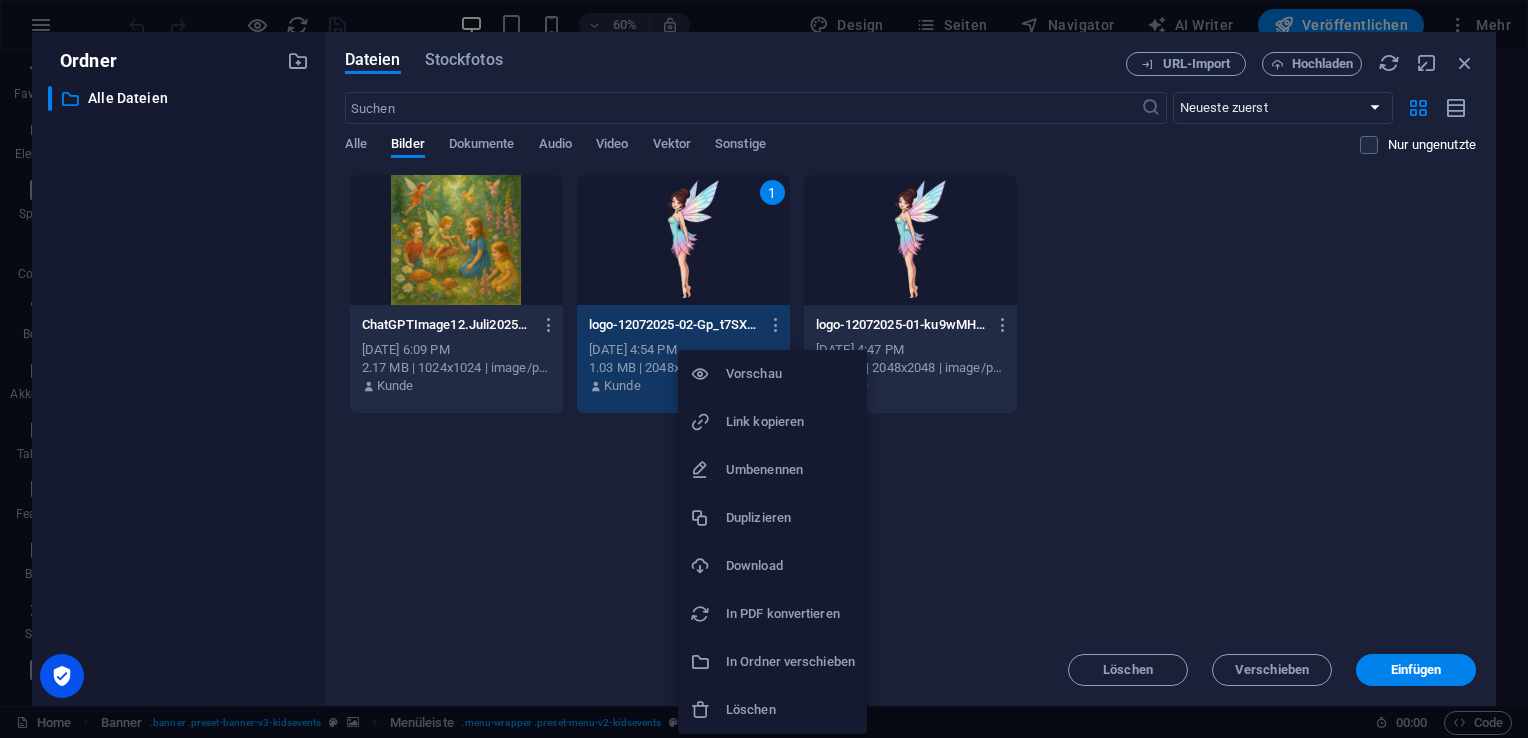 click at bounding box center [764, 369] 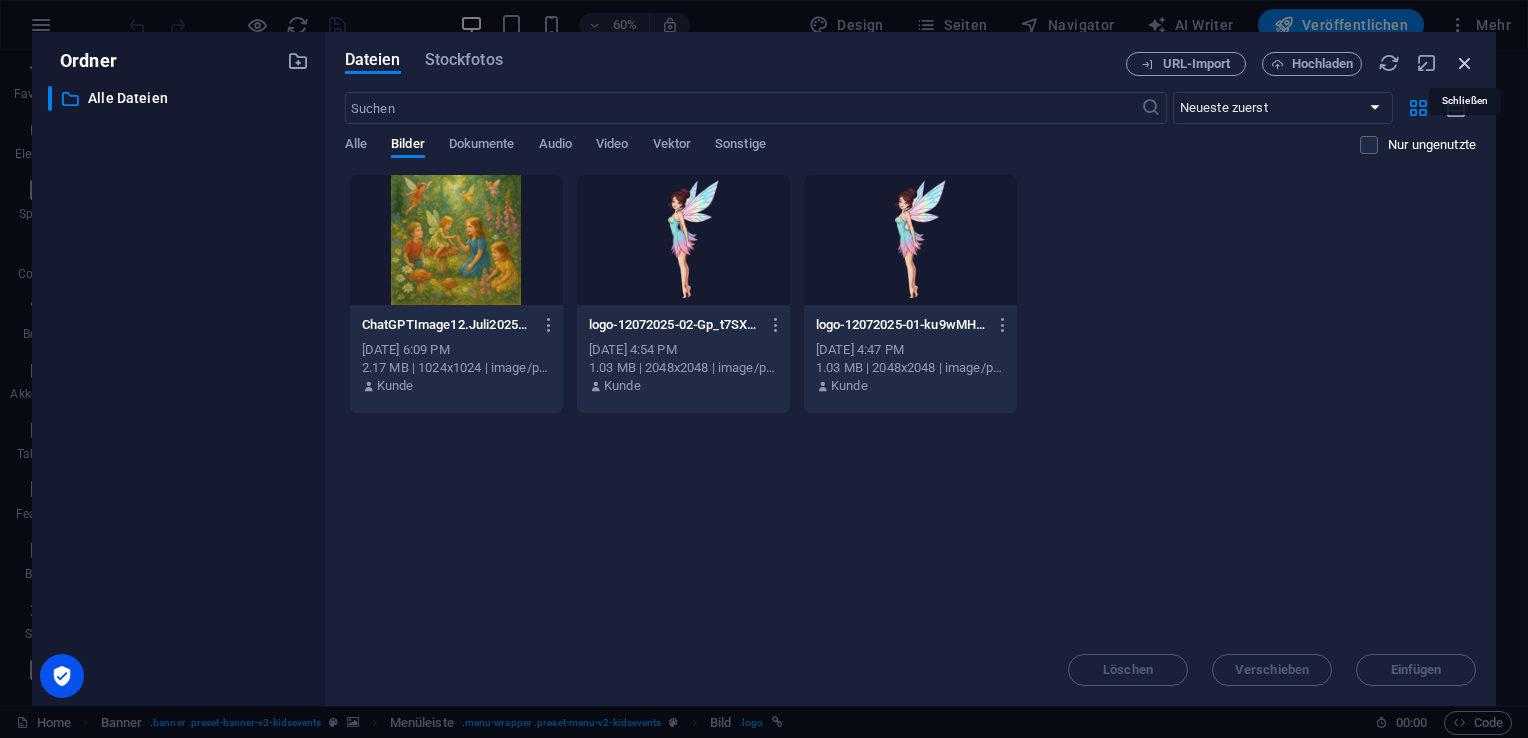 click at bounding box center [1465, 63] 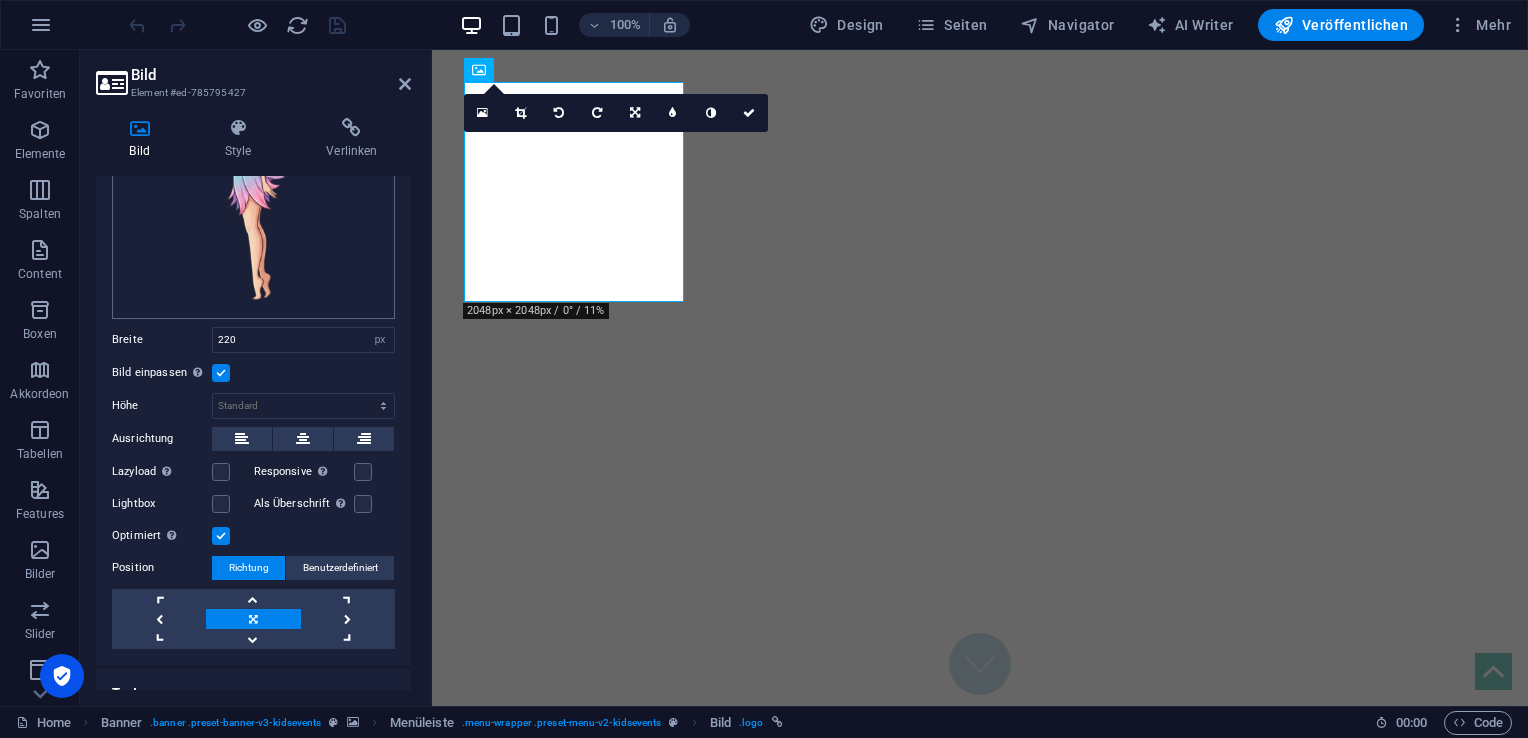 scroll, scrollTop: 213, scrollLeft: 0, axis: vertical 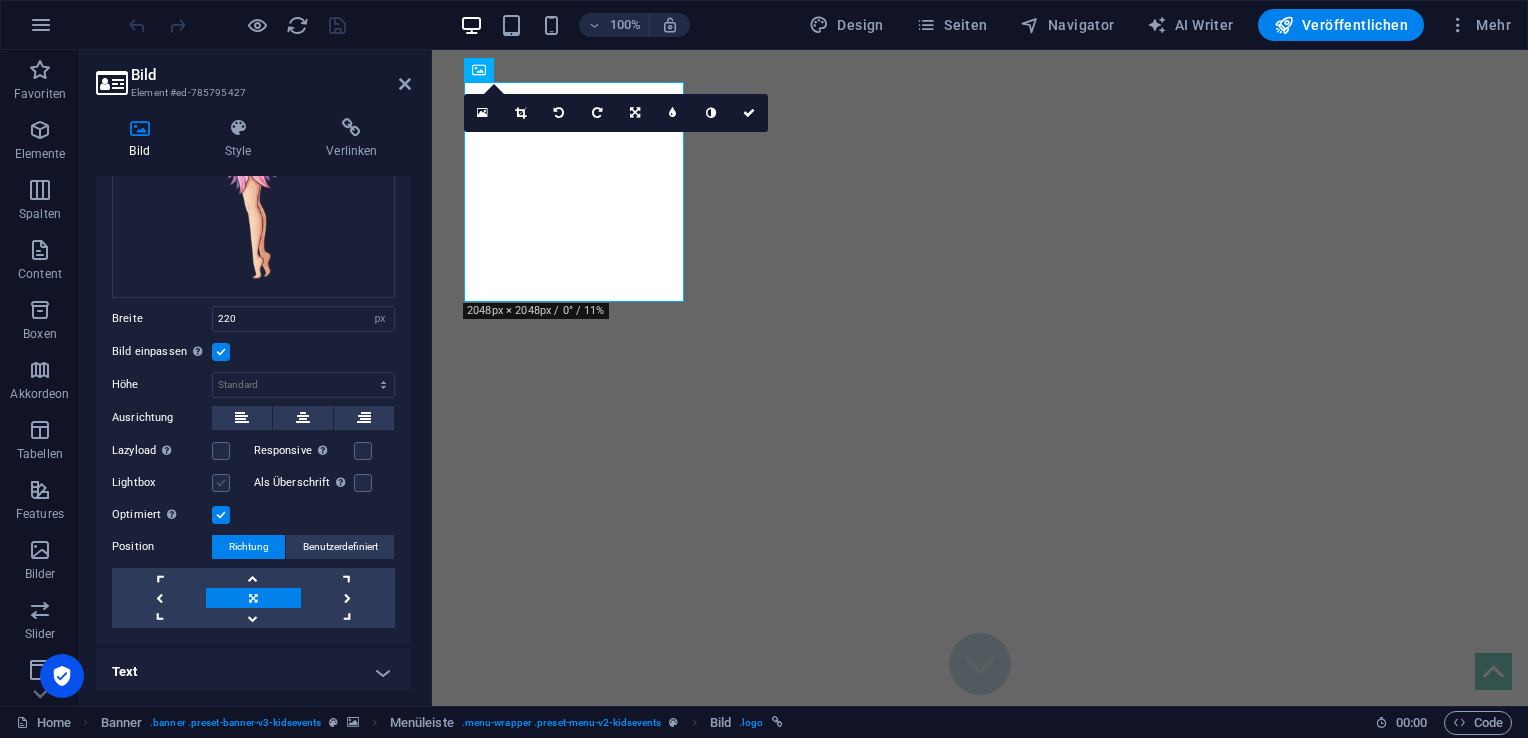 click at bounding box center (221, 483) 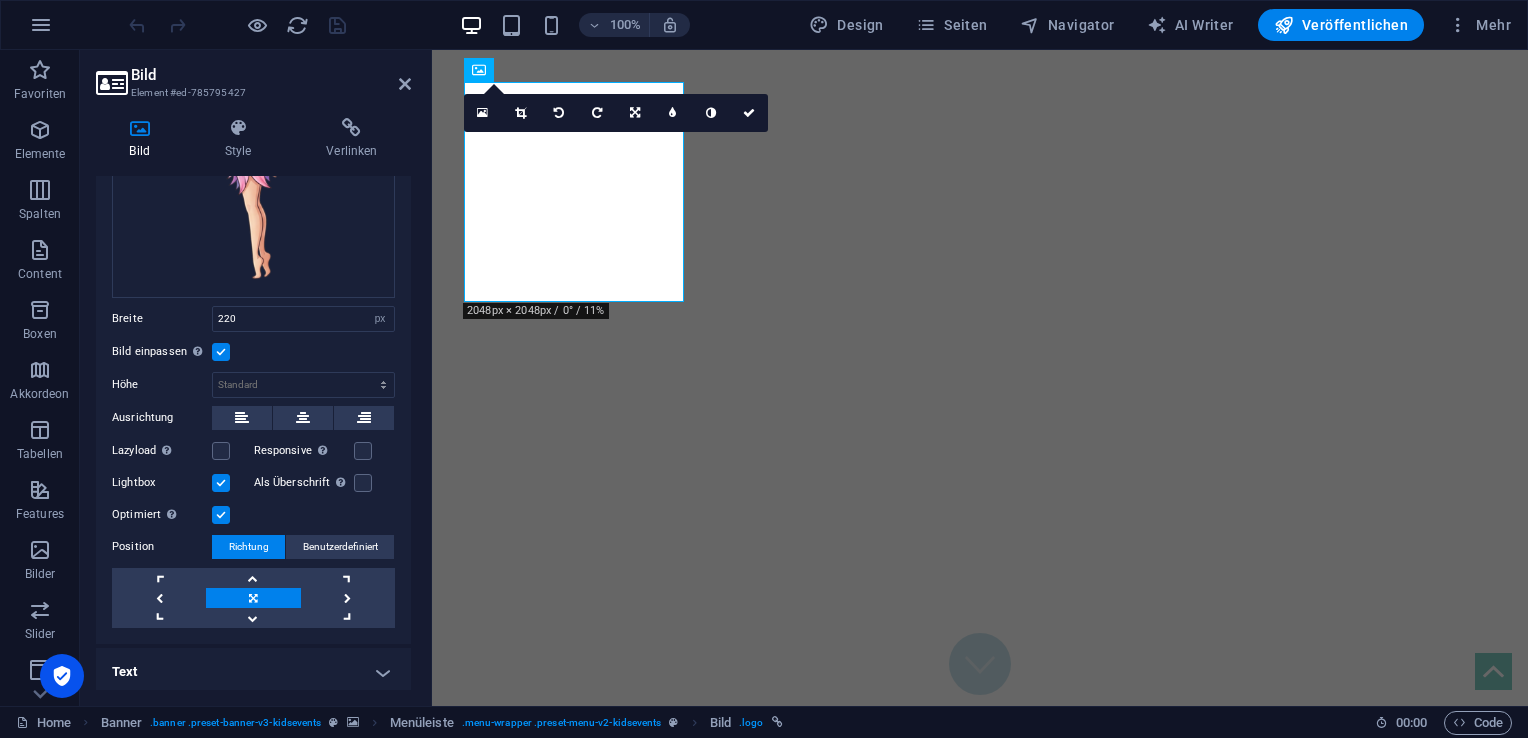 click at bounding box center (221, 483) 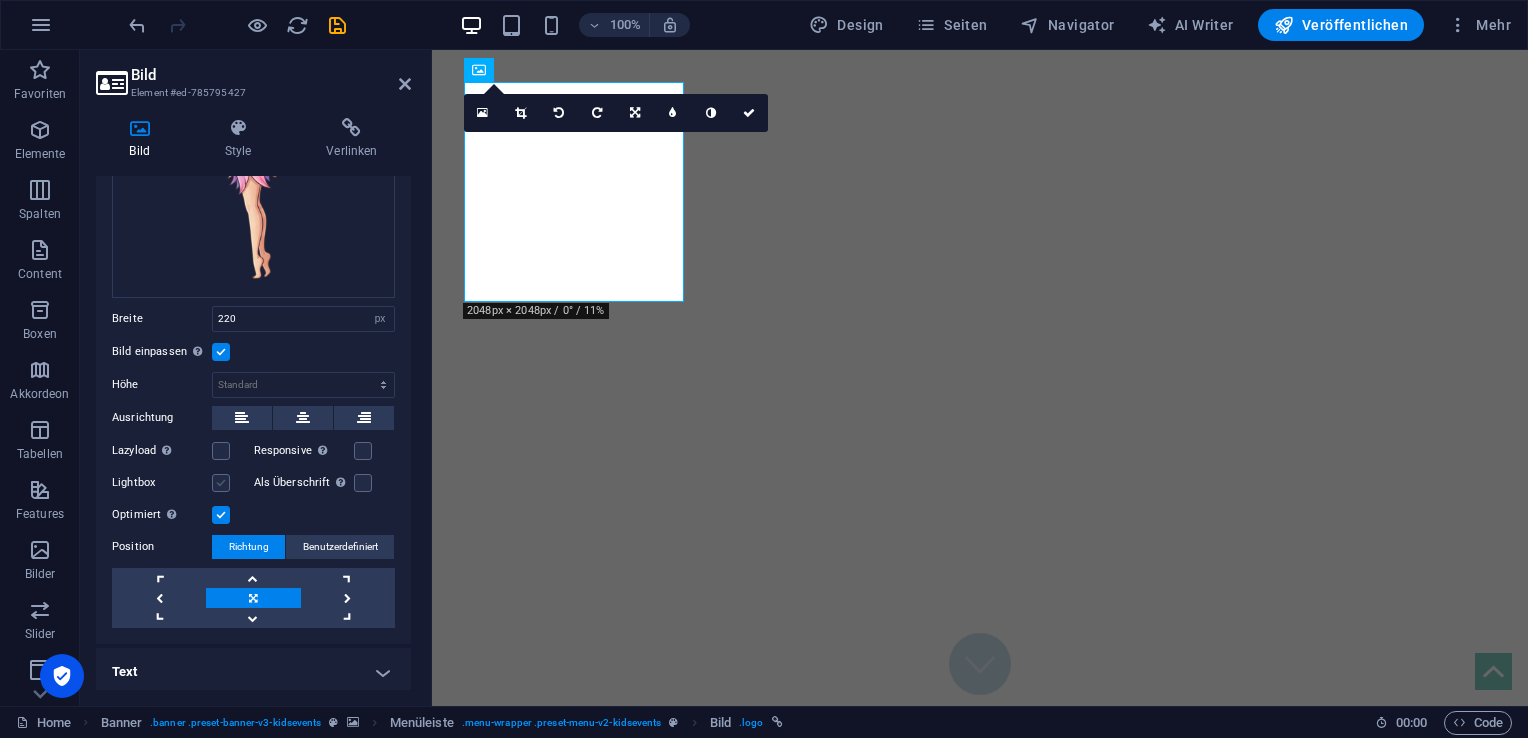 click at bounding box center [221, 483] 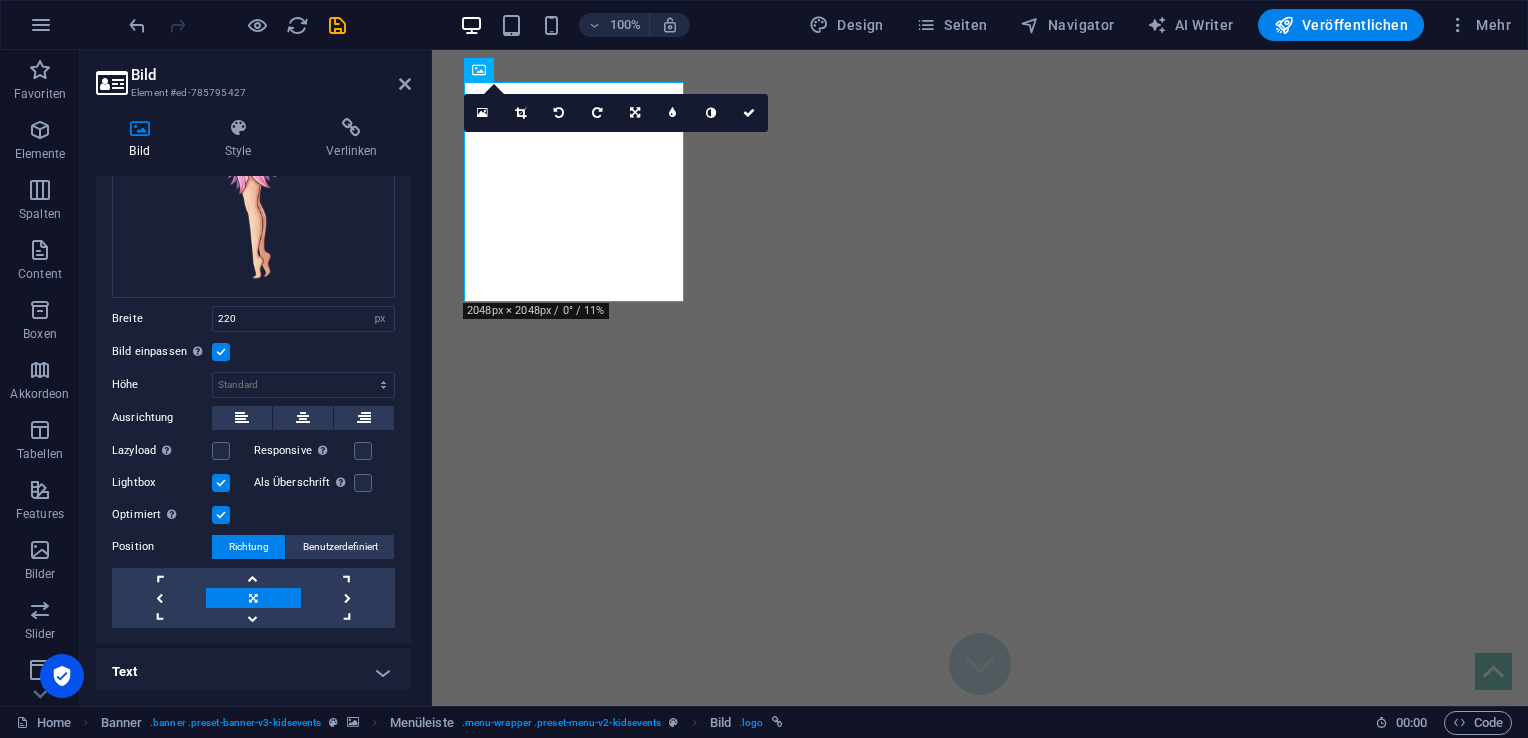 click at bounding box center [221, 483] 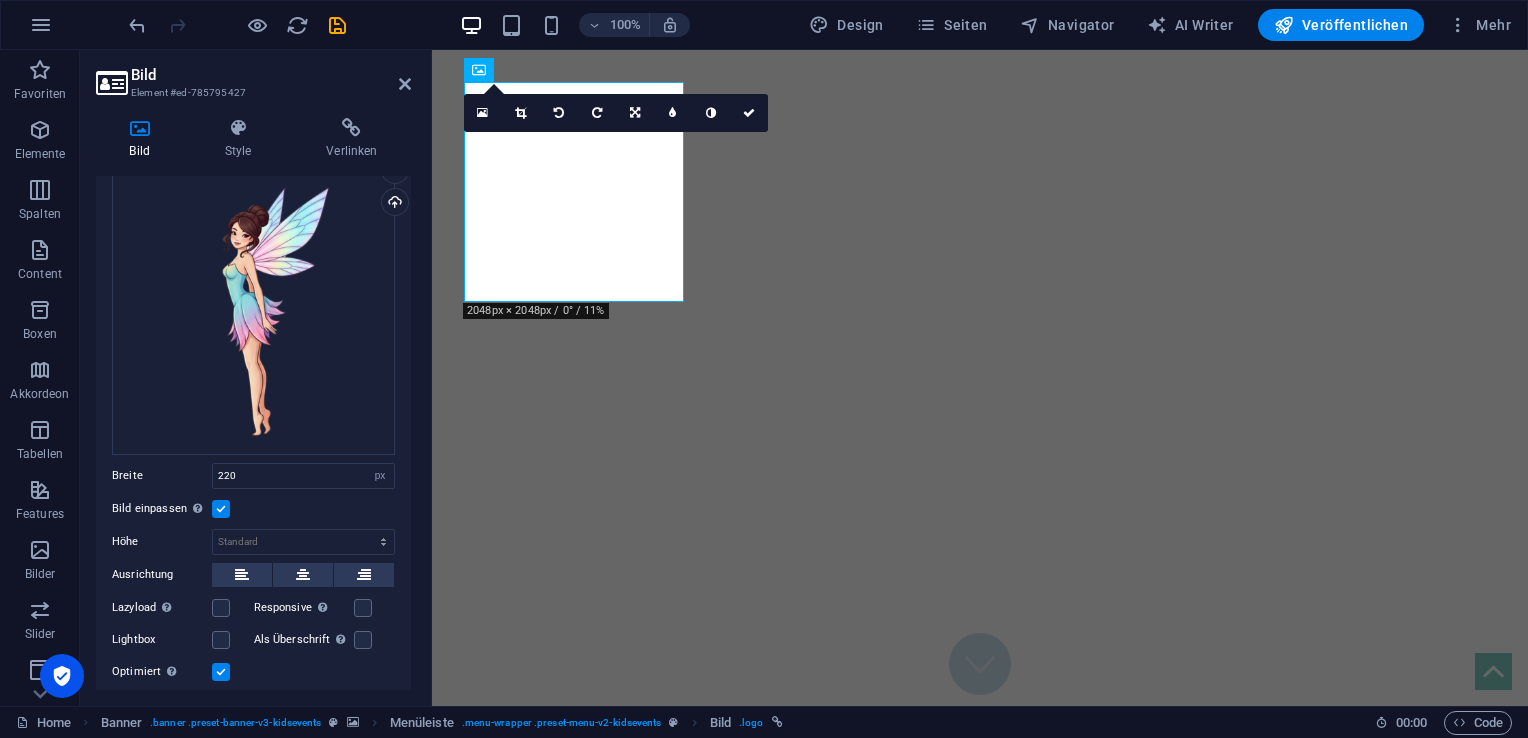 scroll, scrollTop: 0, scrollLeft: 0, axis: both 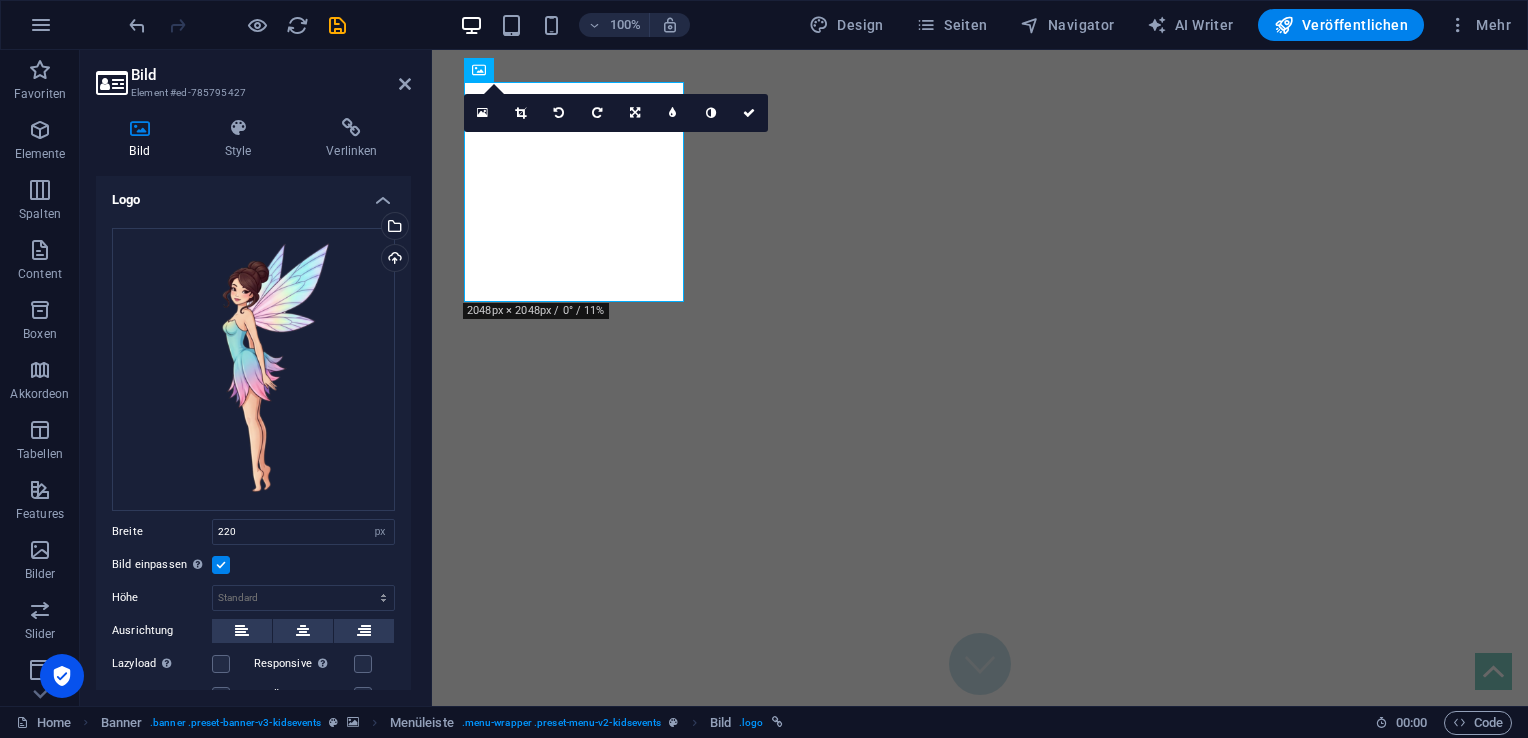 click on "Bild Style Verlinken Logo Ziehe Dateien zum Hochladen hierher oder  klicke hier, um aus Dateien oder kostenlosen Stockfotos & -videos zu wählen Wähle aus deinen Dateien, Stockfotos oder lade Dateien hoch Hochladen Breite 220 Standard auto px rem % em vh vw Bild einpassen Bild automatisch anhand einer fixen Breite und Höhe einpassen Höhe Standard auto px Ausrichtung Lazyload Bilder auf Seite nachträglich laden. Verbessert Ladezeit (Pagespeed). Responsive Automatisch Retina-Bilder und kleinere Bilder auf Smartphones laden Lightbox Als Überschrift Das Bild in eine H1-Überschrift einfügen. Nützlich, um dem Alternativtext die Gewichtung einer H1-Überschrift zu geben, z.B. für das Logo. Deaktiviert lassen, wenn unklar. Optimiert Bilder werden komprimiert für eine bessere Ladegeschwindigkeit der Website. Position Richtung Benutzerdefiniert X-Versatz 50 px rem % vh vw Y-Versatz 50 px rem % vh vw Textfluss Kein Bild links Bild rechts Lege fest wie sich Text um das Bild verhalten soll. Text Alternativtext 8" at bounding box center (253, 404) 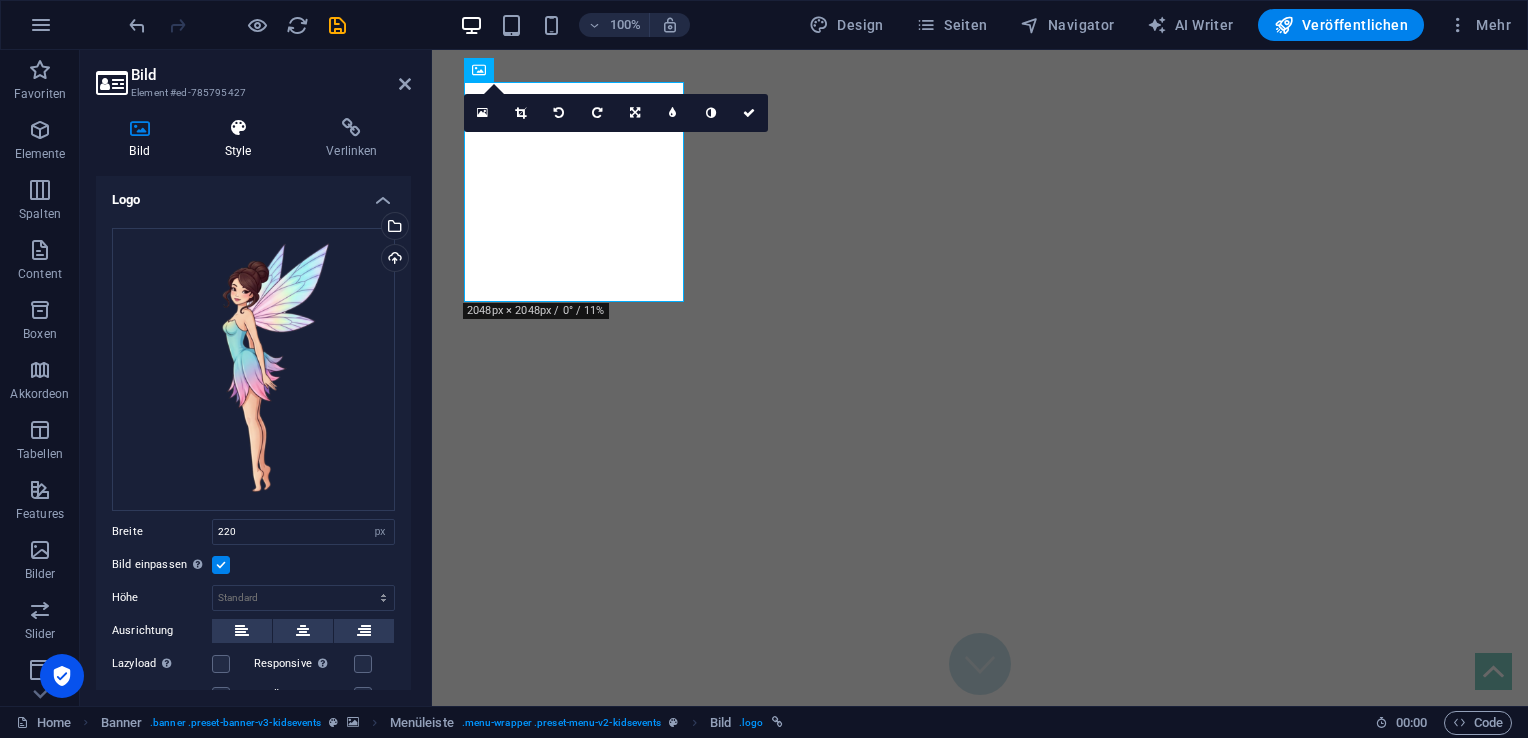 click at bounding box center (238, 128) 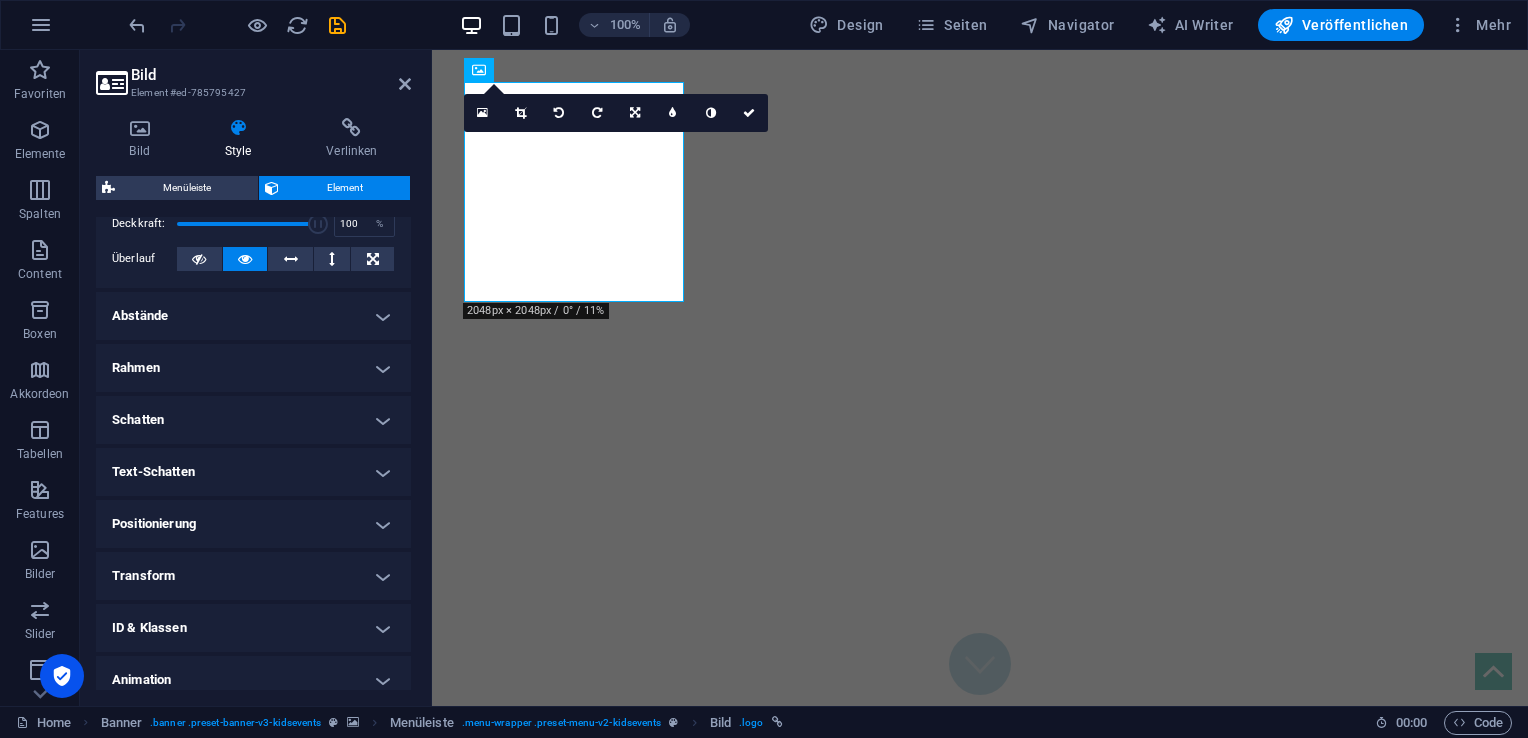scroll, scrollTop: 388, scrollLeft: 0, axis: vertical 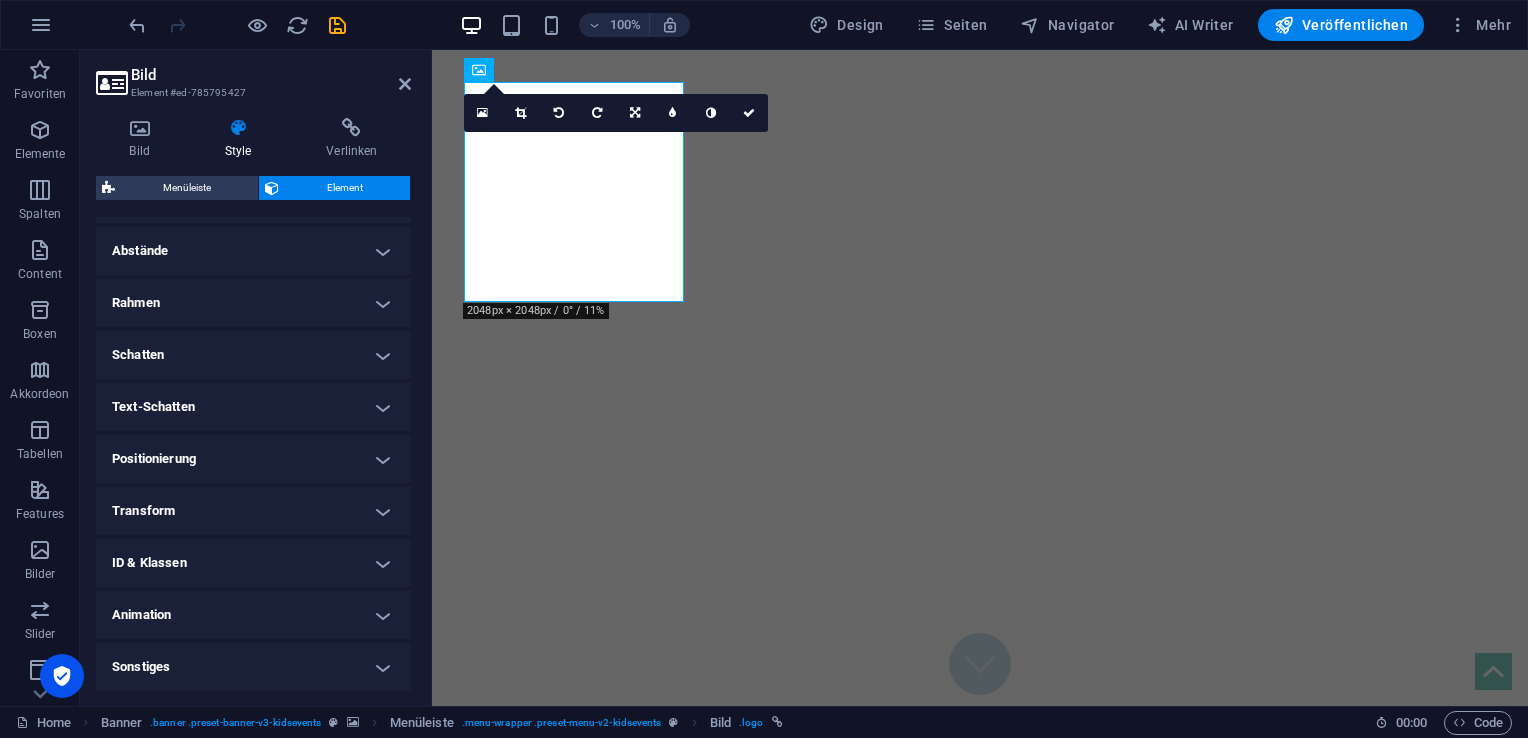 click on "Schatten" at bounding box center [253, 355] 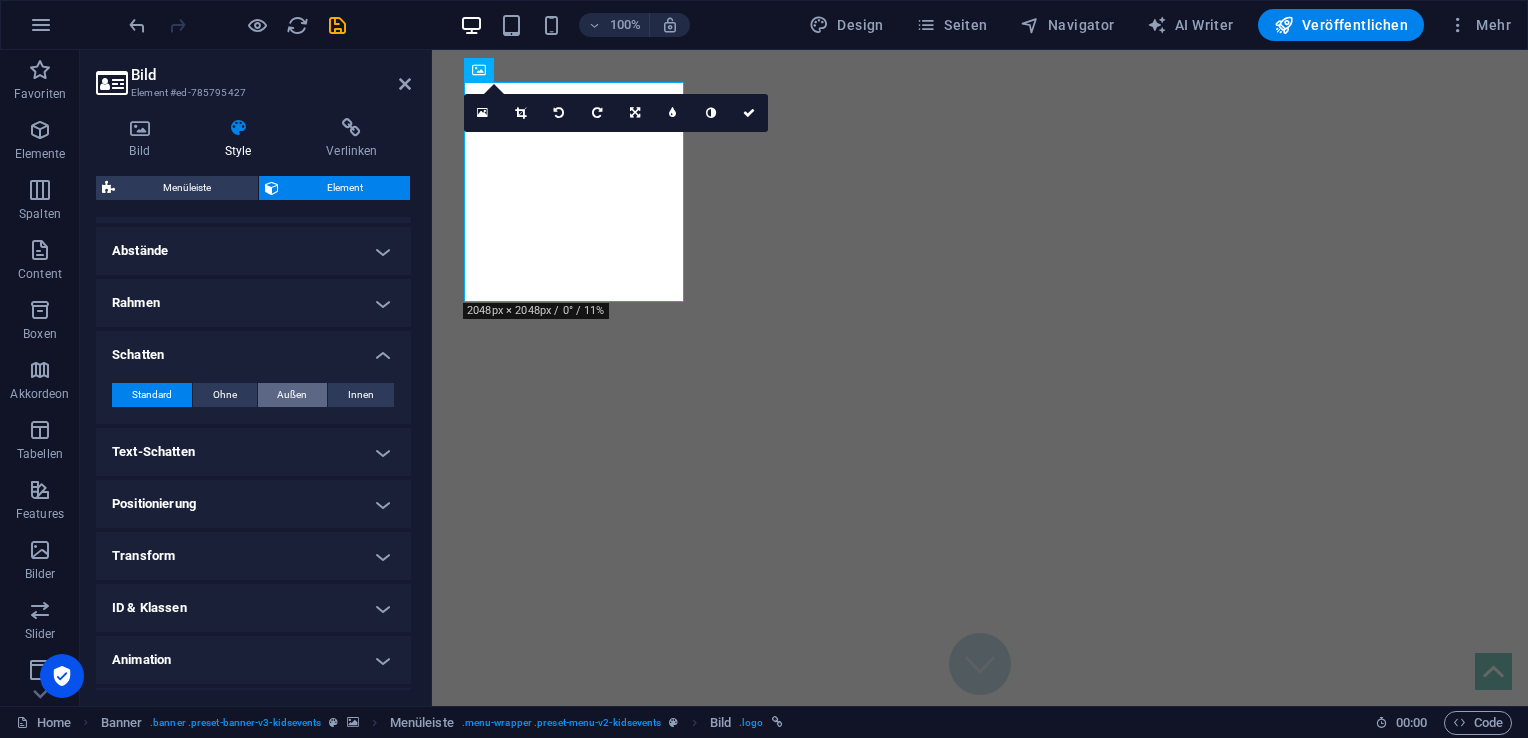 click on "Außen" at bounding box center [292, 395] 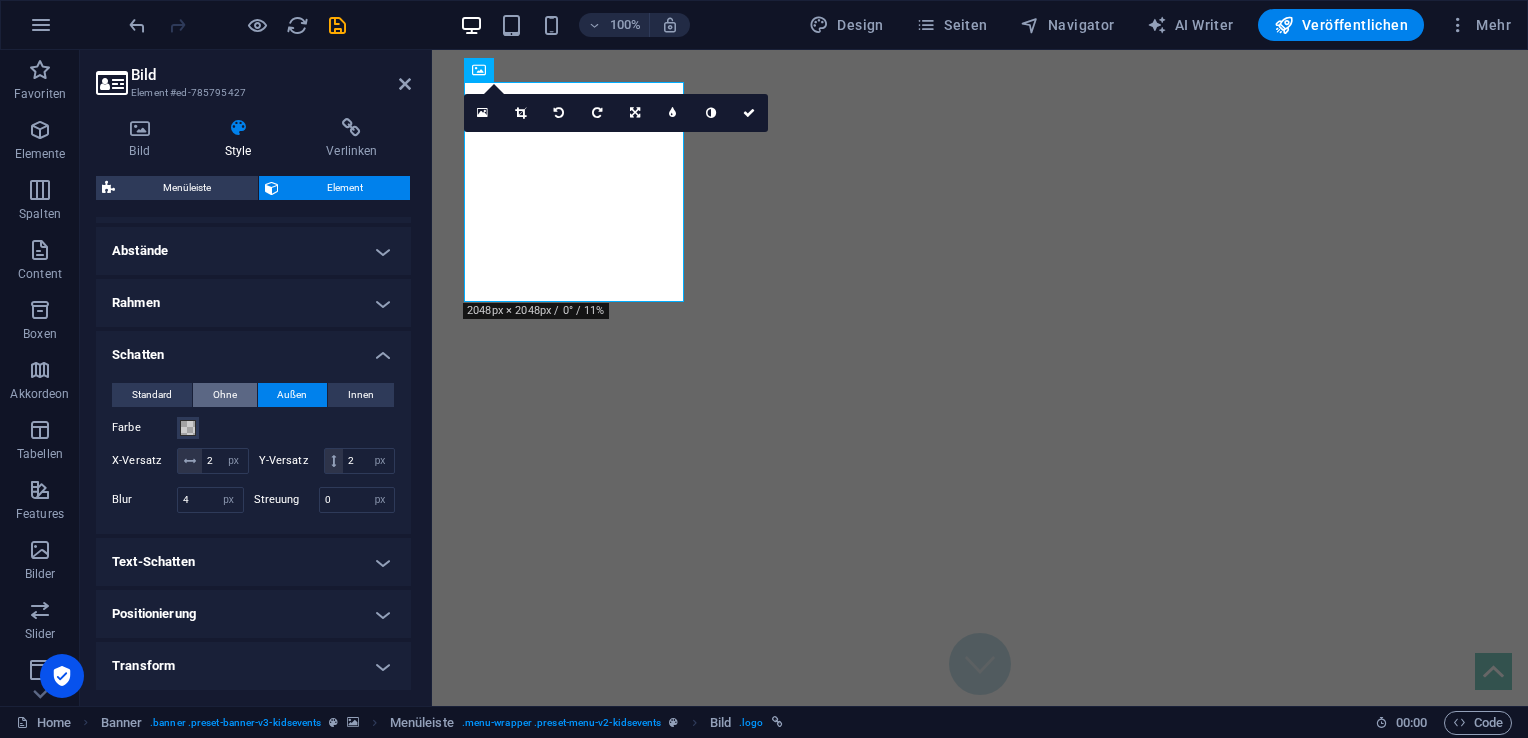 click on "Ohne" at bounding box center (225, 395) 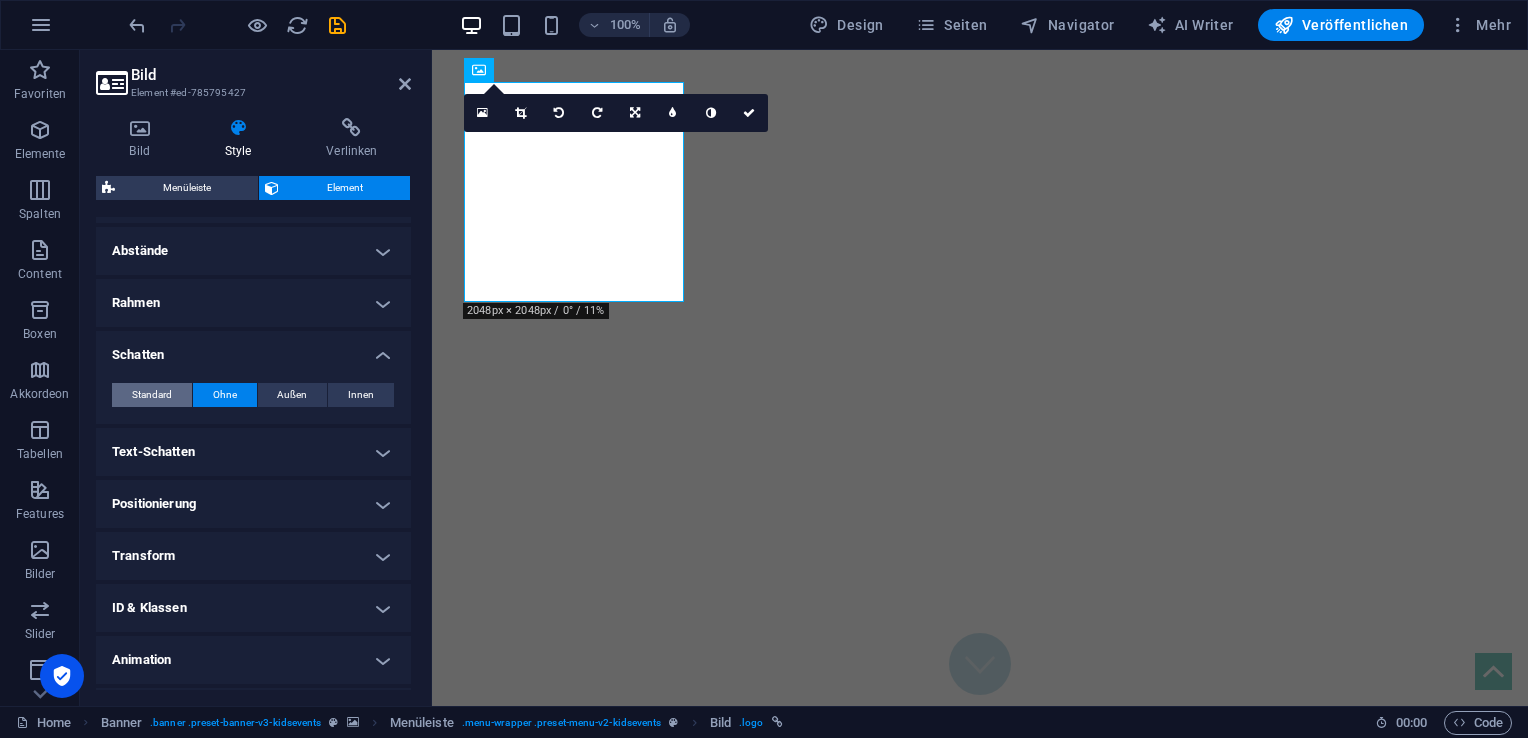 click on "Standard" at bounding box center (152, 395) 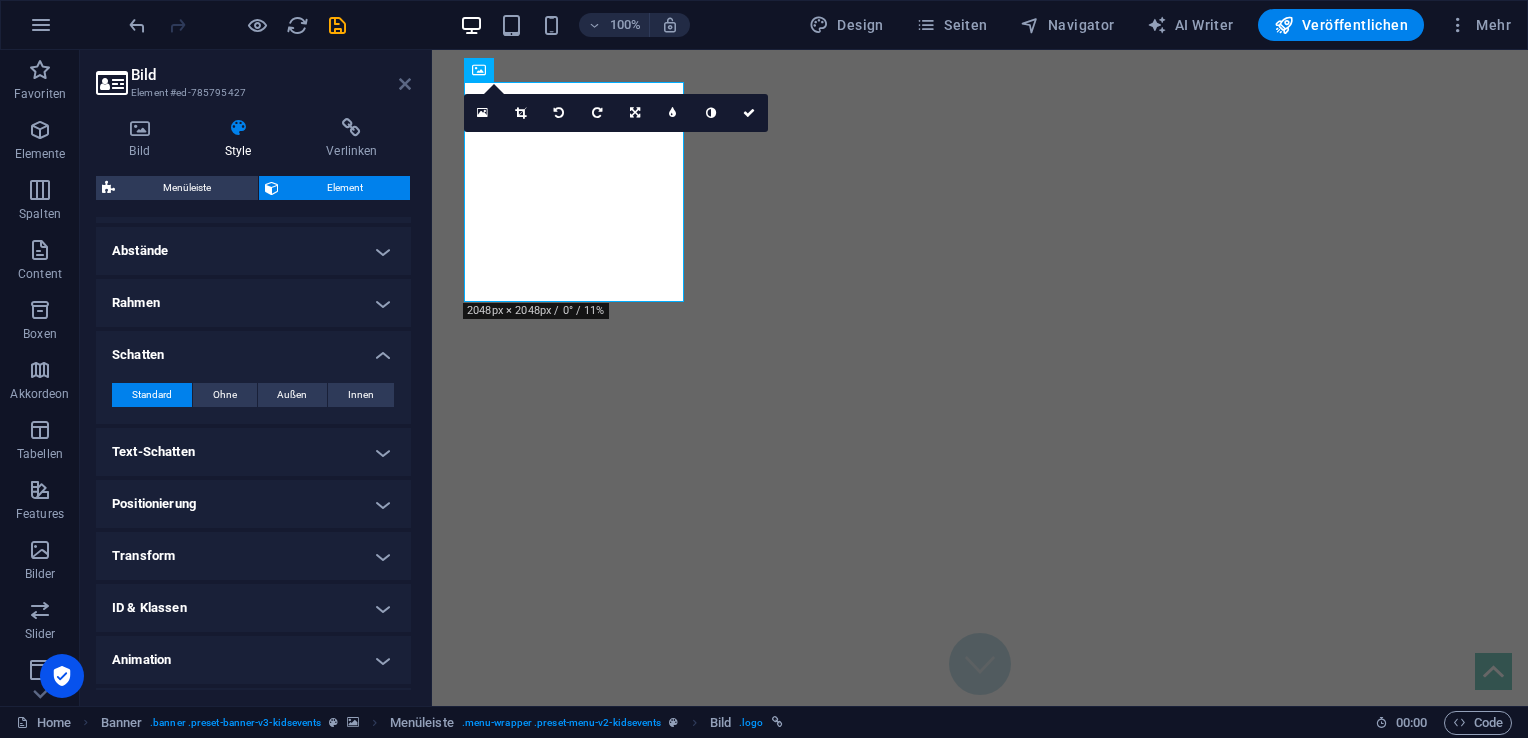 click at bounding box center [405, 84] 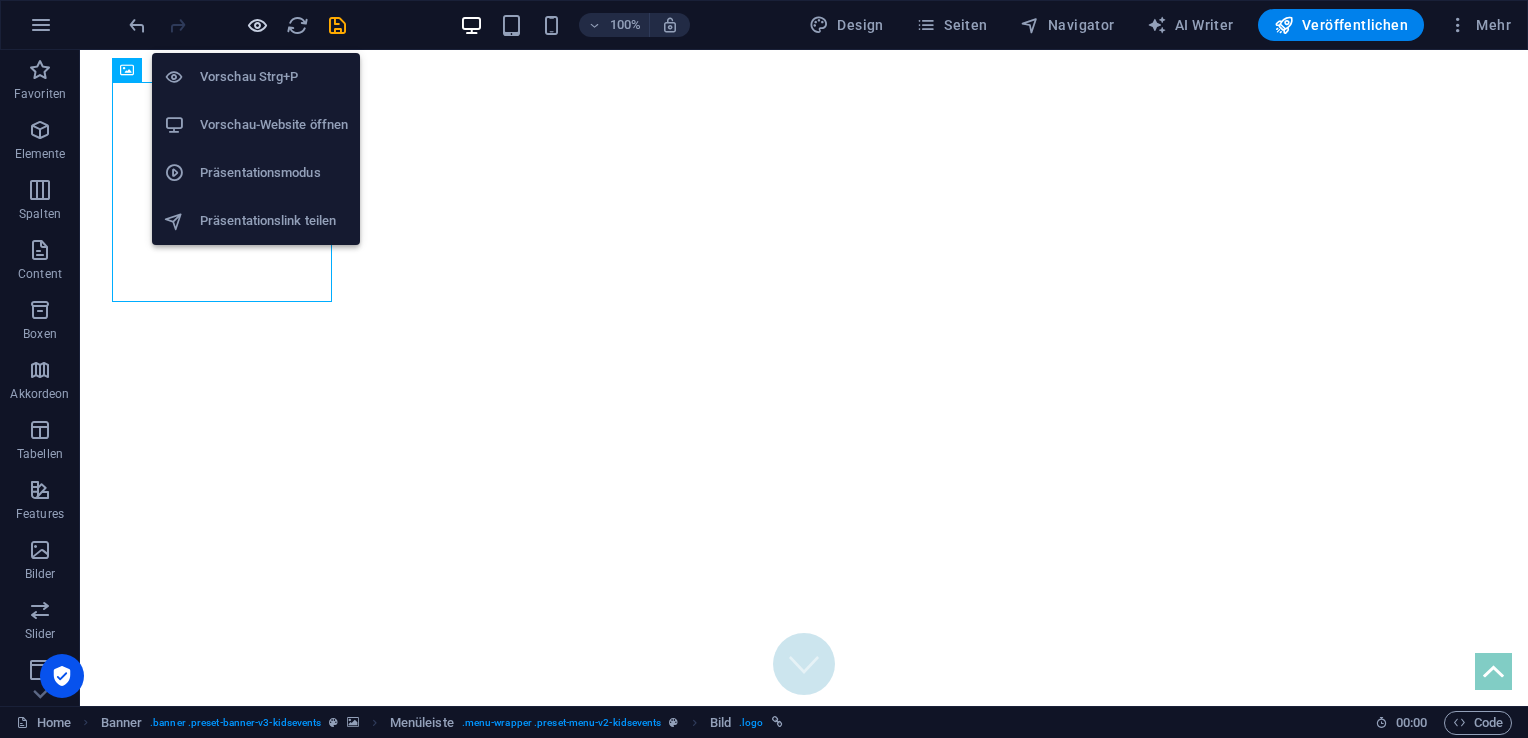 click at bounding box center (257, 25) 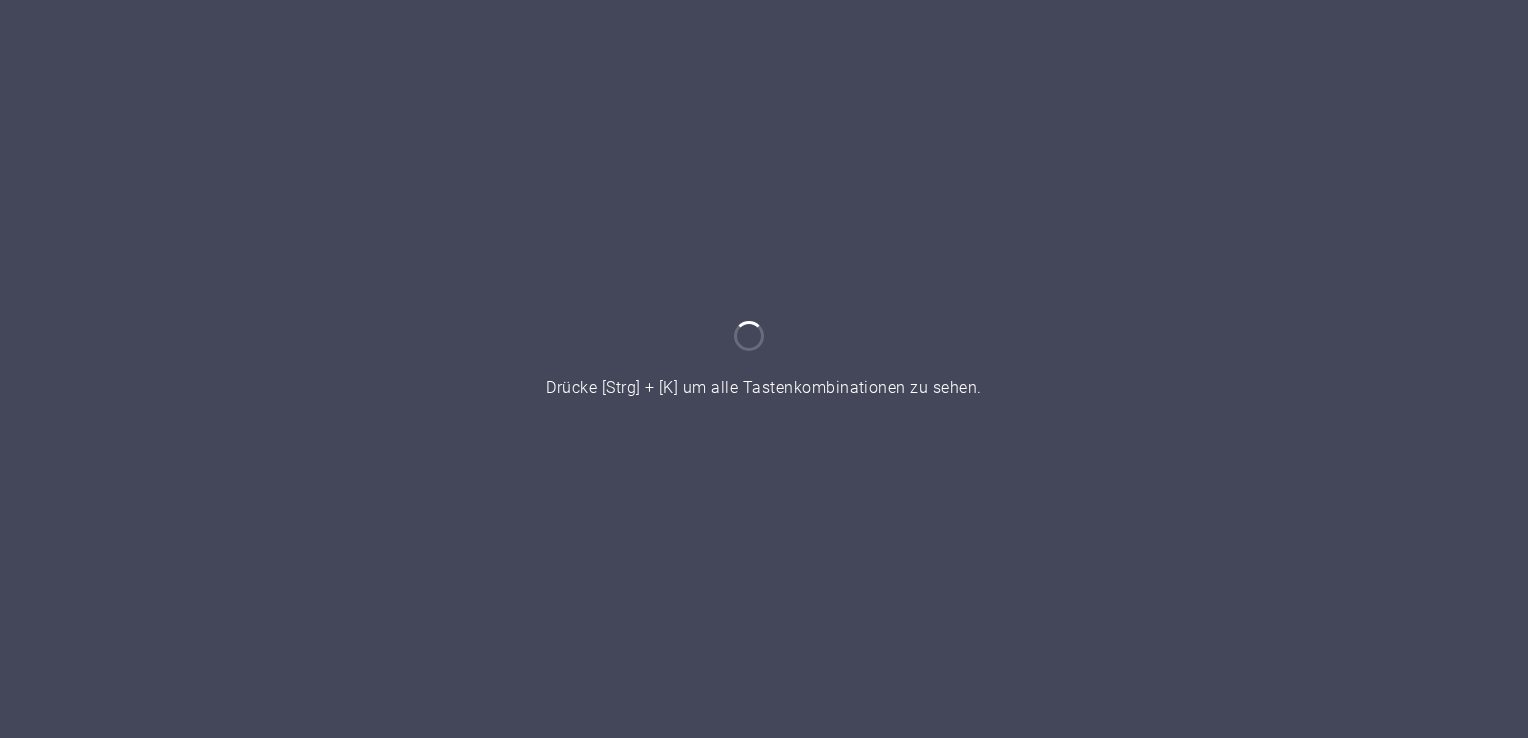 scroll, scrollTop: 0, scrollLeft: 0, axis: both 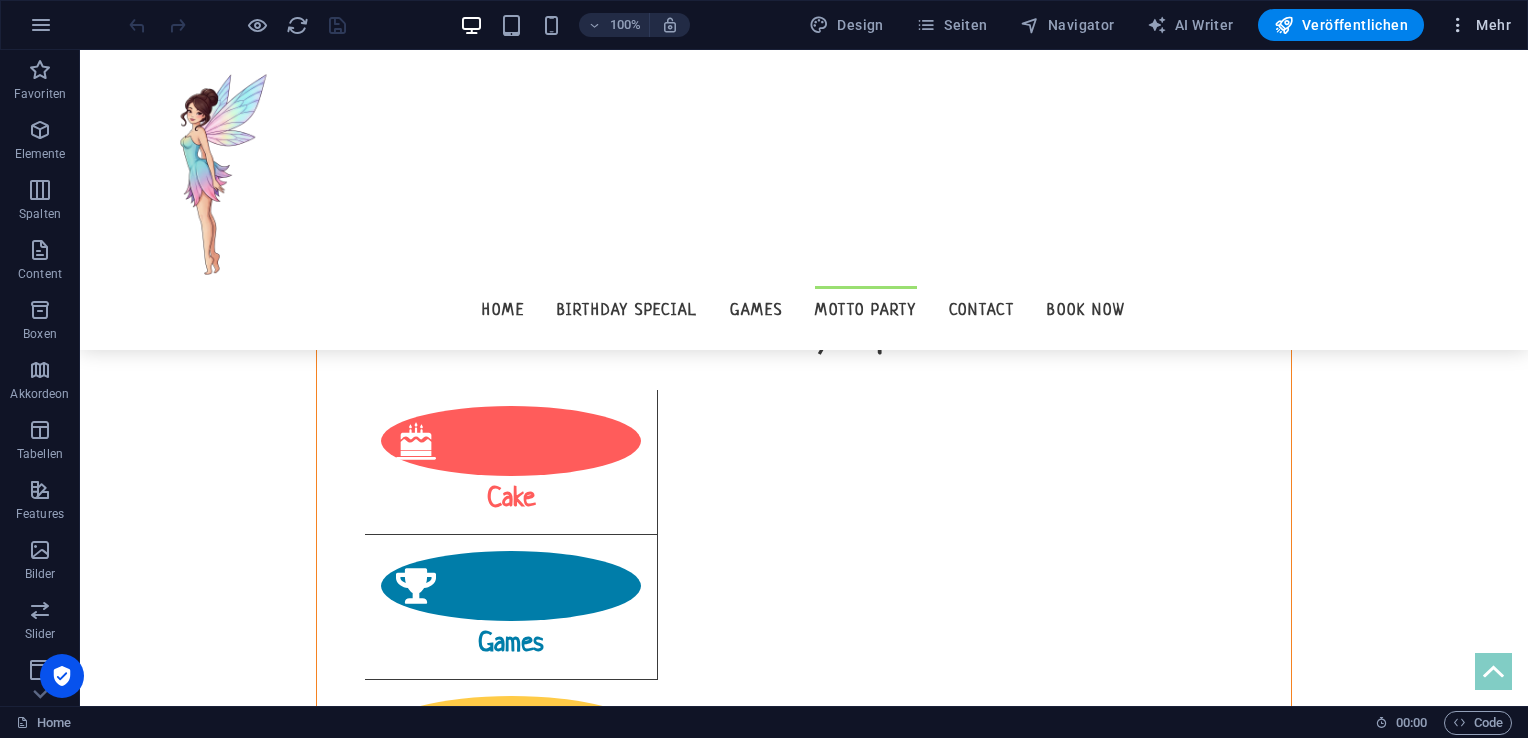 click on "Mehr" at bounding box center [1479, 25] 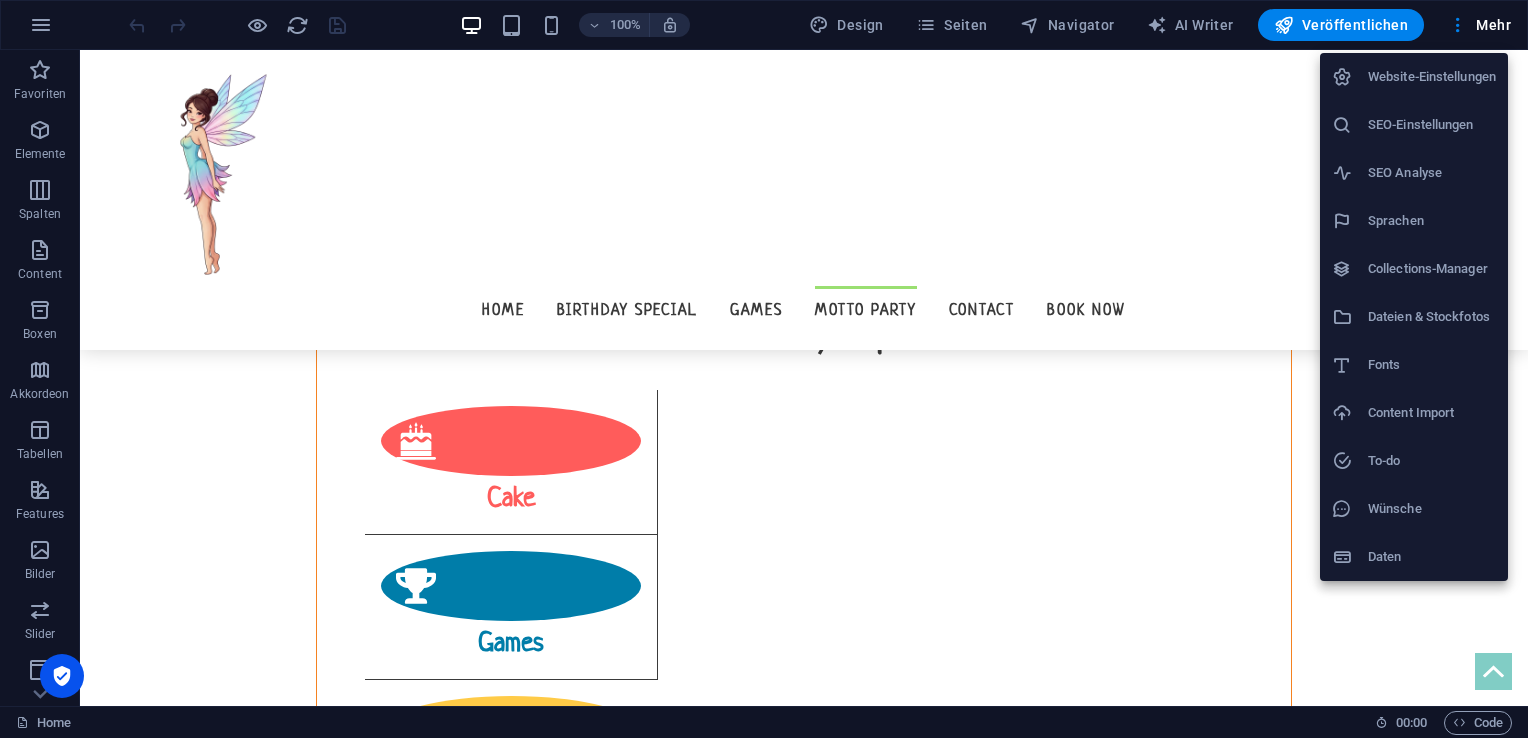 click on "SEO-Einstellungen" at bounding box center (1432, 125) 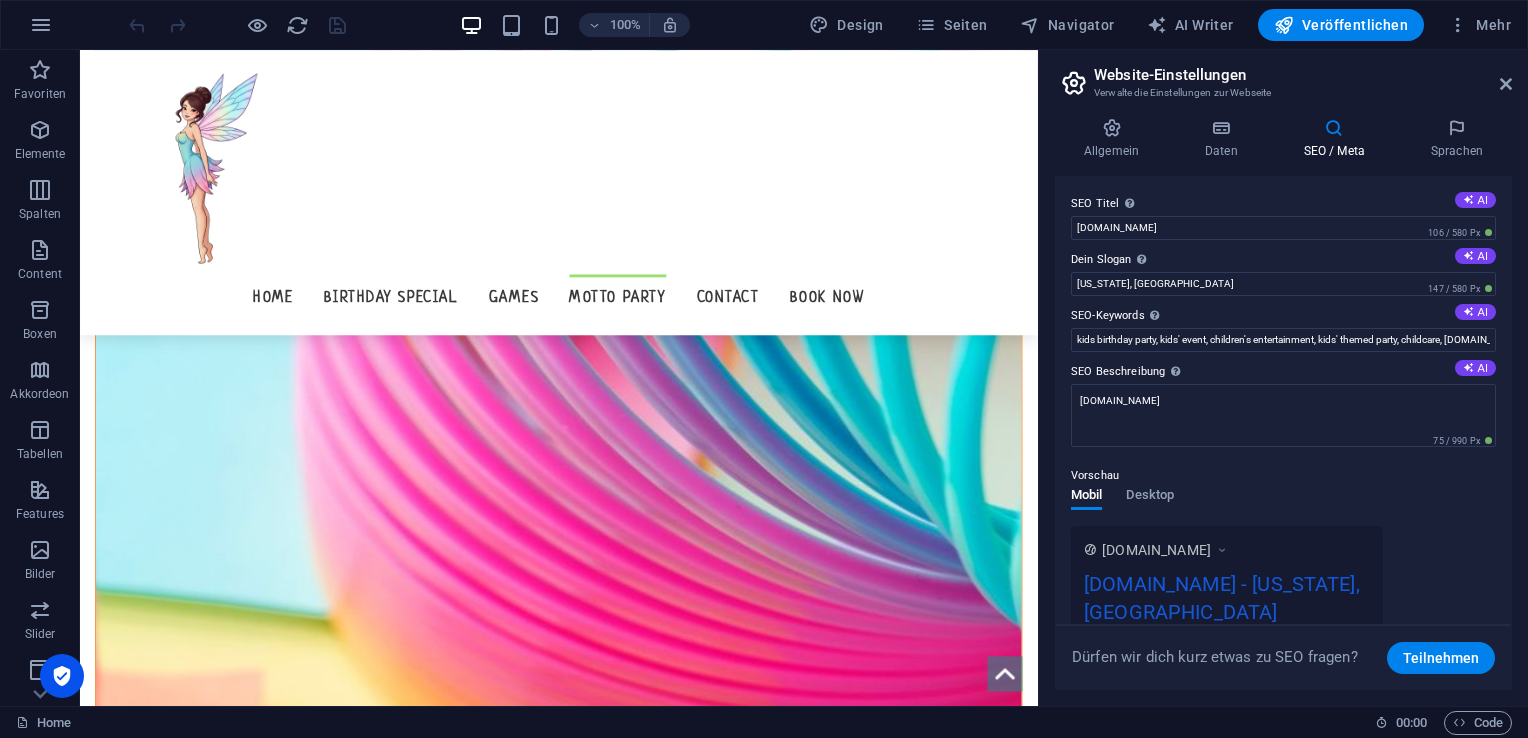 scroll, scrollTop: 3119, scrollLeft: 0, axis: vertical 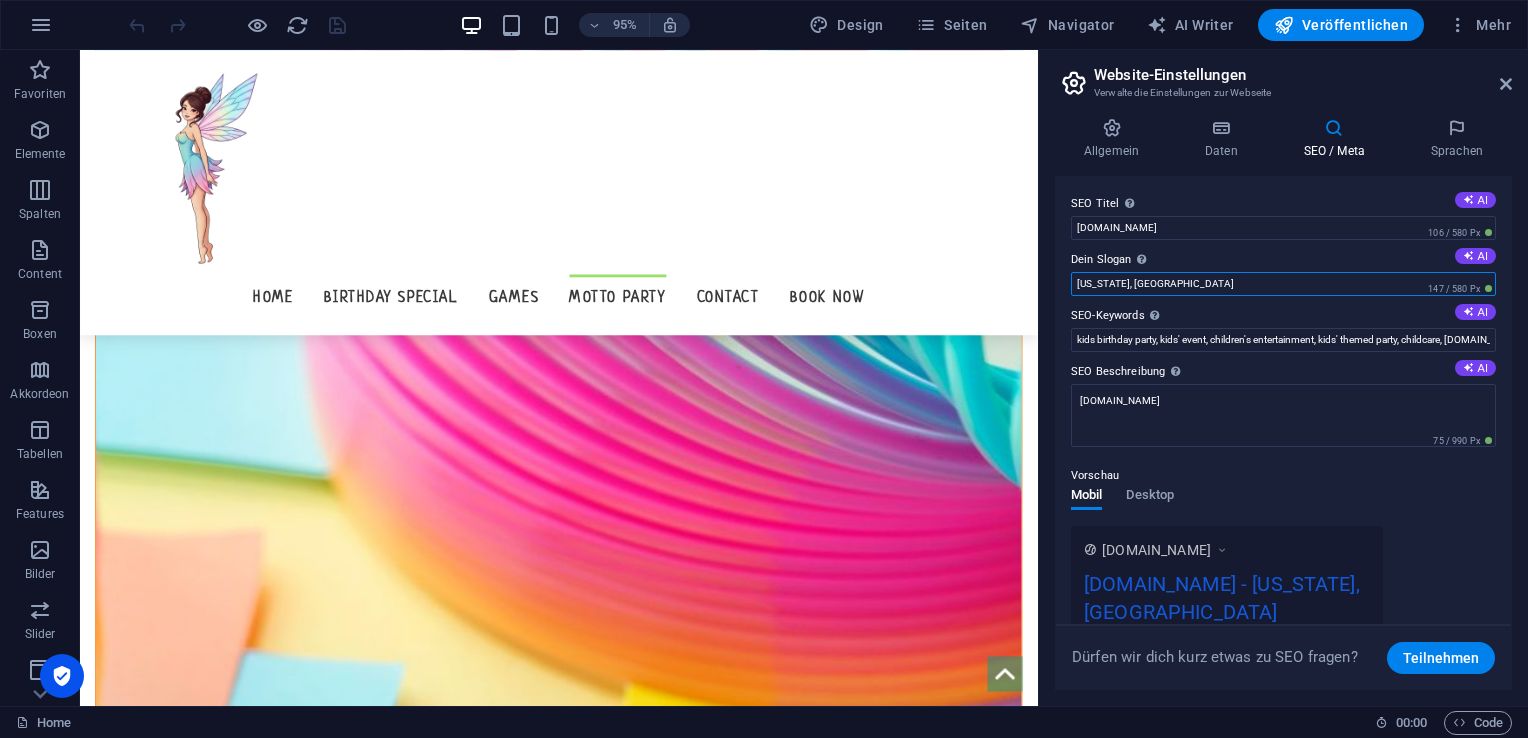 click on "[US_STATE], [GEOGRAPHIC_DATA]" at bounding box center (1283, 284) 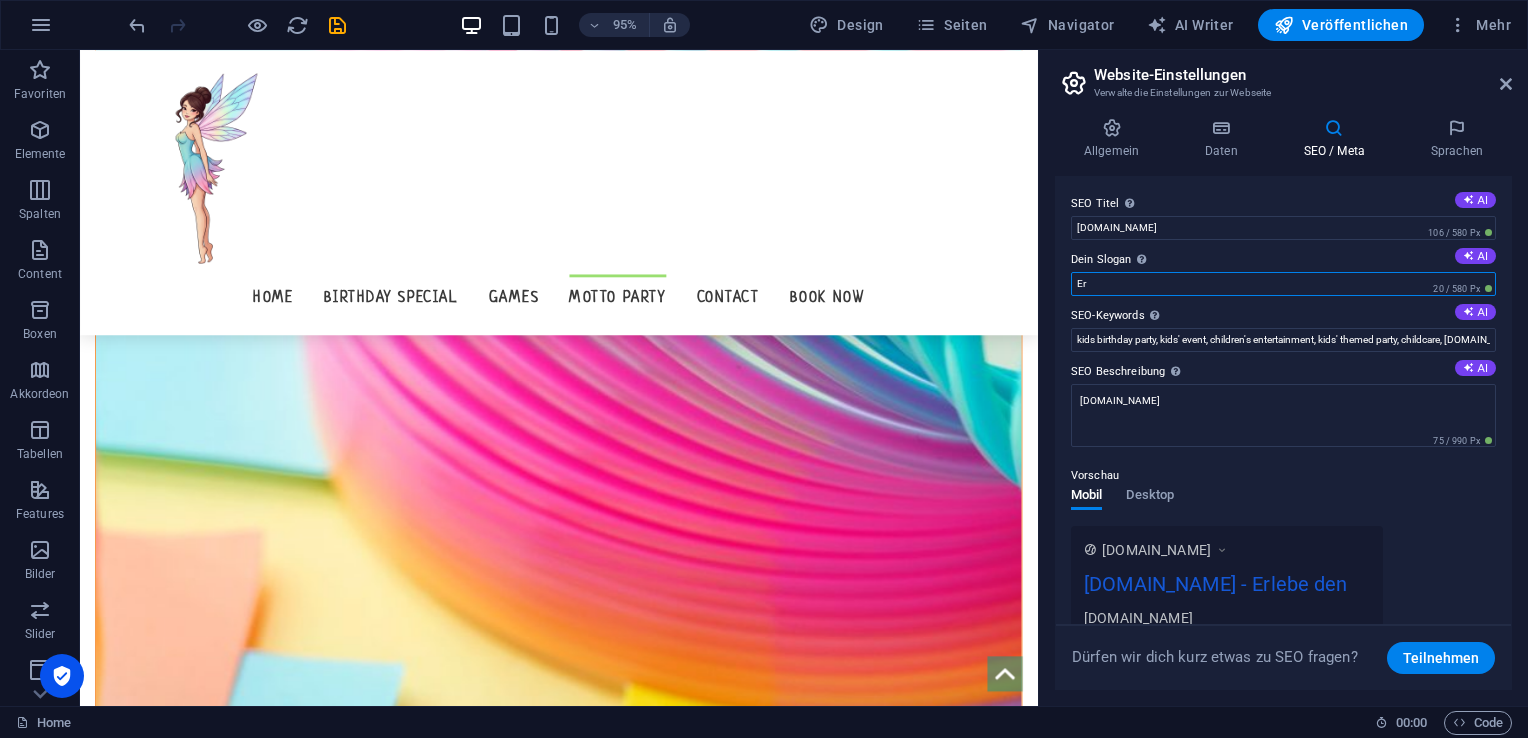 type on "E" 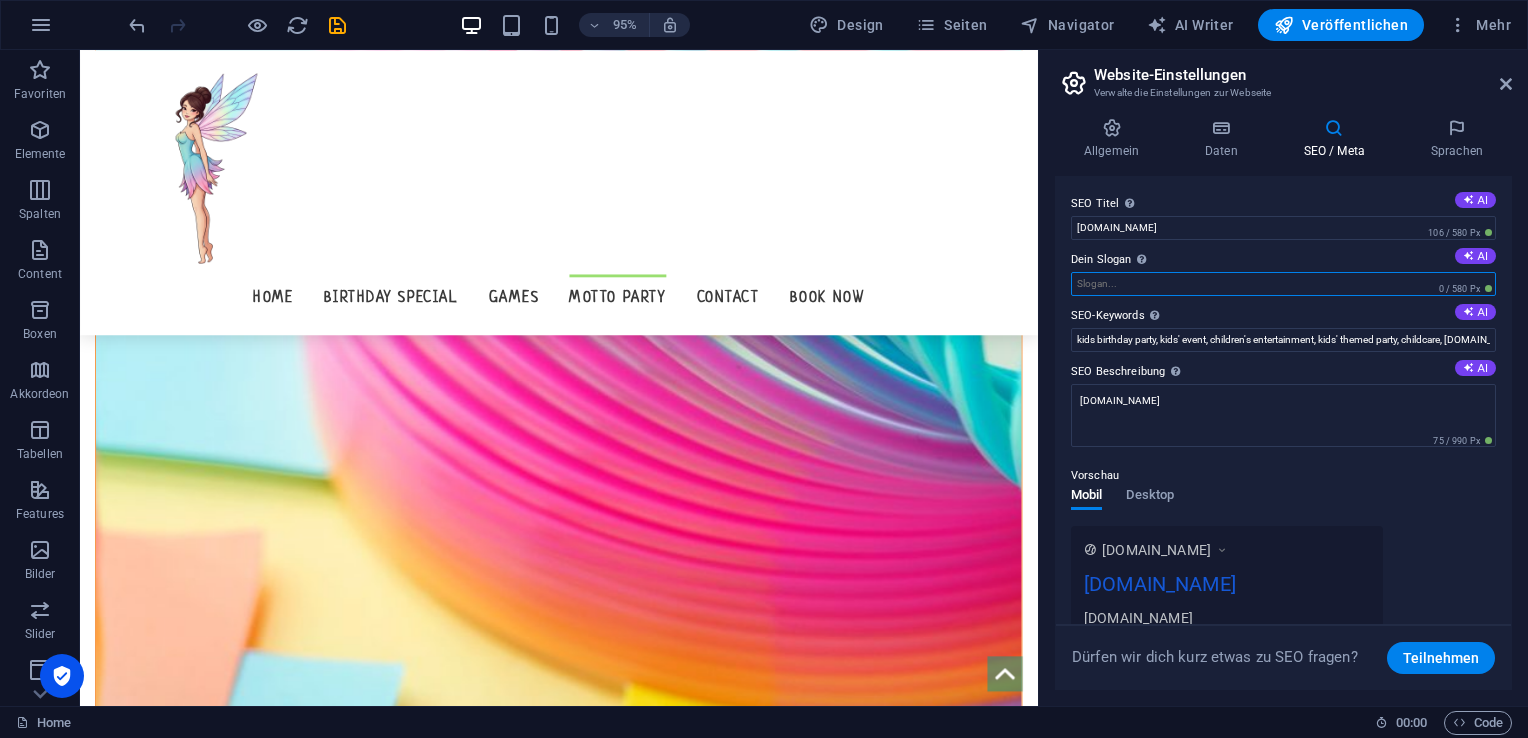 type on "L" 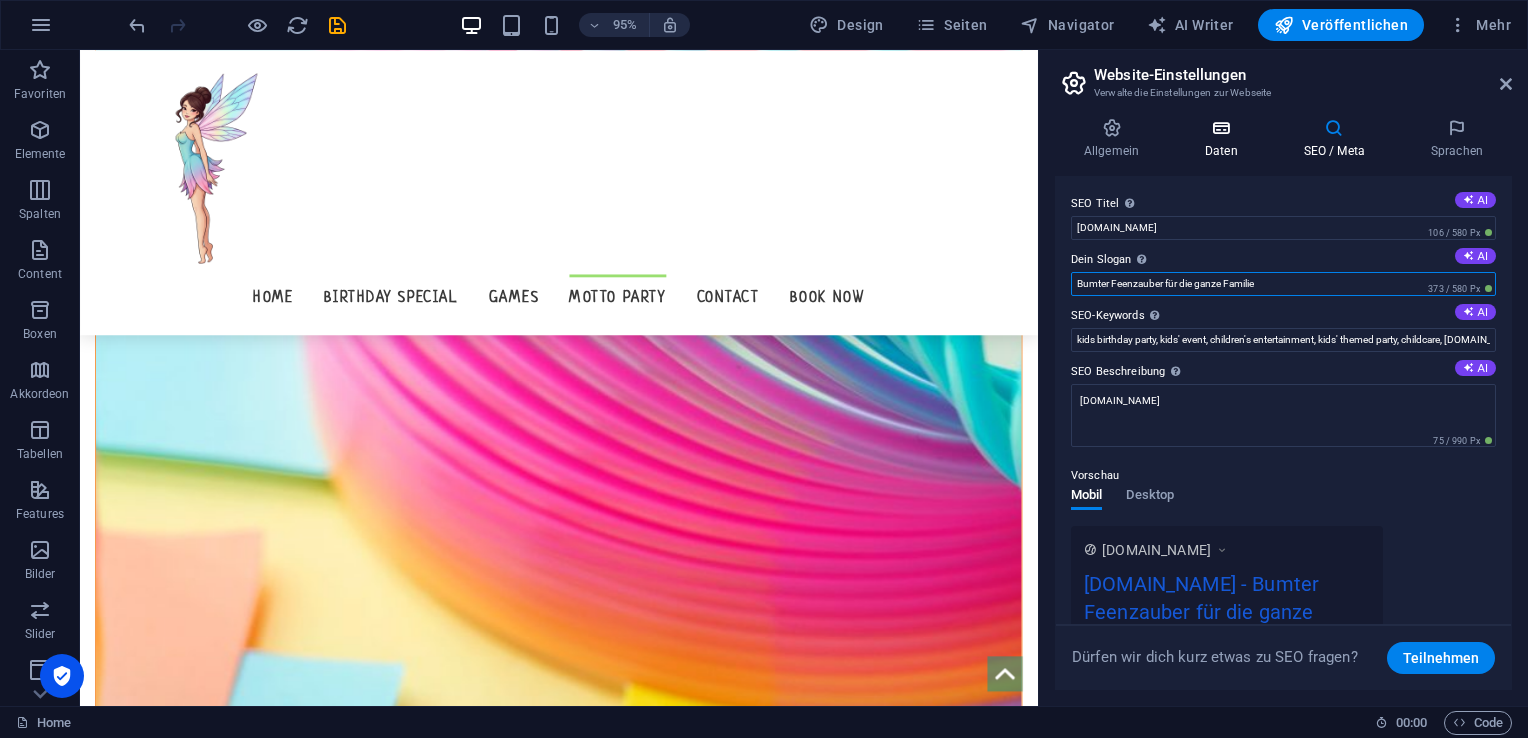 type on "Bumter Feenzauber für die ganze Familie" 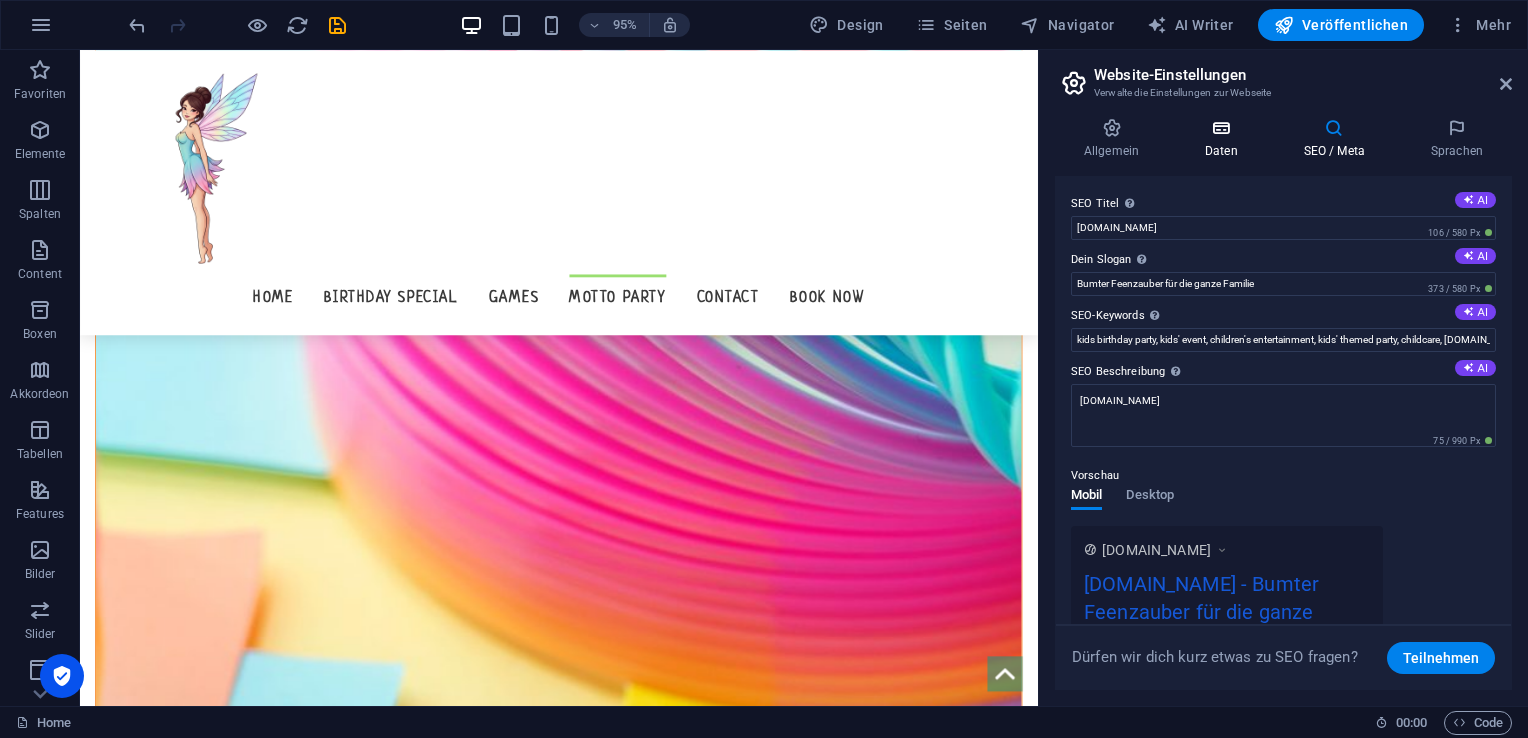 click at bounding box center (1221, 128) 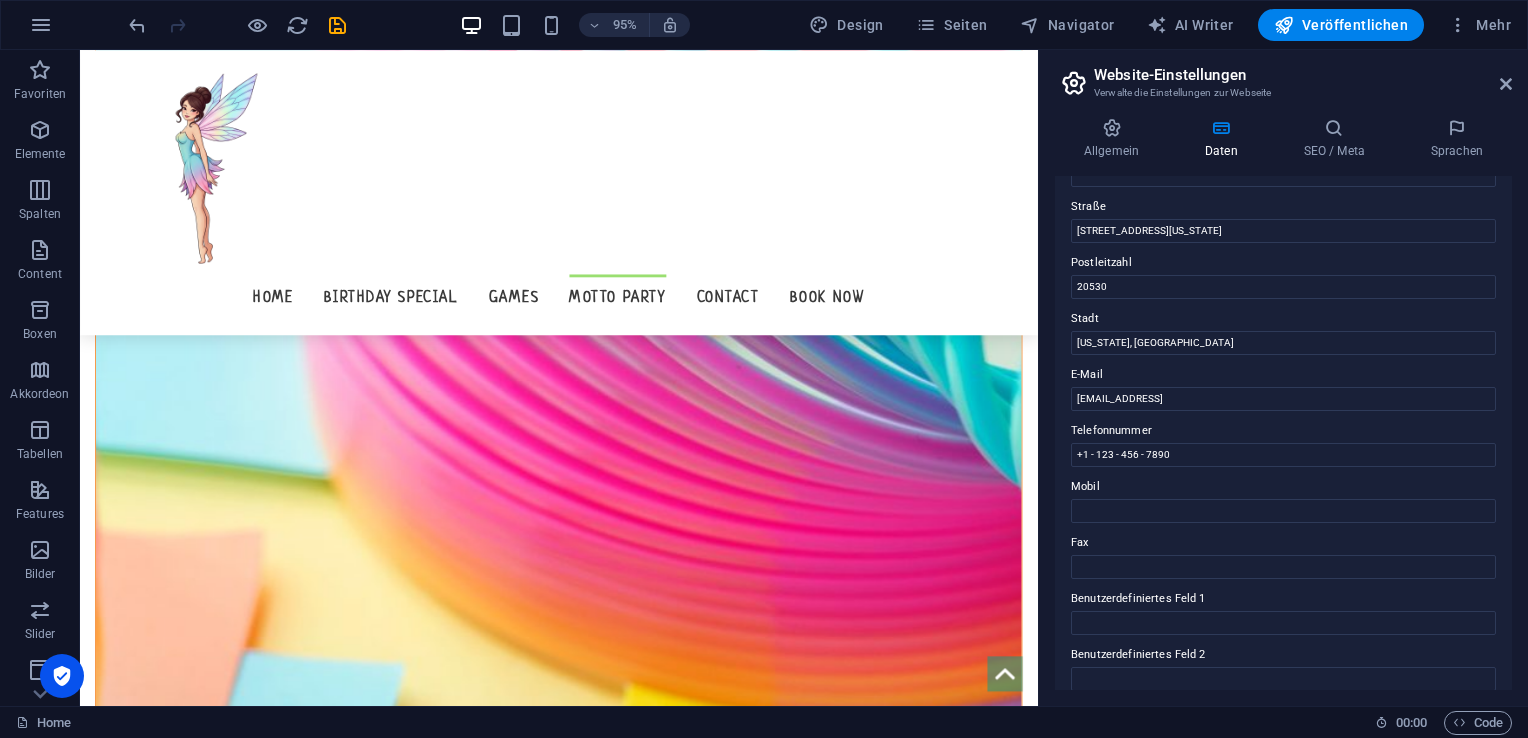 scroll, scrollTop: 204, scrollLeft: 0, axis: vertical 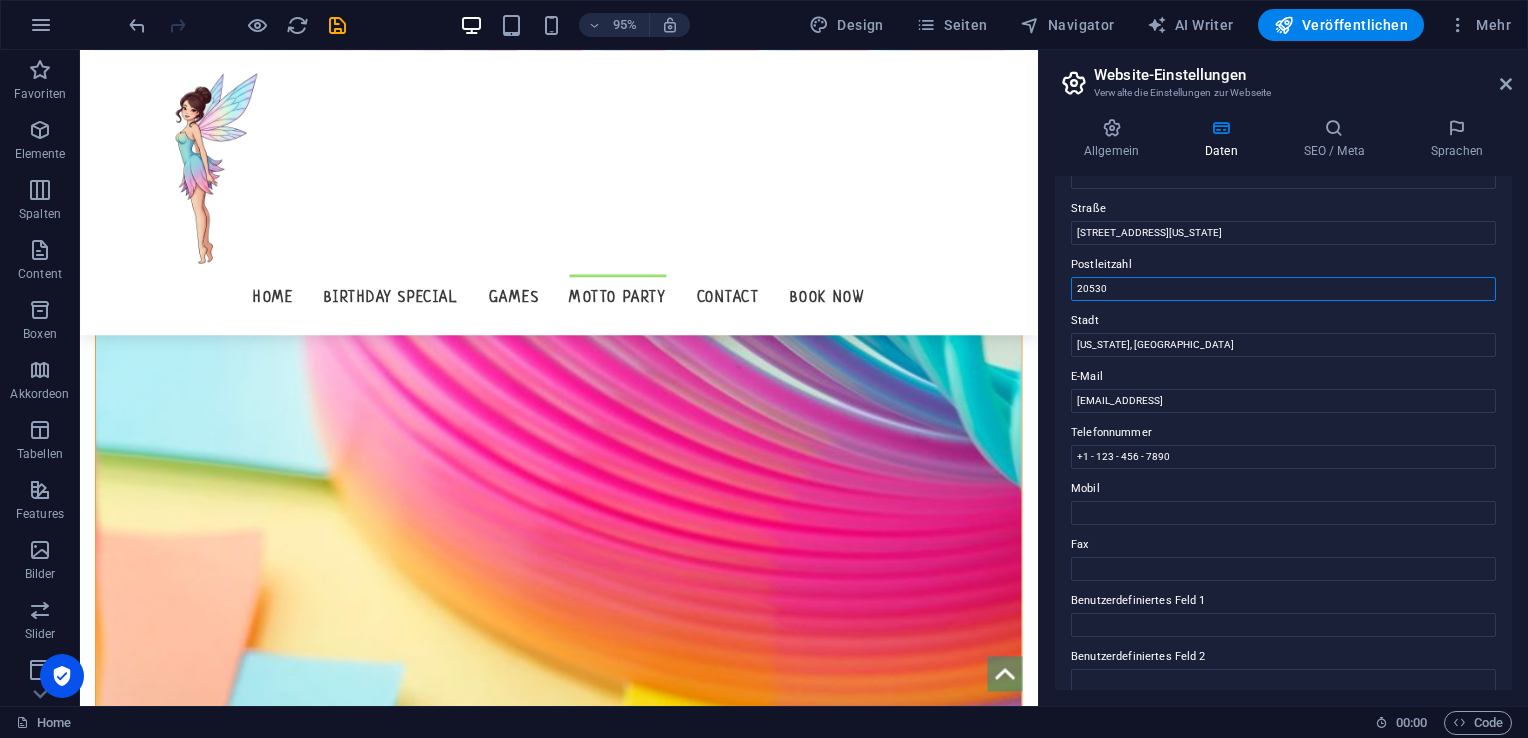 click on "20530" at bounding box center (1283, 289) 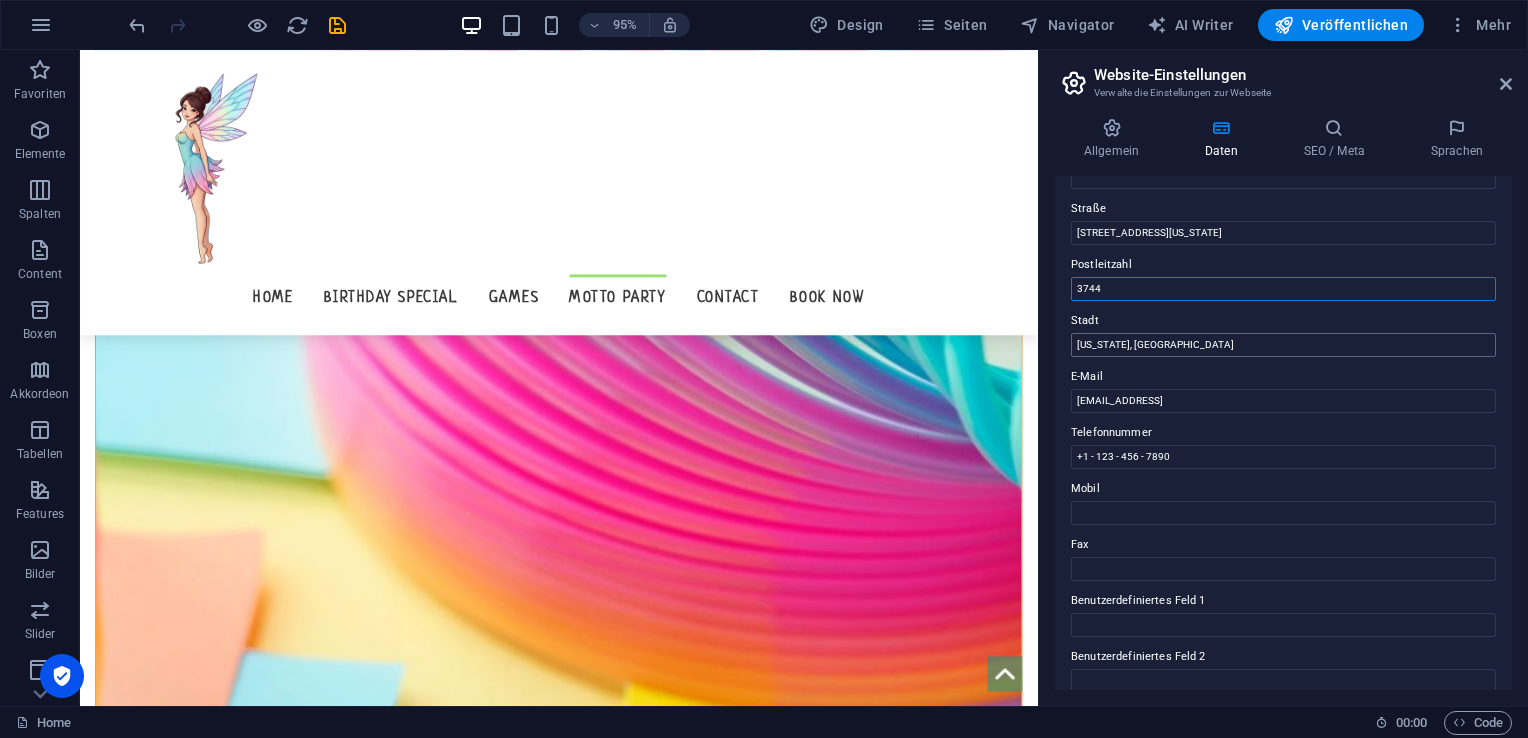 type on "3744" 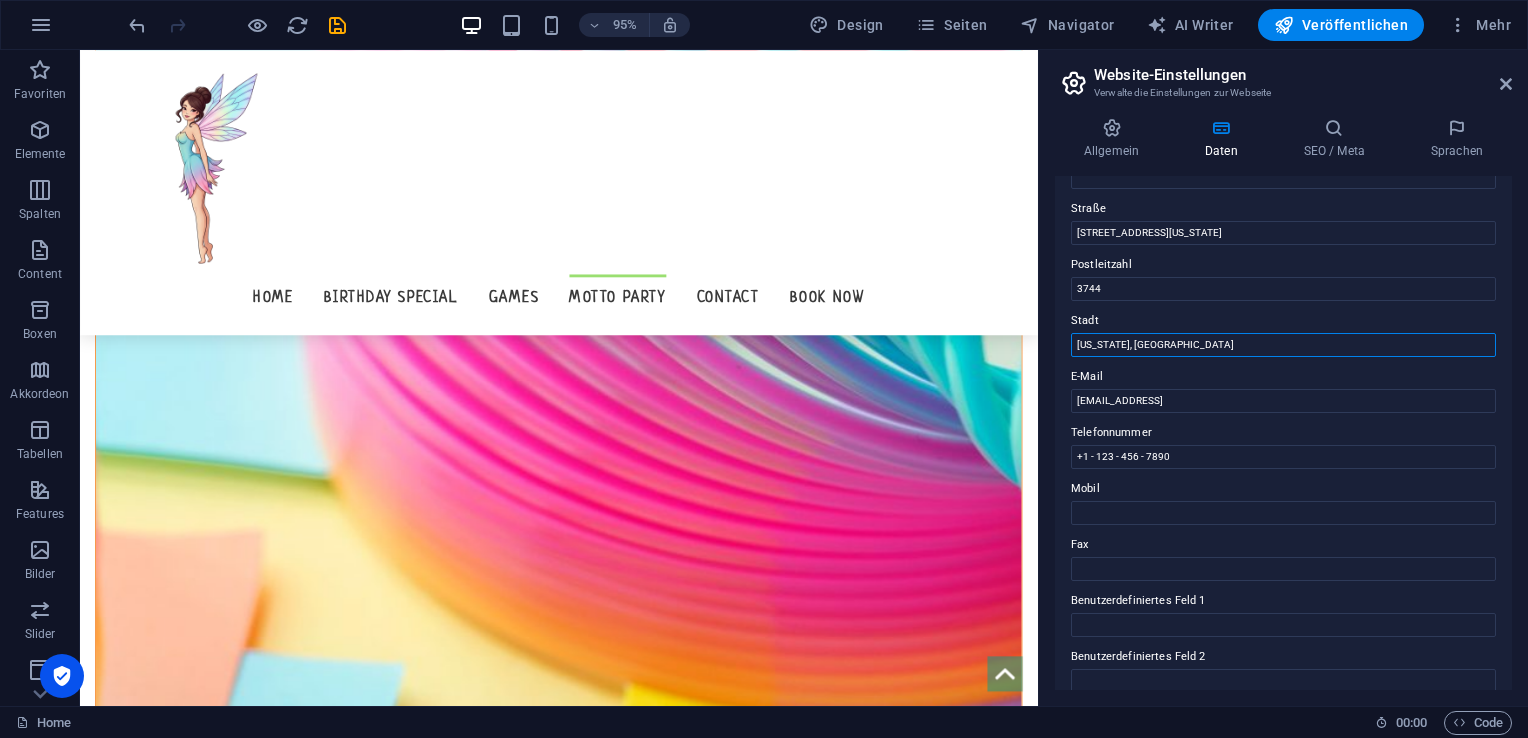 click on "[US_STATE], [GEOGRAPHIC_DATA]" at bounding box center [1283, 345] 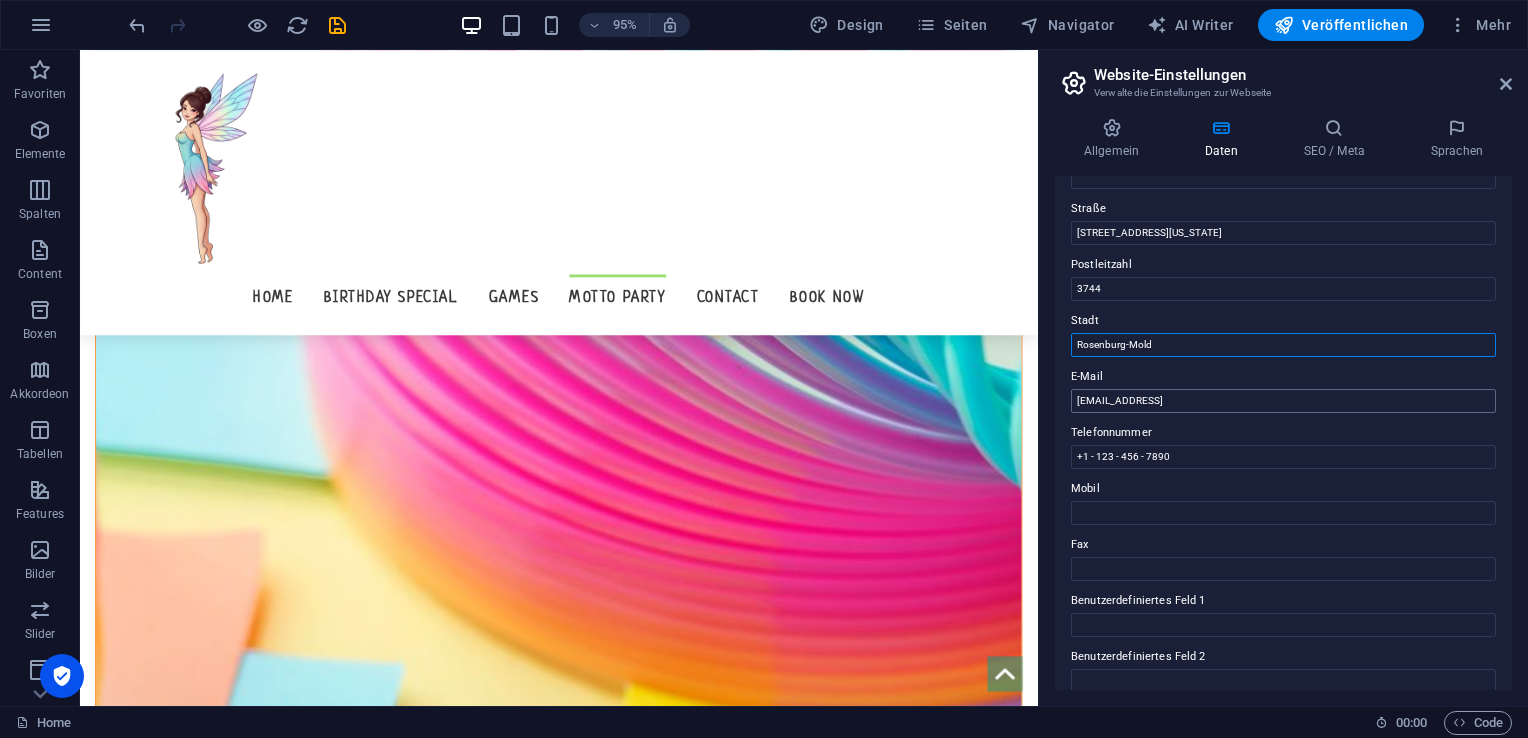 type on "Rosenburg-Mold" 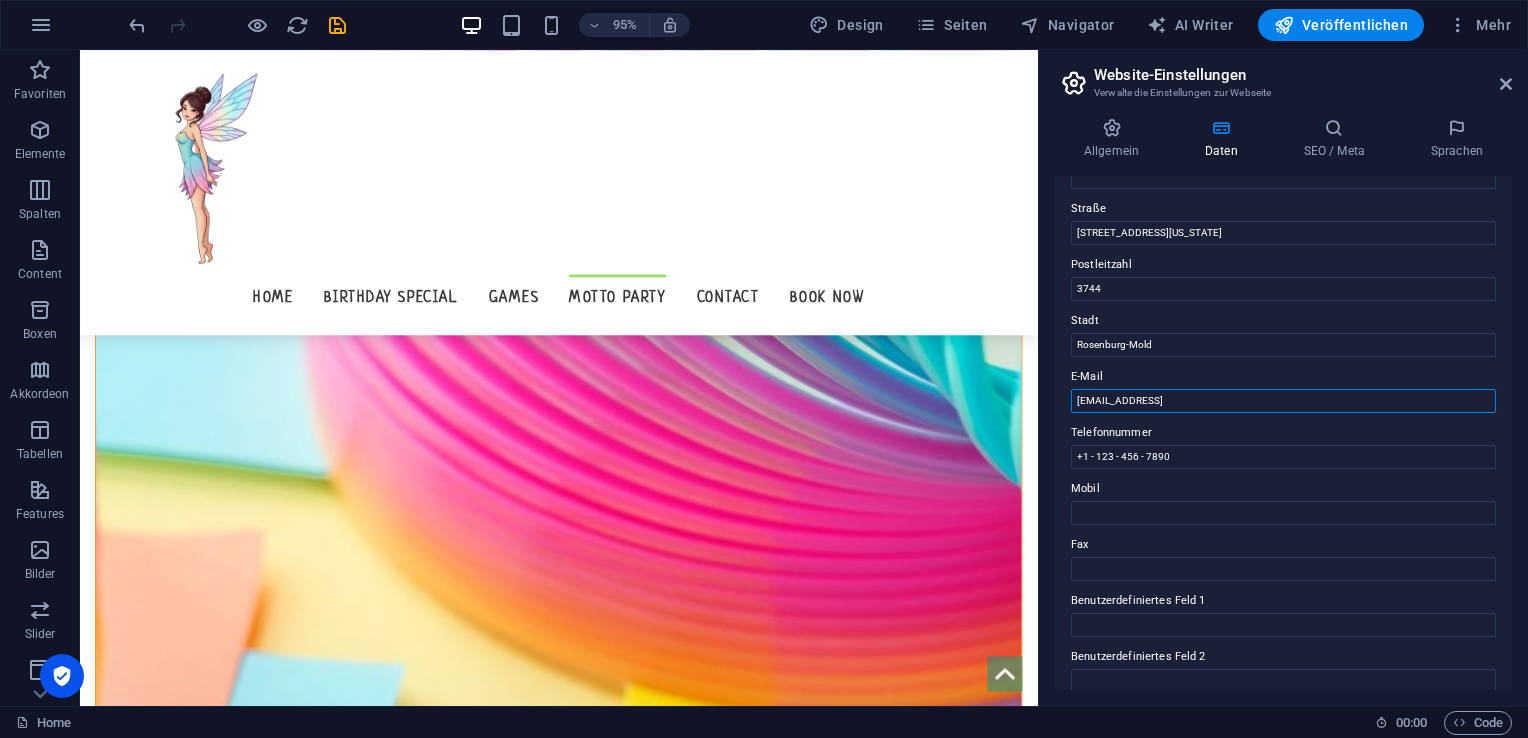 click on "[EMAIL_ADDRESS]" at bounding box center [1283, 401] 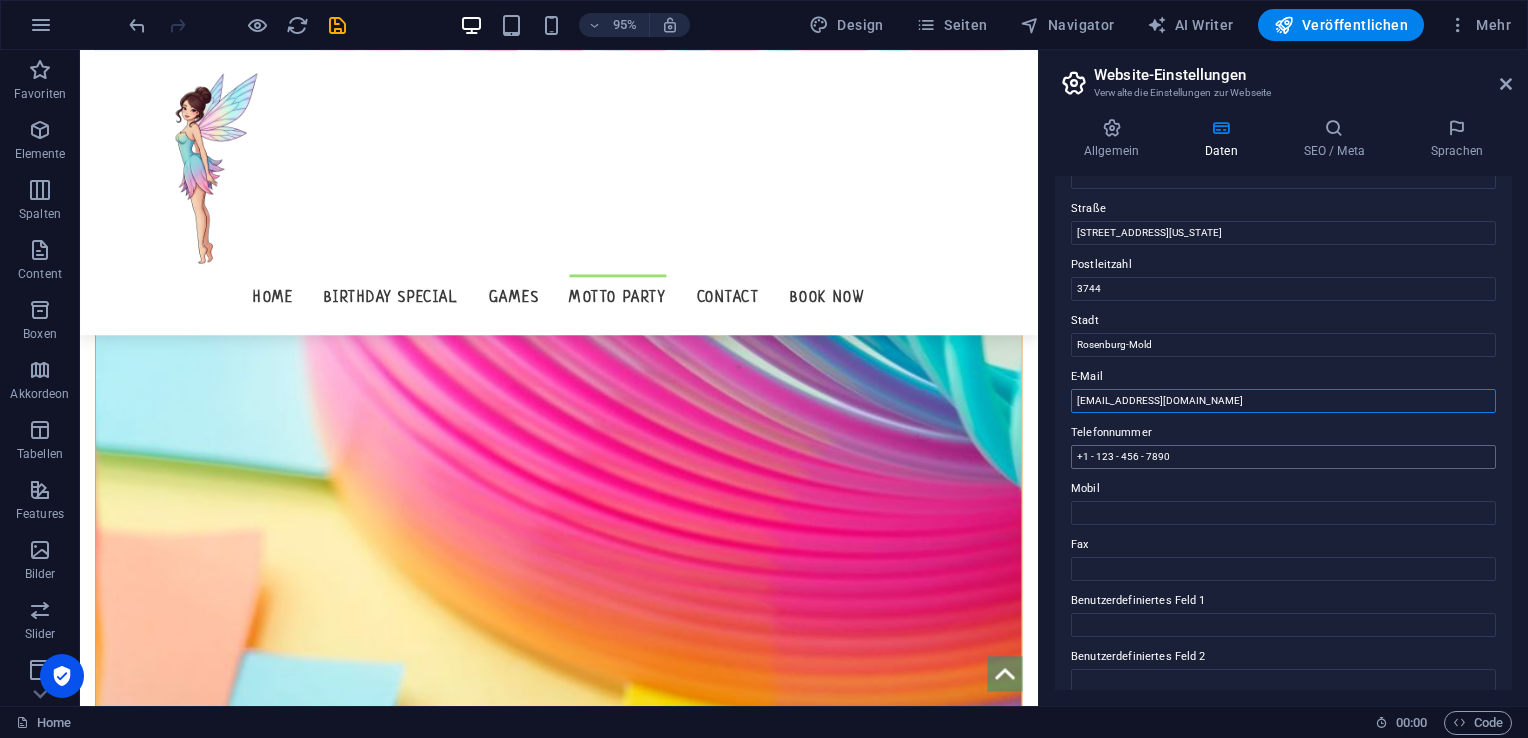 type on "[EMAIL_ADDRESS][DOMAIN_NAME]" 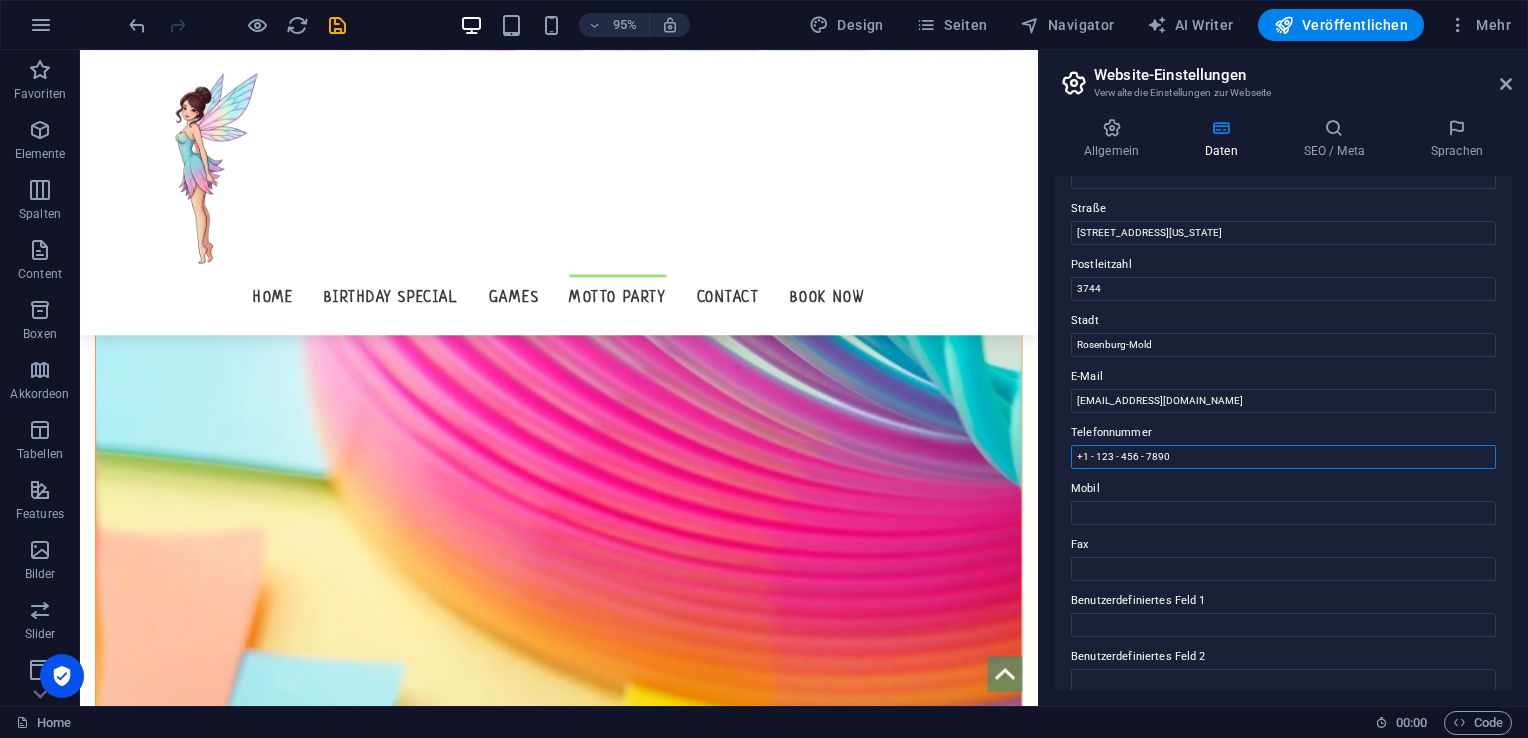 click on "+1 - 123 - 456 - 7890" at bounding box center (1283, 457) 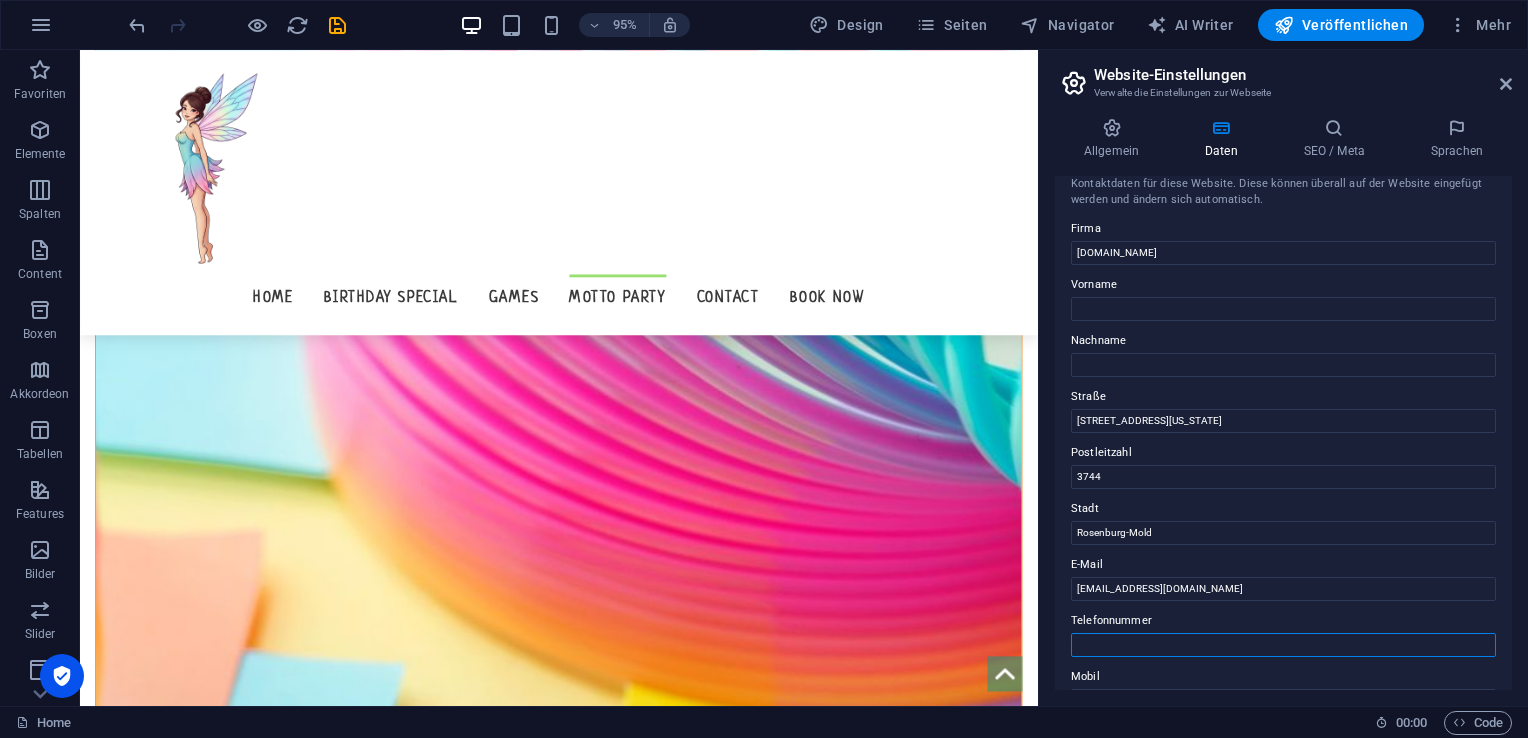 scroll, scrollTop: 0, scrollLeft: 0, axis: both 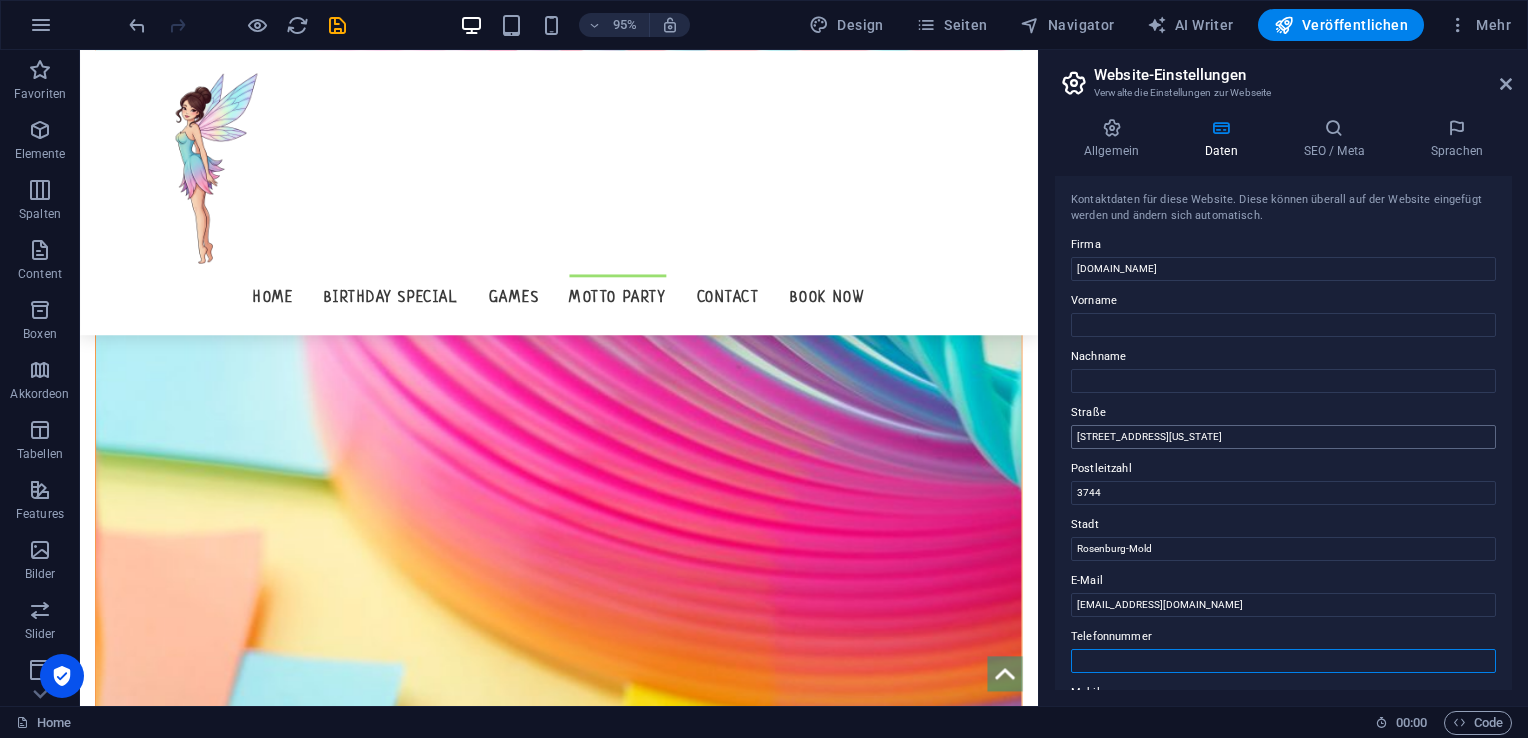 type 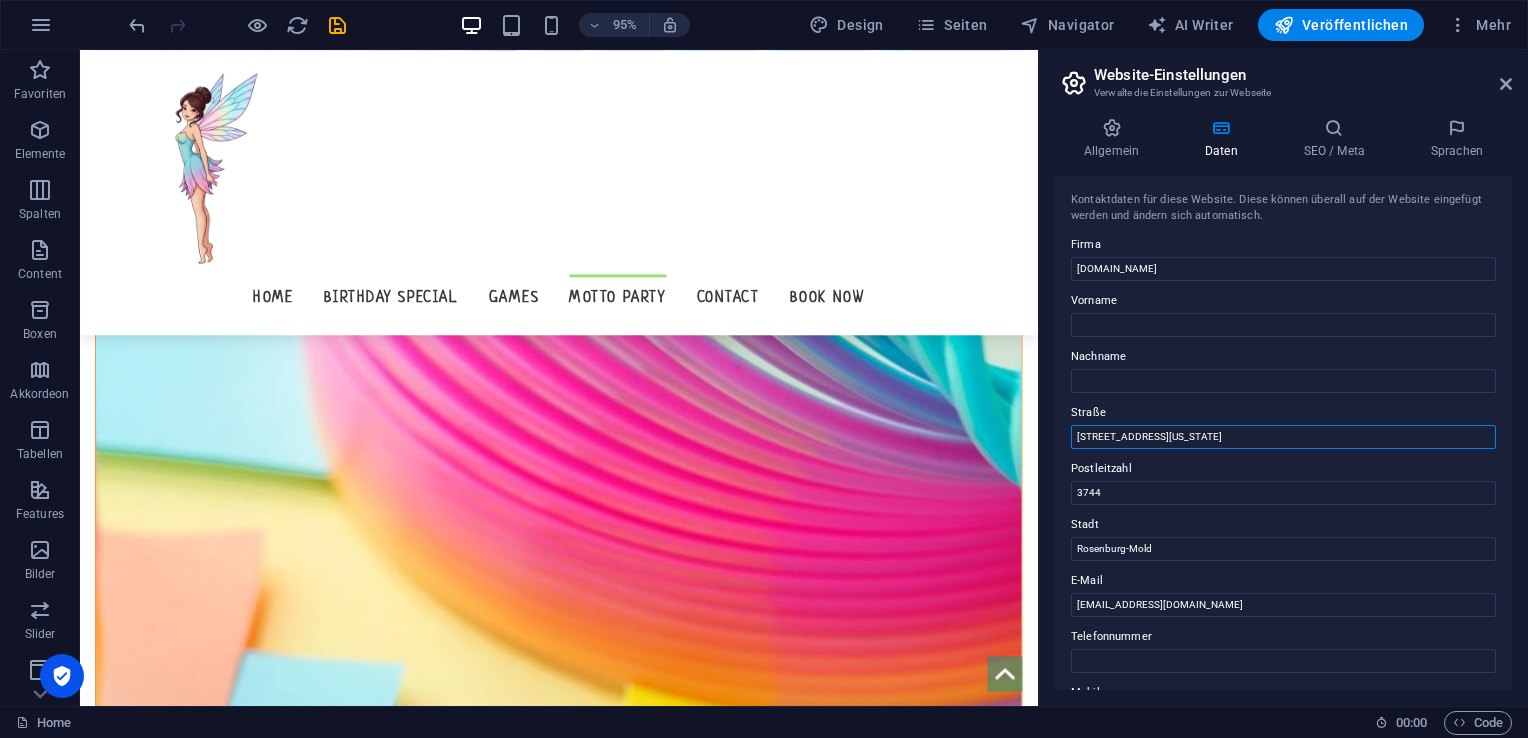 click on "[STREET_ADDRESS][US_STATE]" at bounding box center (1283, 437) 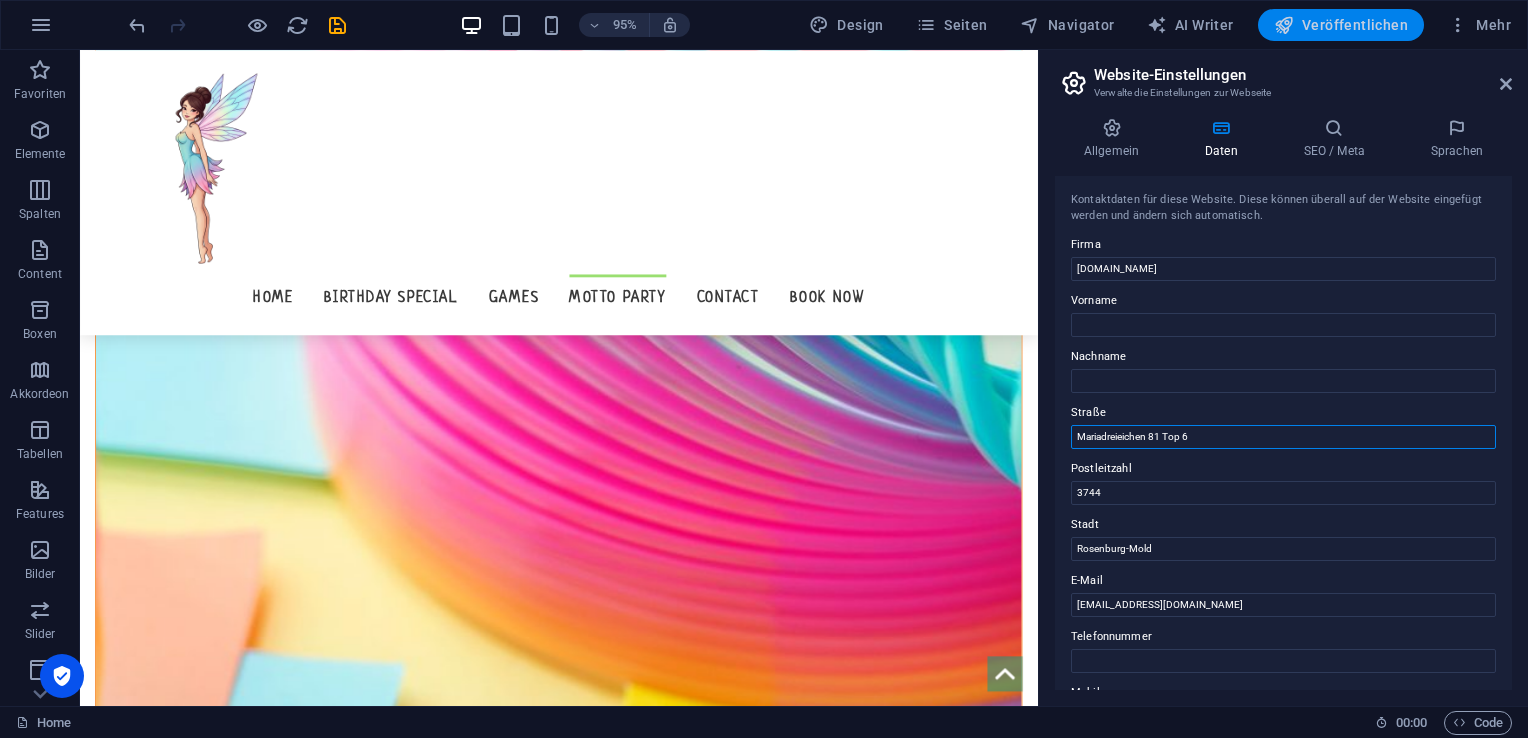 type on "Mariadreieichen 81 Top 6" 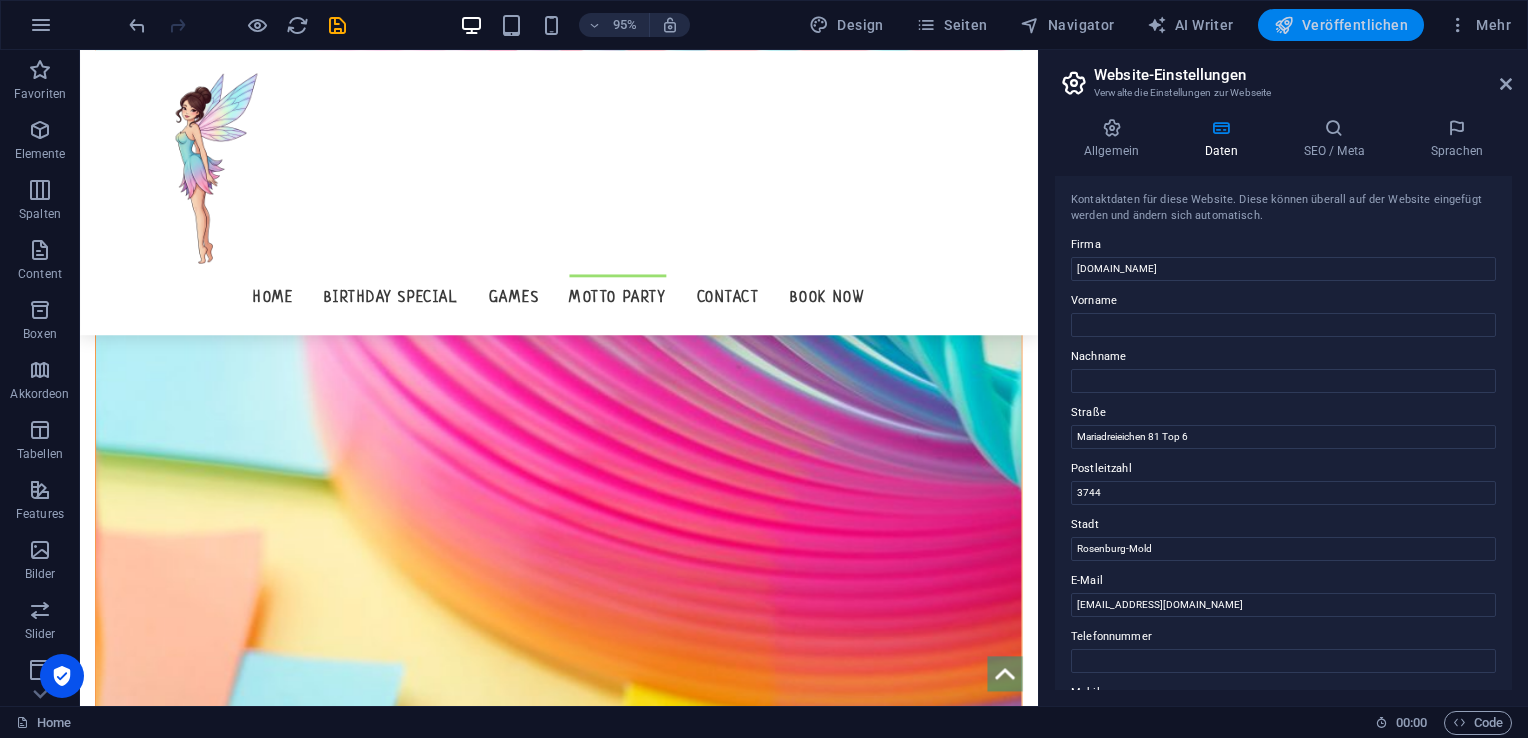 click on "Veröffentlichen" at bounding box center [1341, 25] 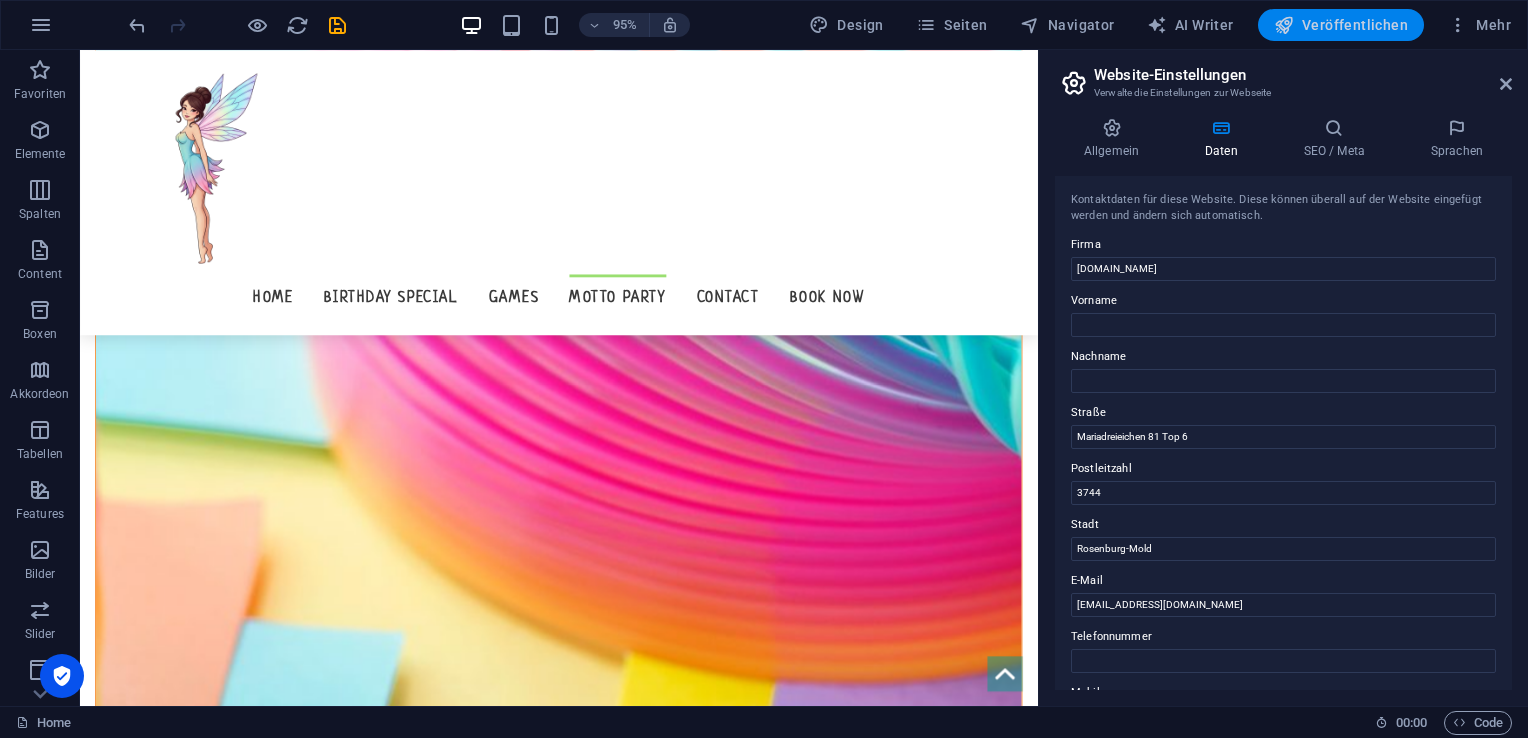 scroll, scrollTop: 2972, scrollLeft: 0, axis: vertical 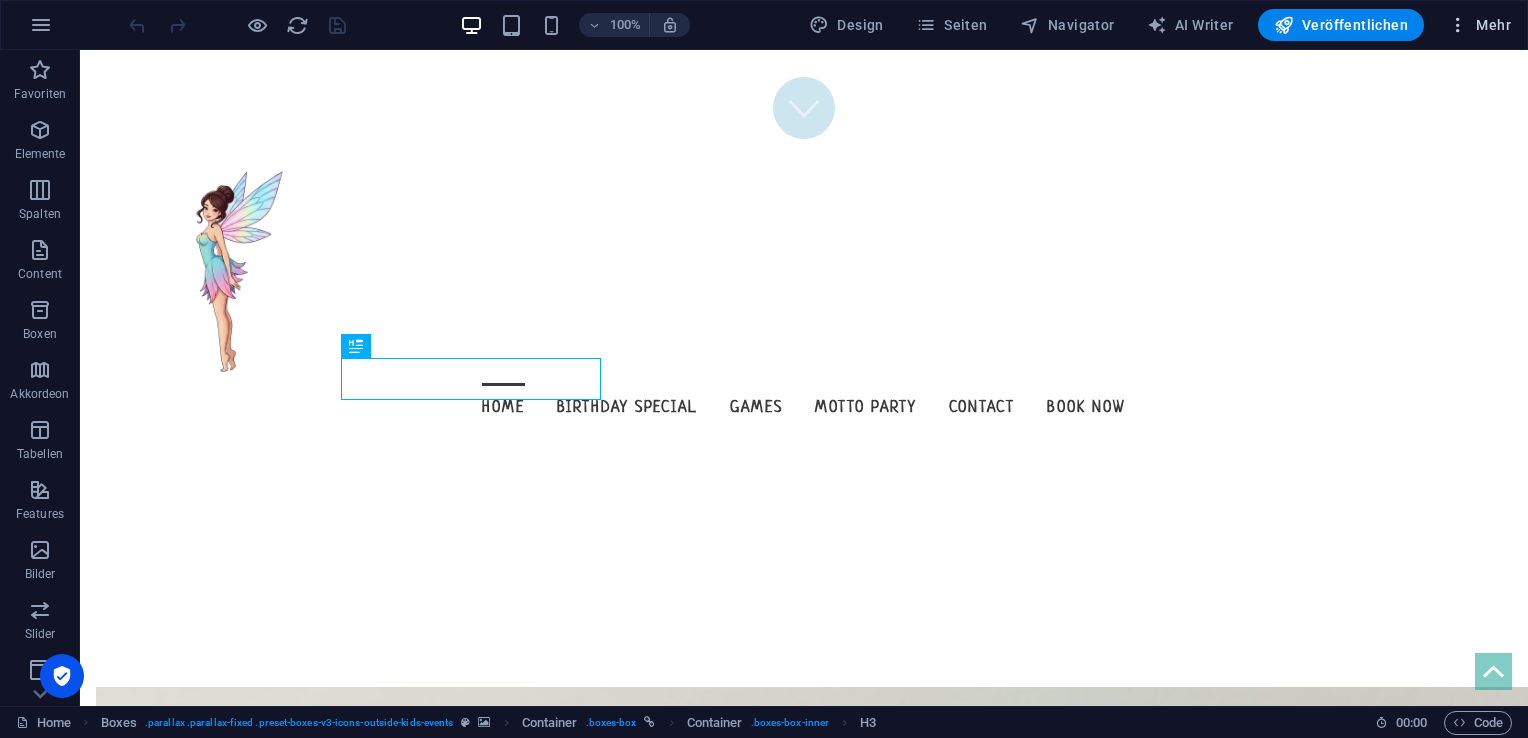 click on "Mehr" at bounding box center [1479, 25] 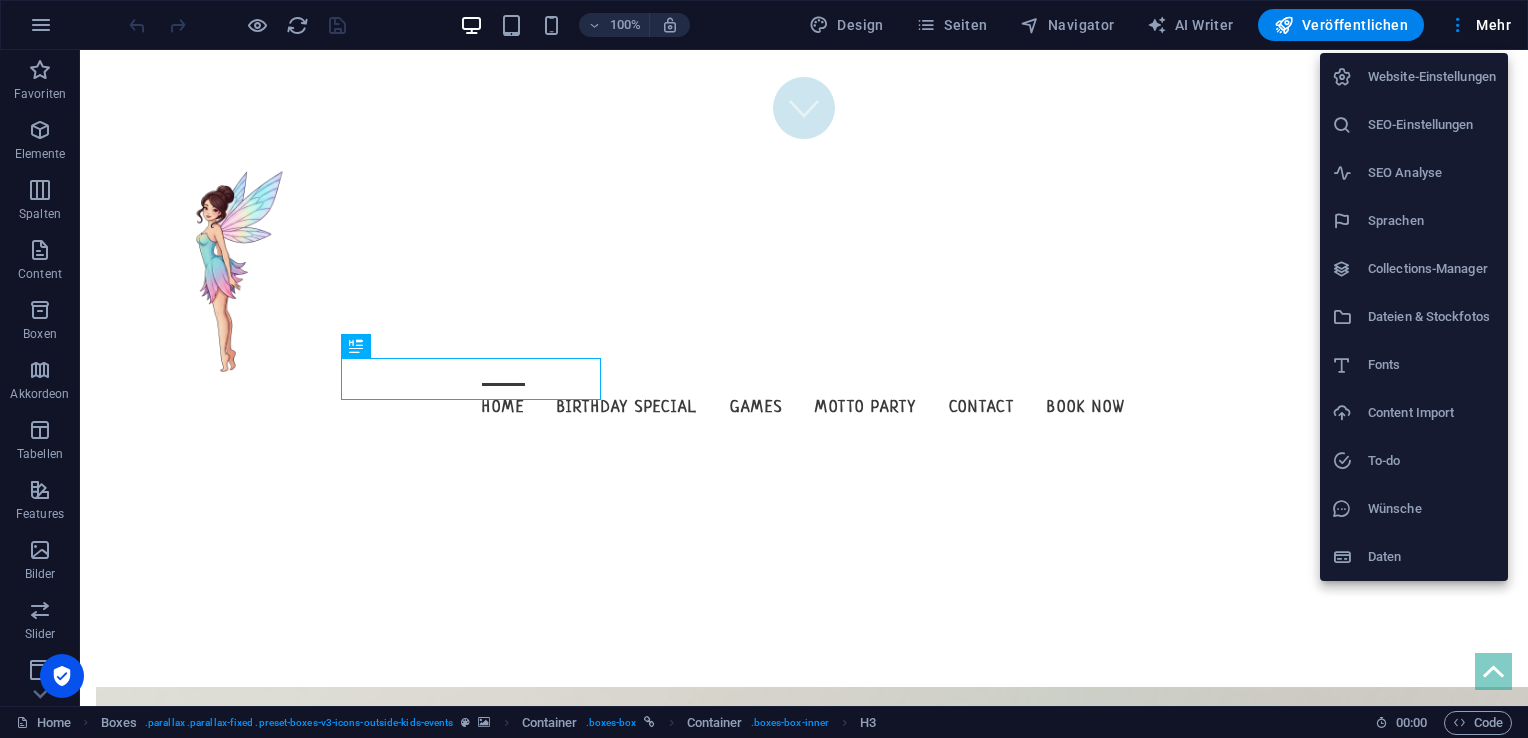 click on "SEO-Einstellungen" at bounding box center (1432, 125) 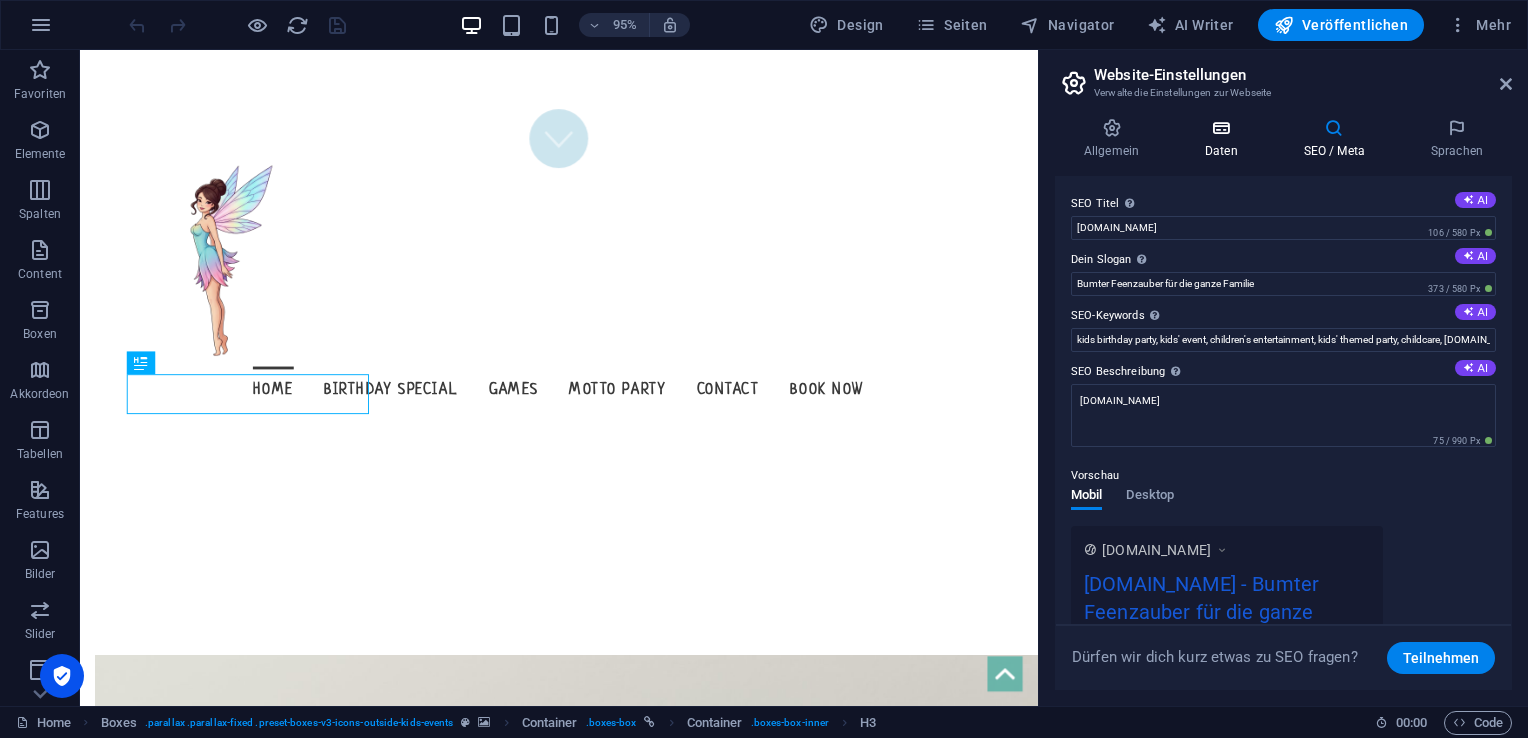 click on "Daten" at bounding box center (1225, 139) 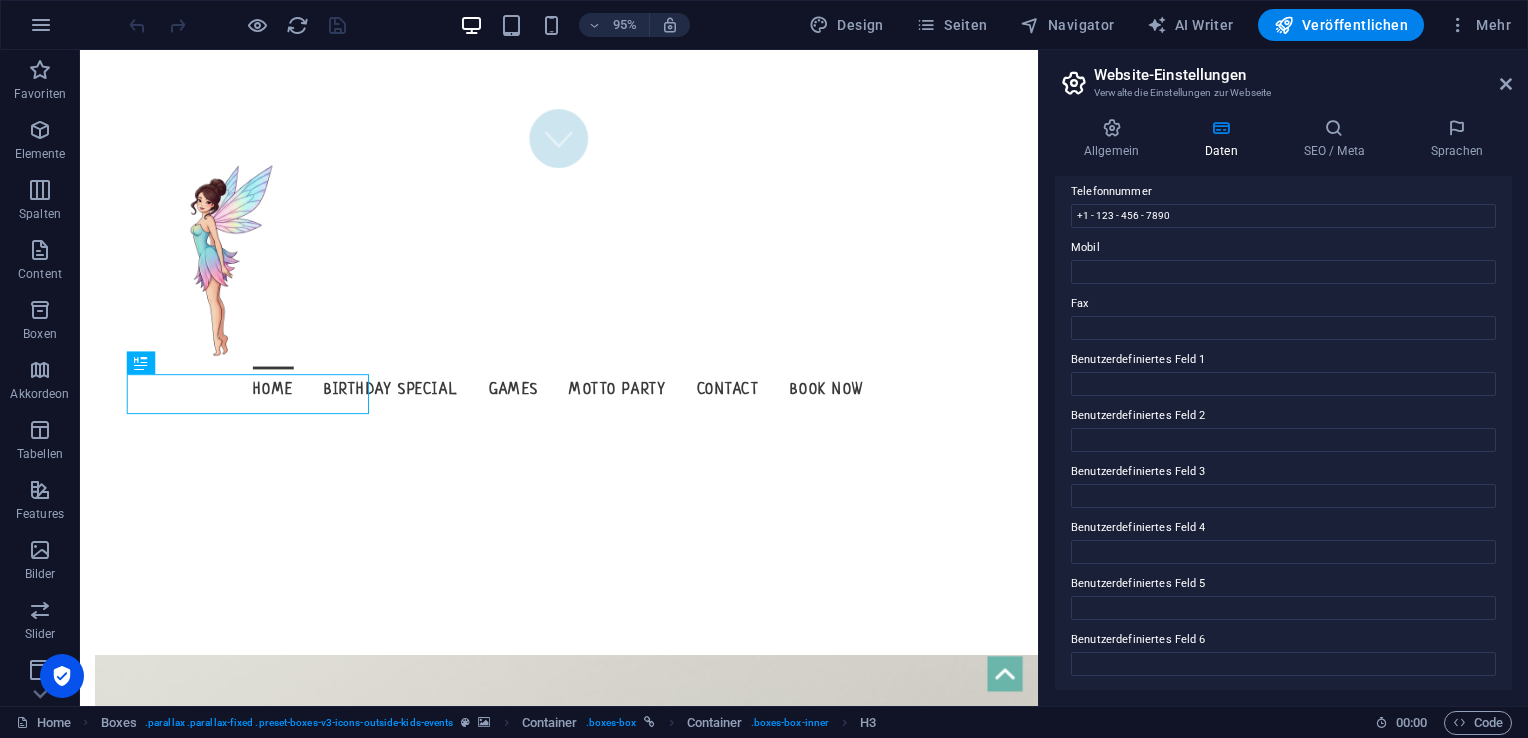 scroll, scrollTop: 0, scrollLeft: 0, axis: both 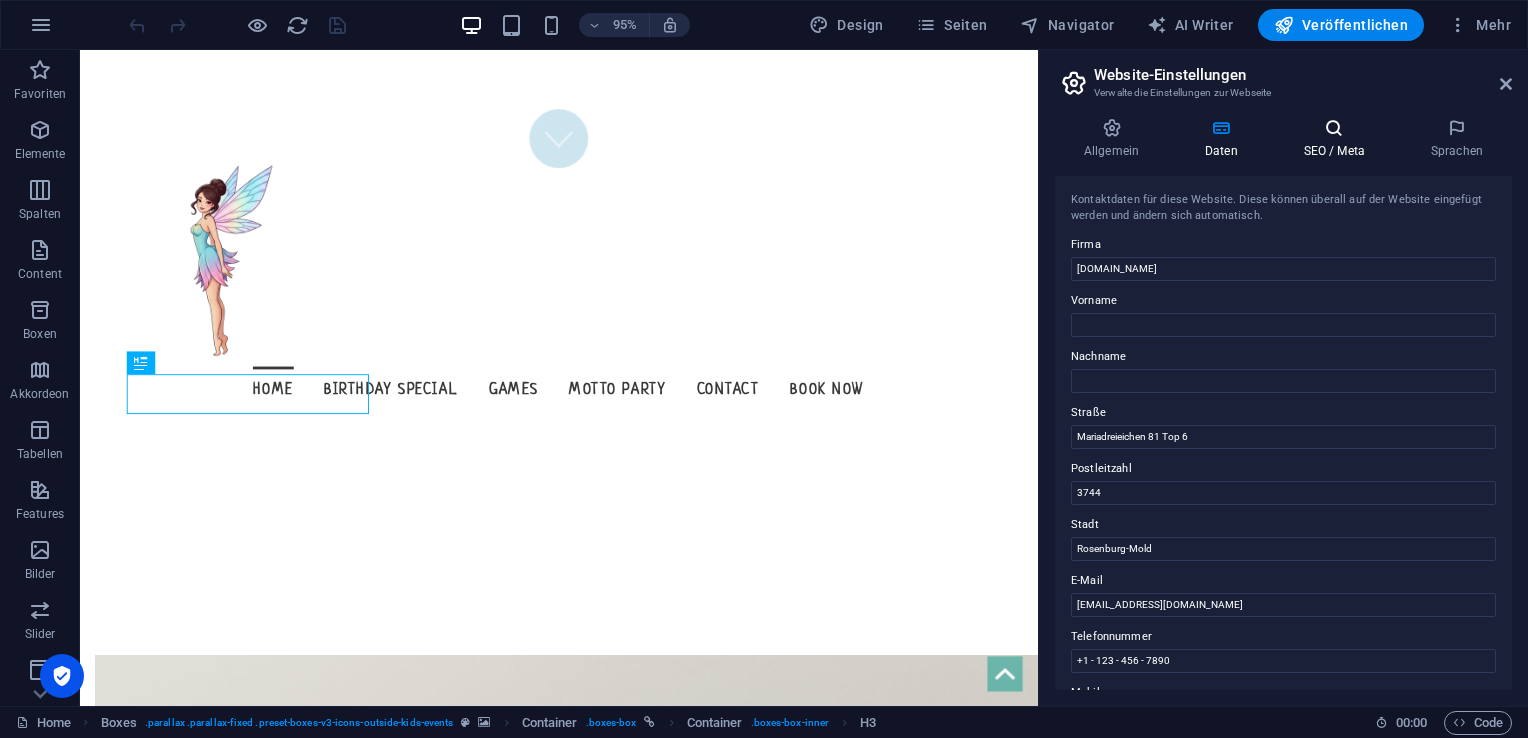 click on "SEO / Meta" at bounding box center [1338, 139] 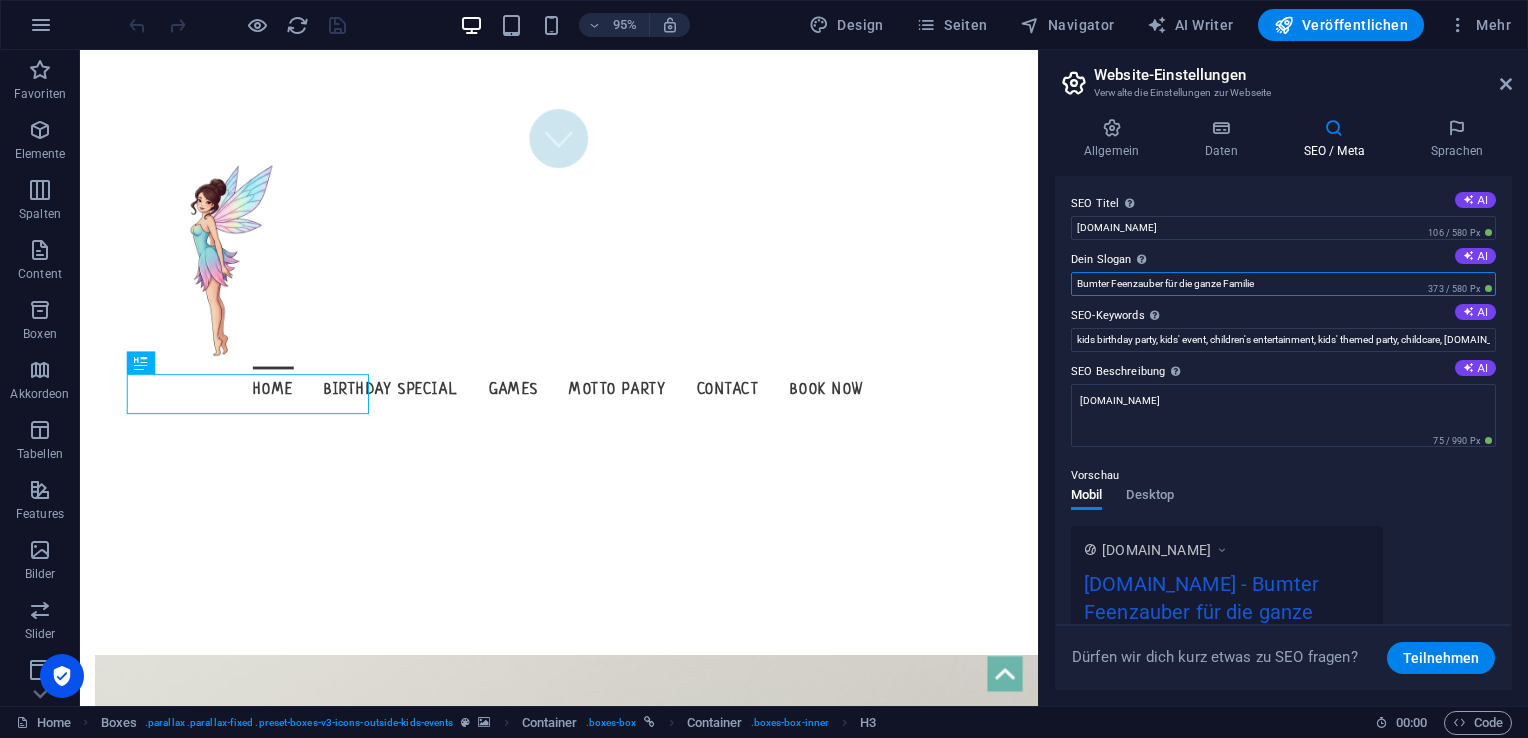 click on "Bumter Feenzauber für die ganze Familie" at bounding box center (1283, 284) 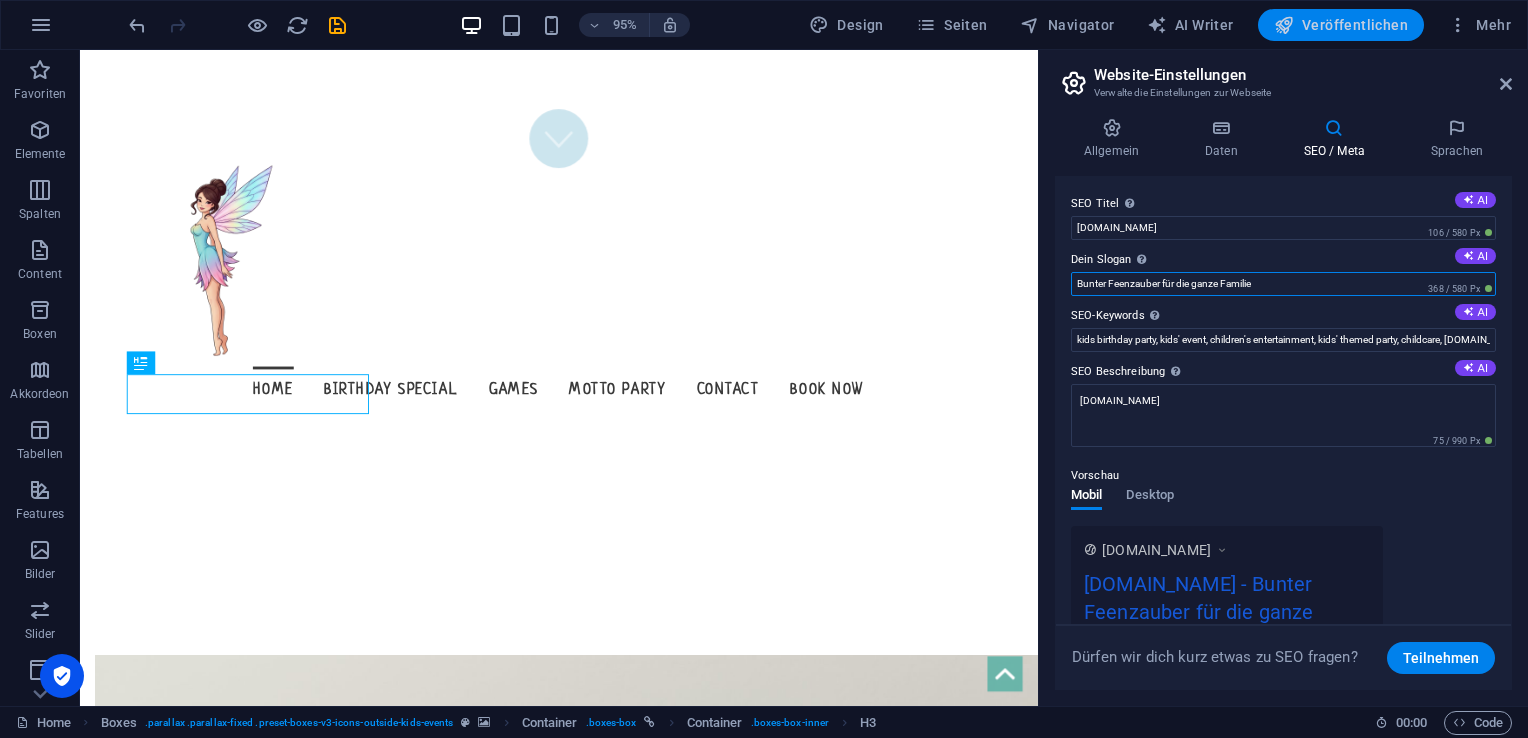 type on "Bunter Feenzauber für die ganze Familie" 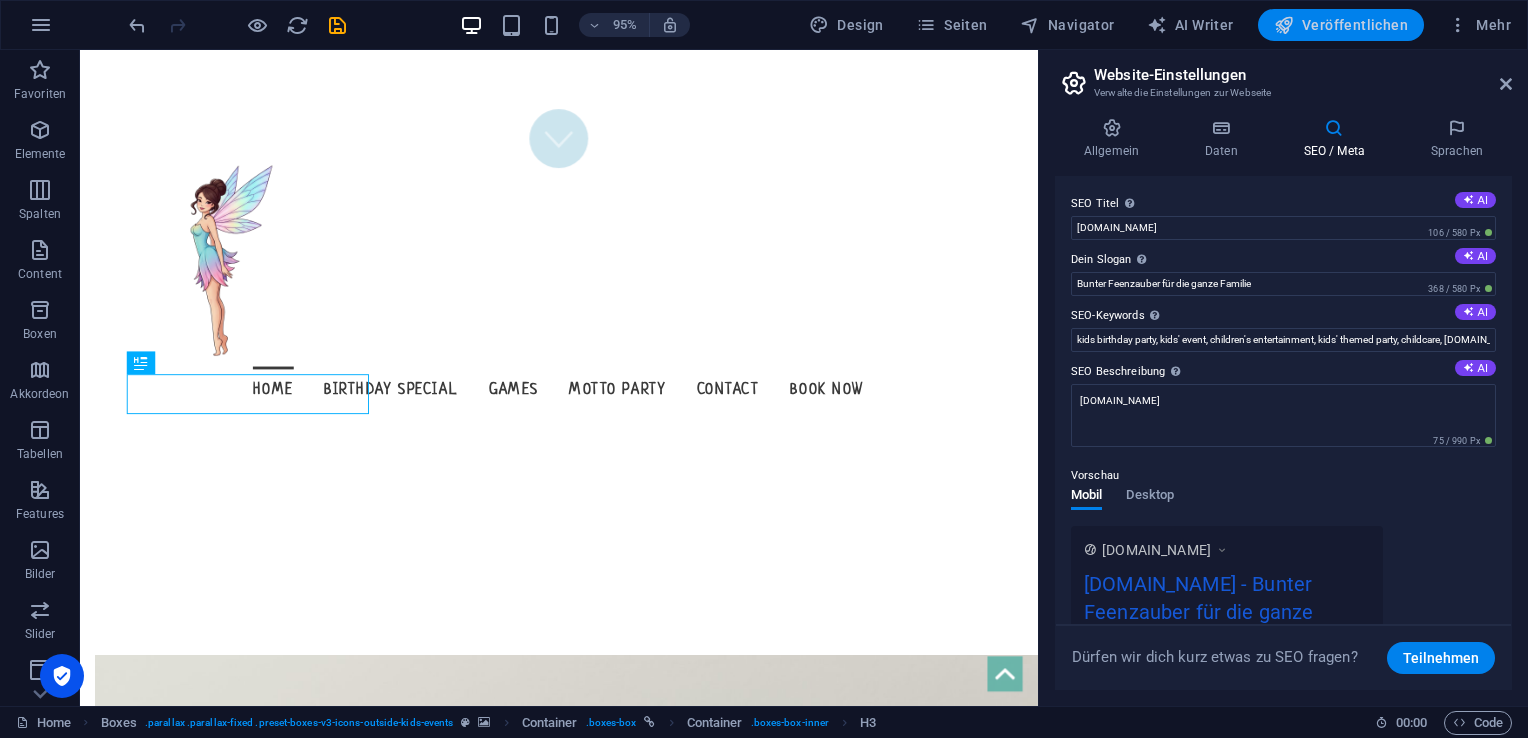 click on "Veröffentlichen" at bounding box center [1341, 25] 